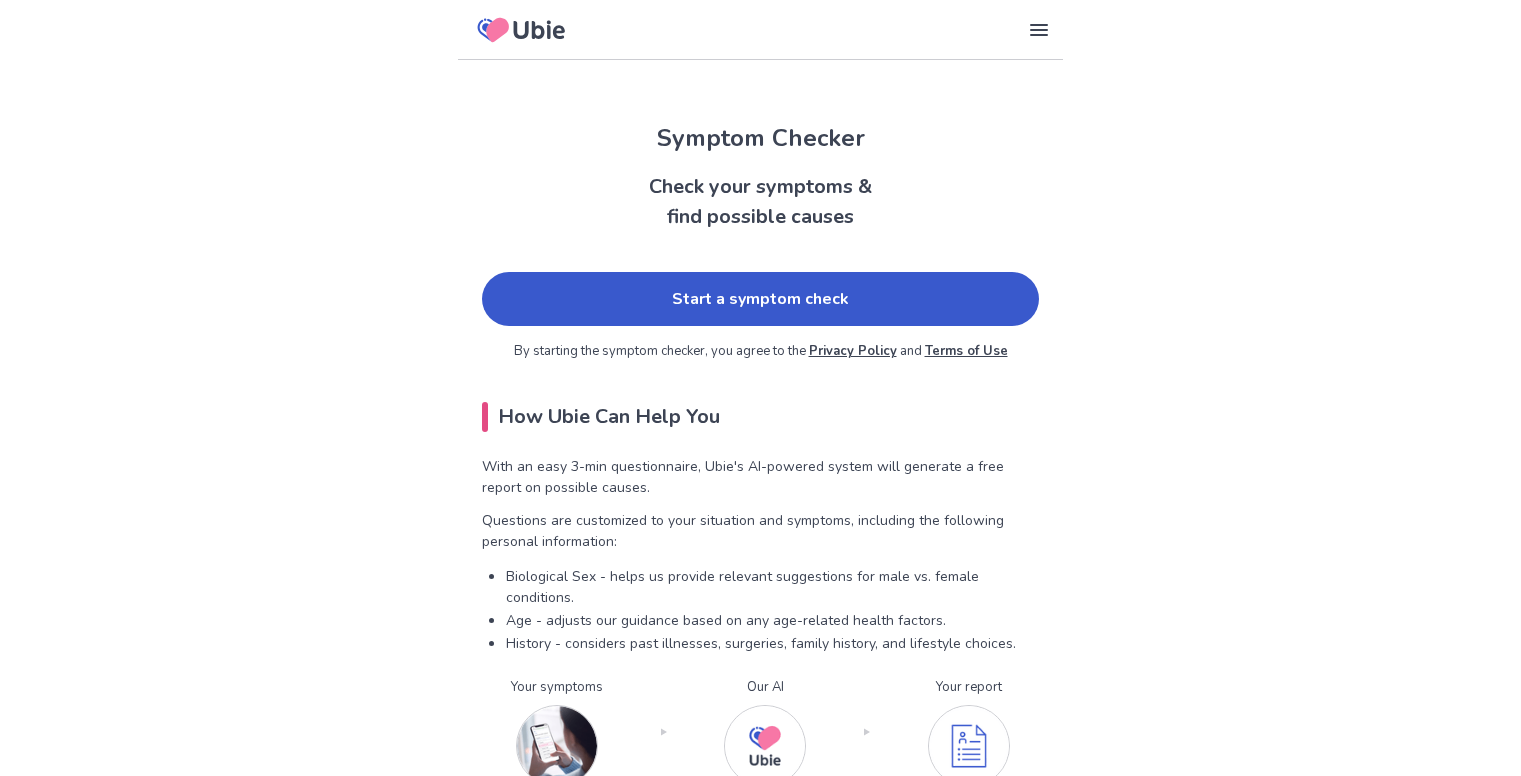 scroll, scrollTop: 0, scrollLeft: 0, axis: both 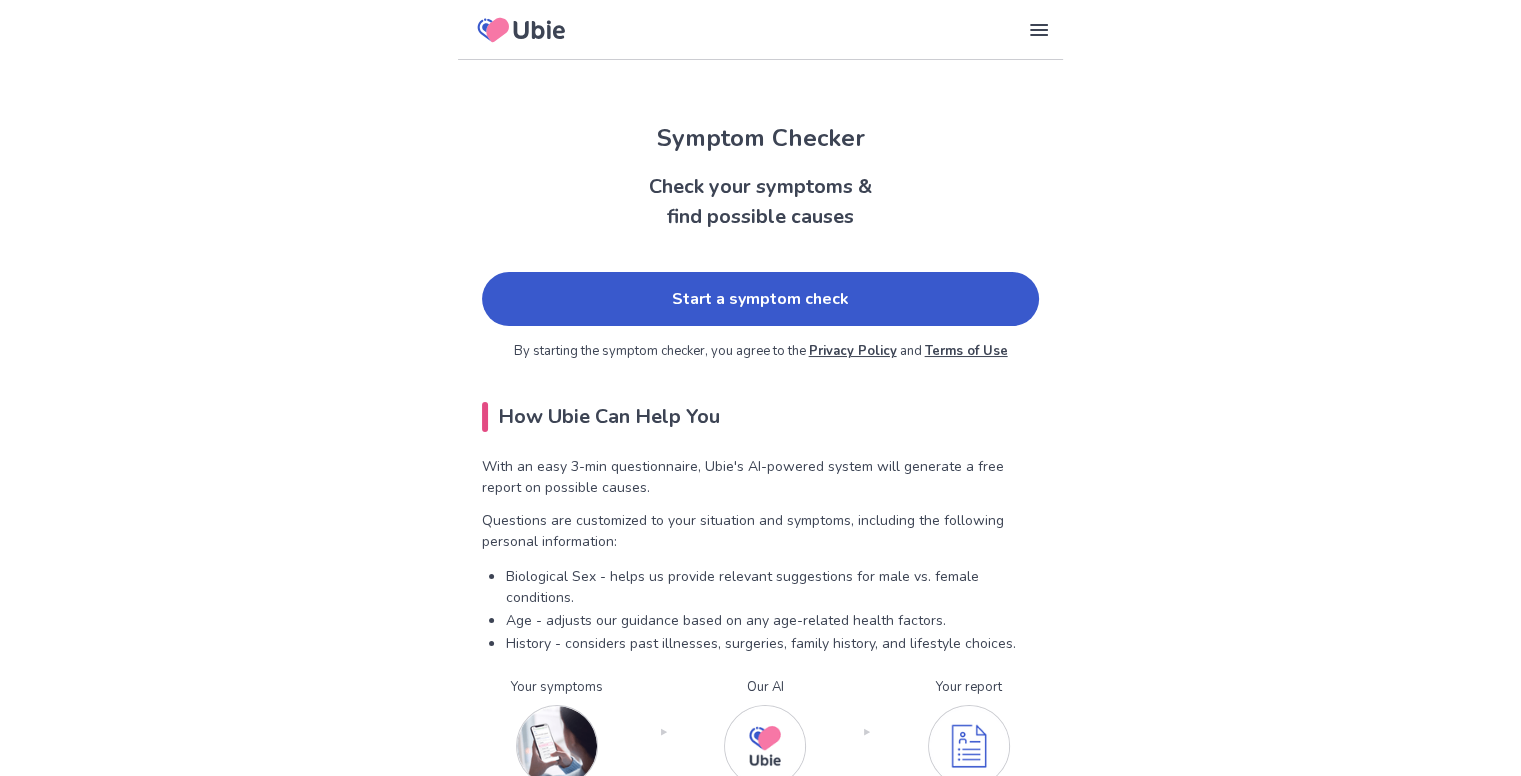 click on "Start a symptom check" at bounding box center [760, 299] 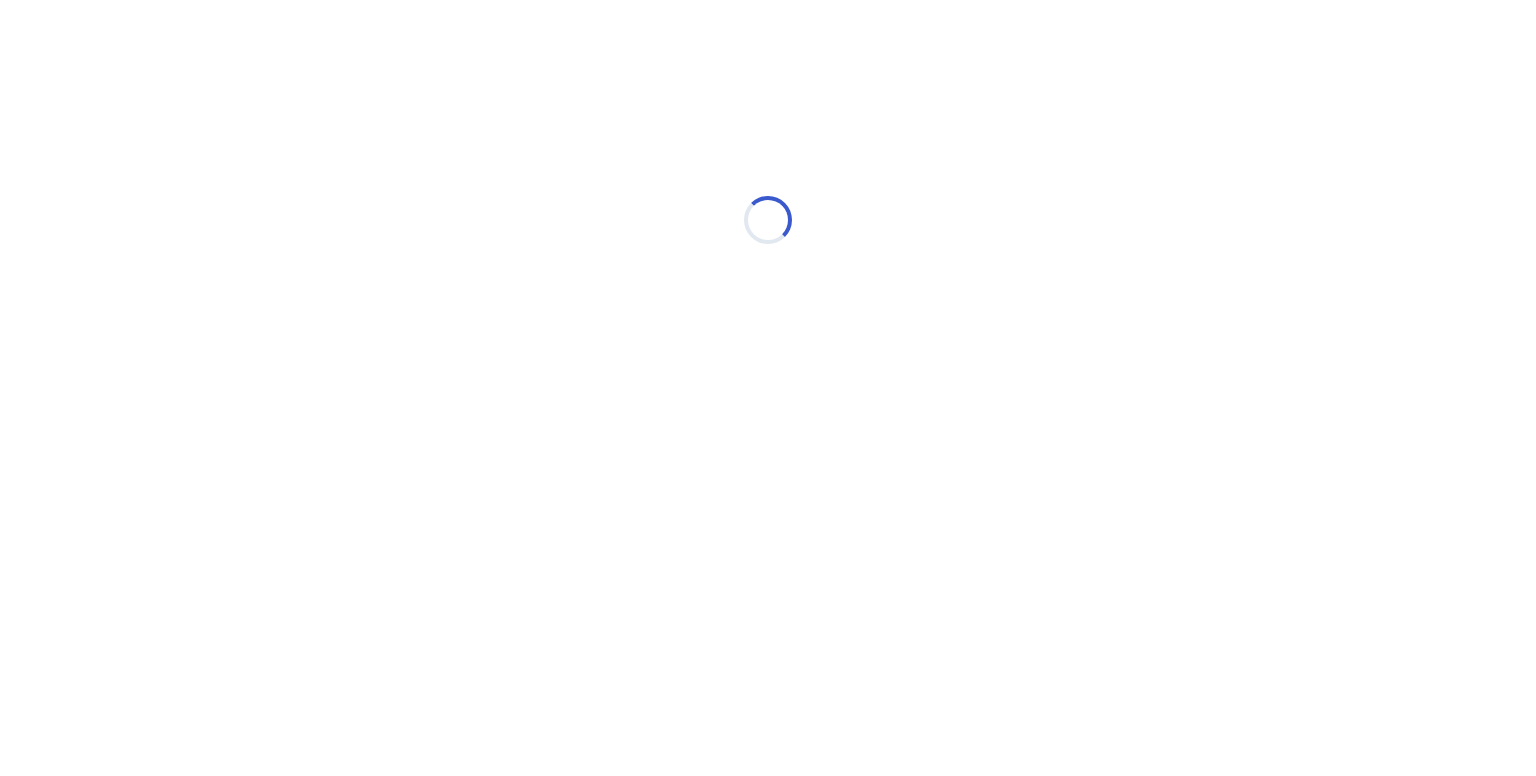 scroll, scrollTop: 0, scrollLeft: 0, axis: both 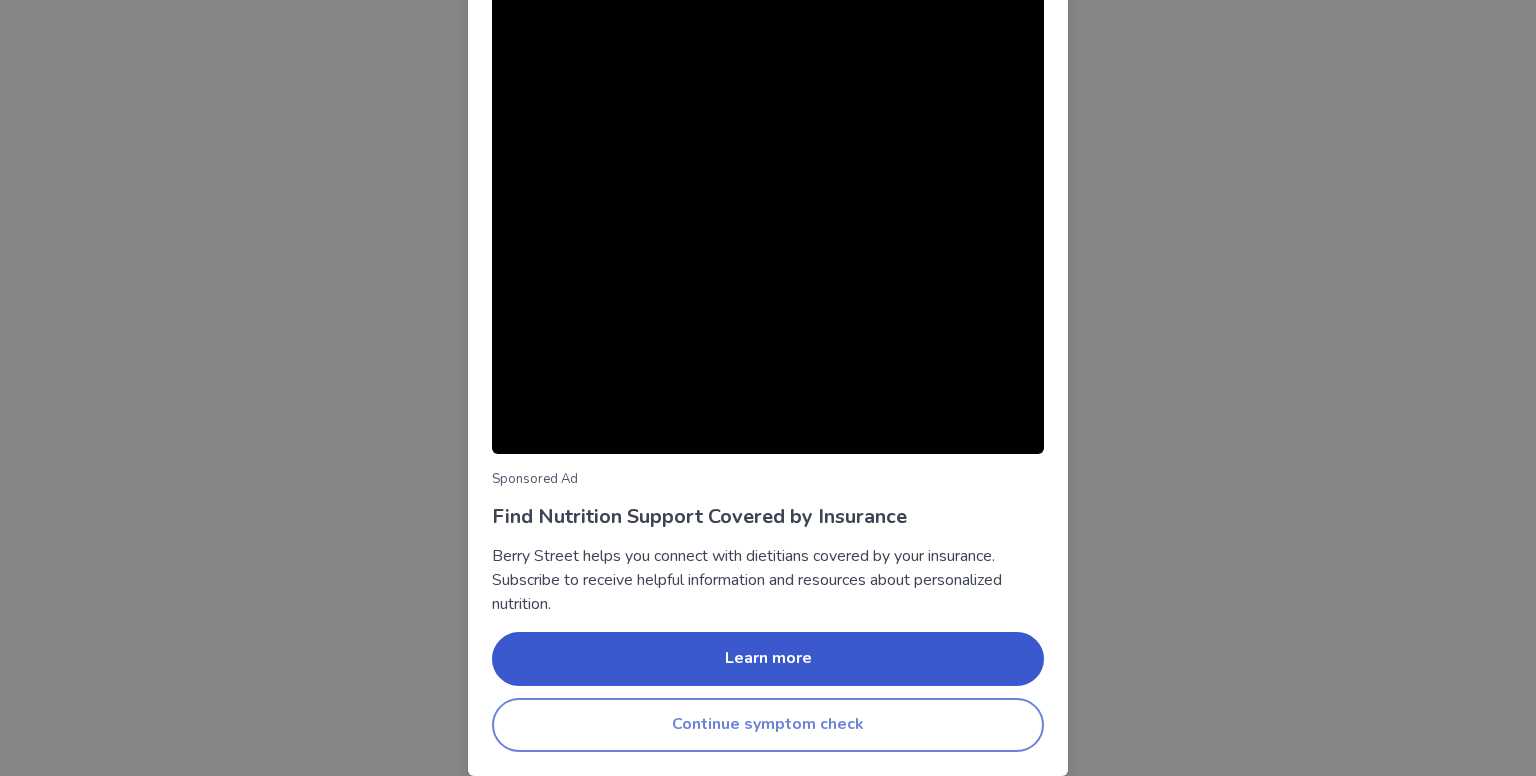 click on "Continue symptom check" at bounding box center (768, 725) 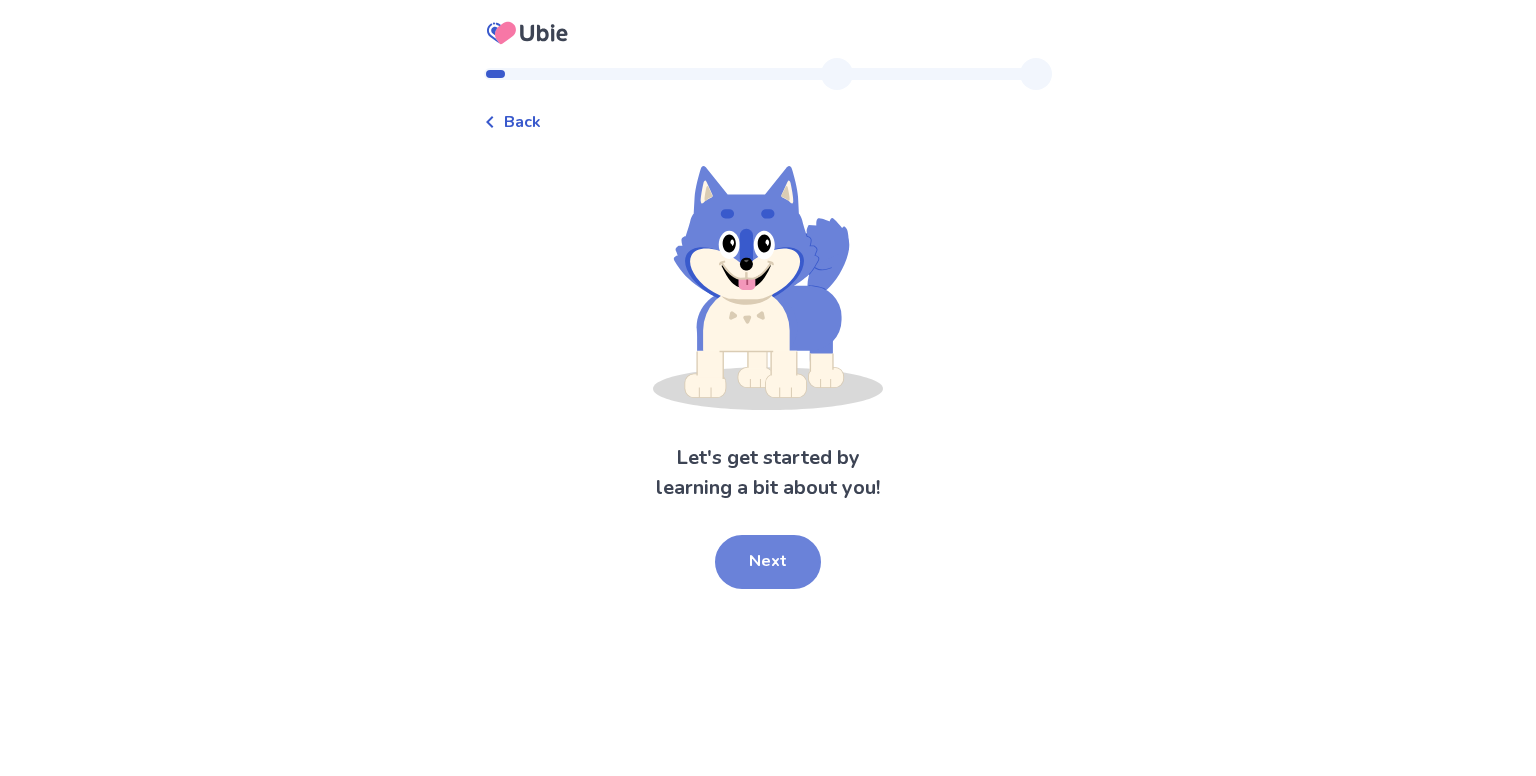 click on "Next" at bounding box center [768, 562] 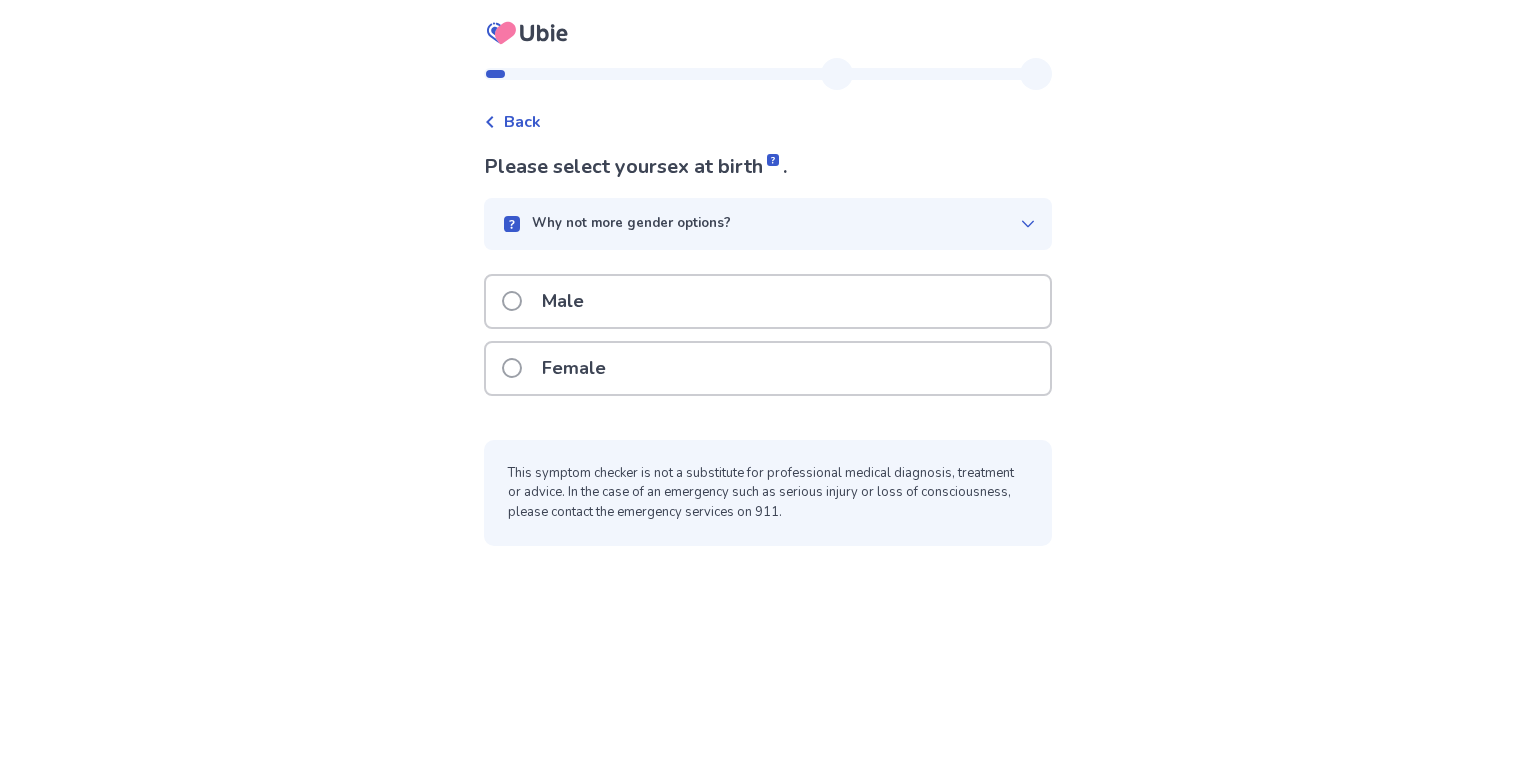 click on "Female" at bounding box center [768, 368] 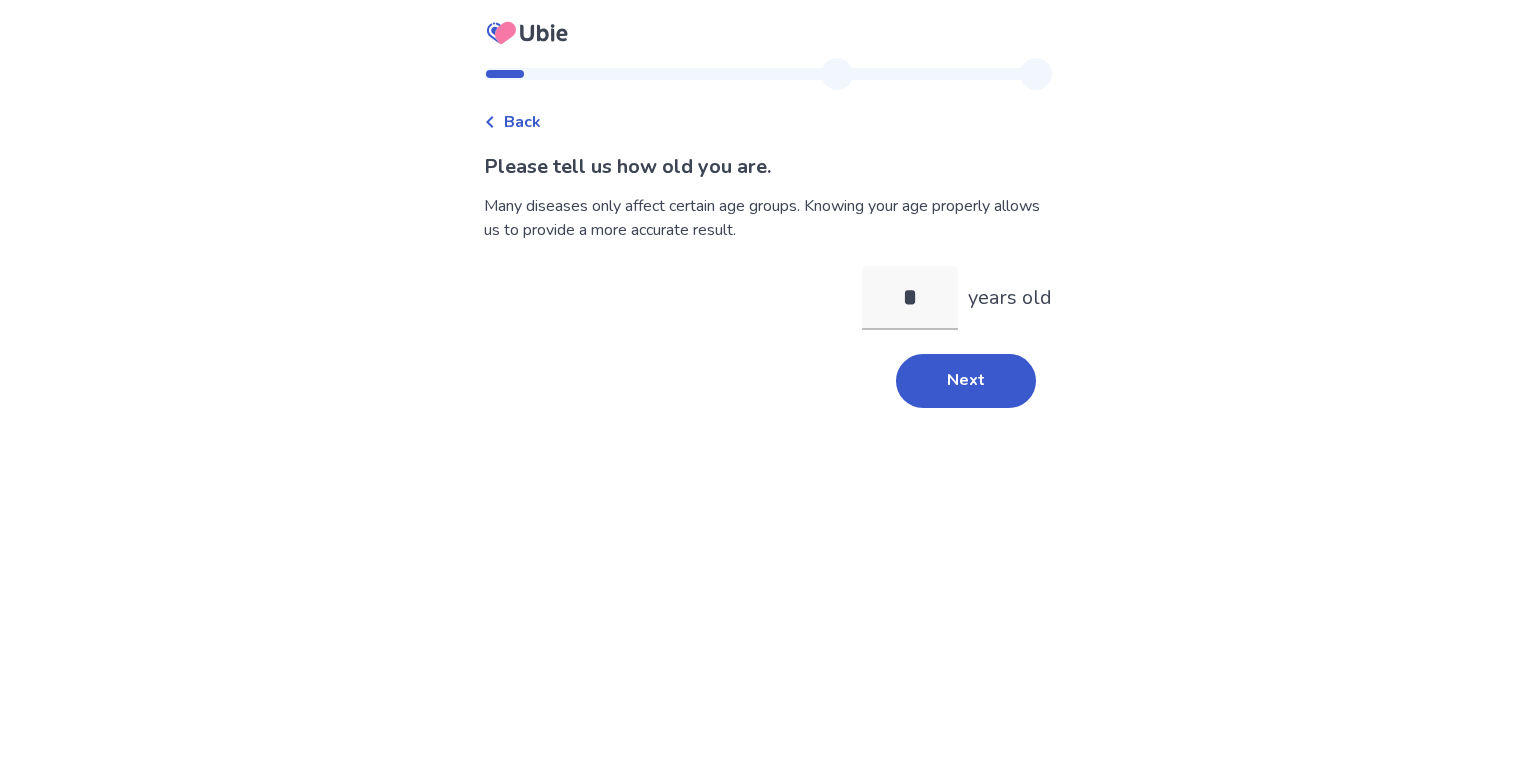 type on "**" 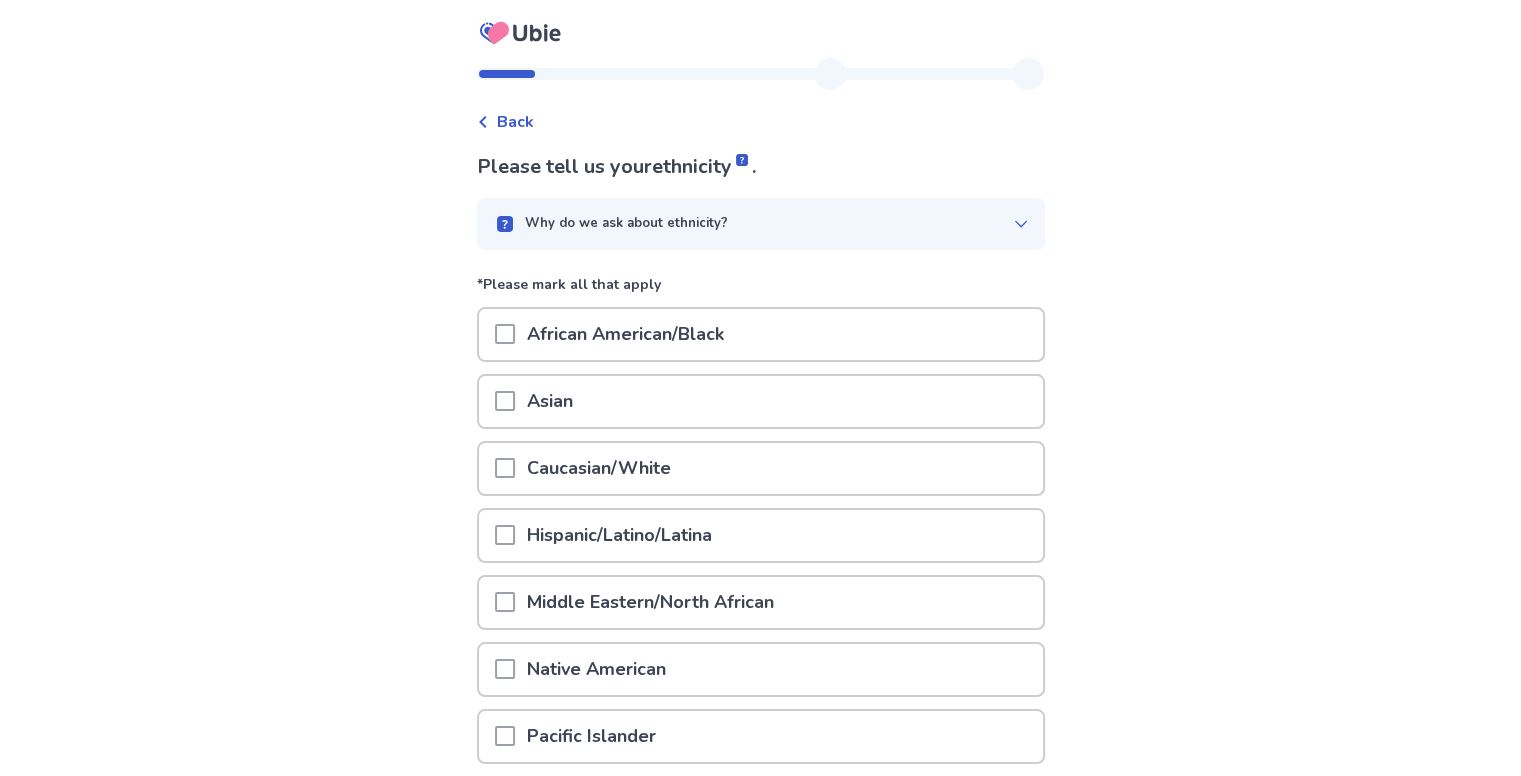 click on "African American/Black" at bounding box center (625, 334) 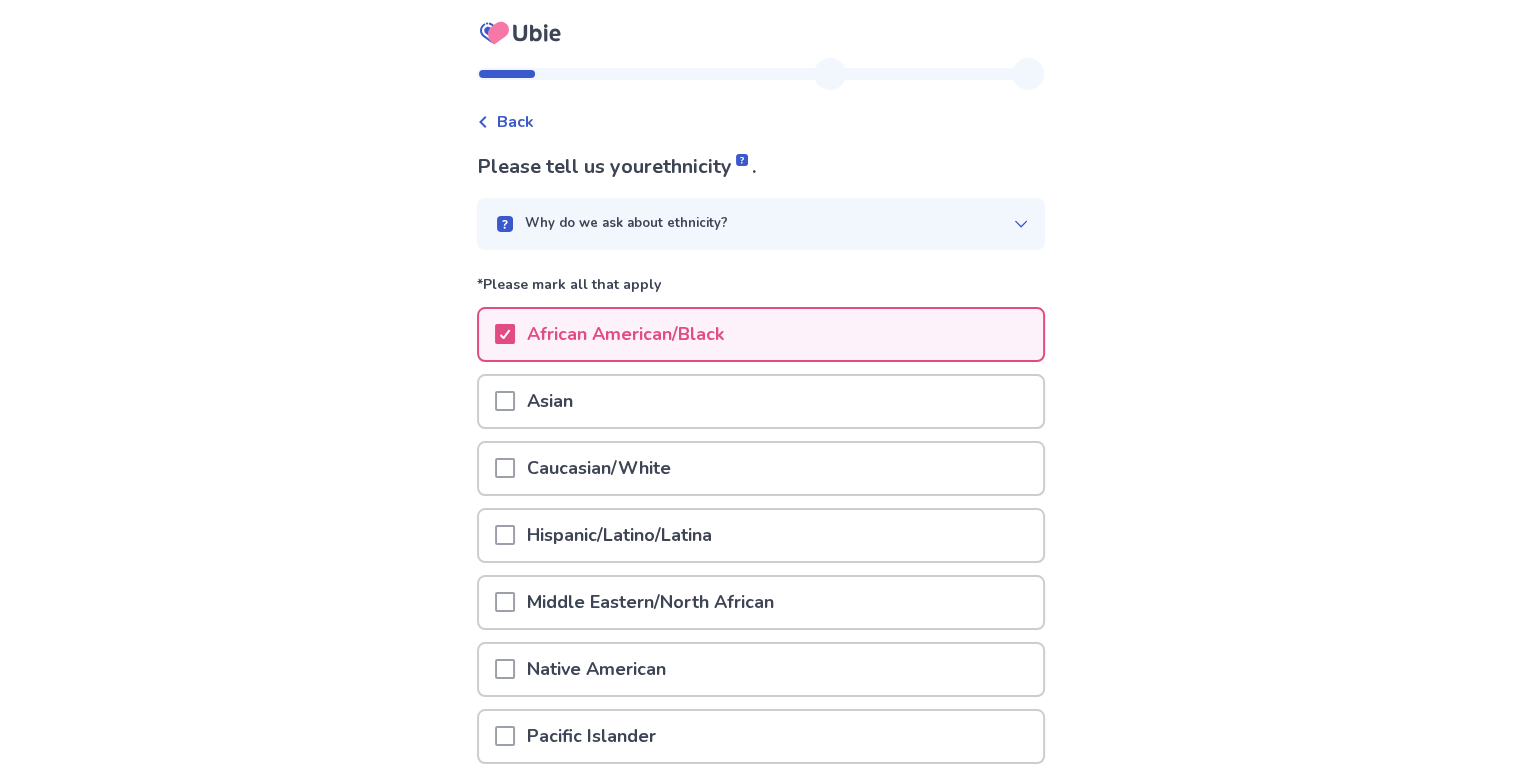 click on "African American/Black" at bounding box center [625, 334] 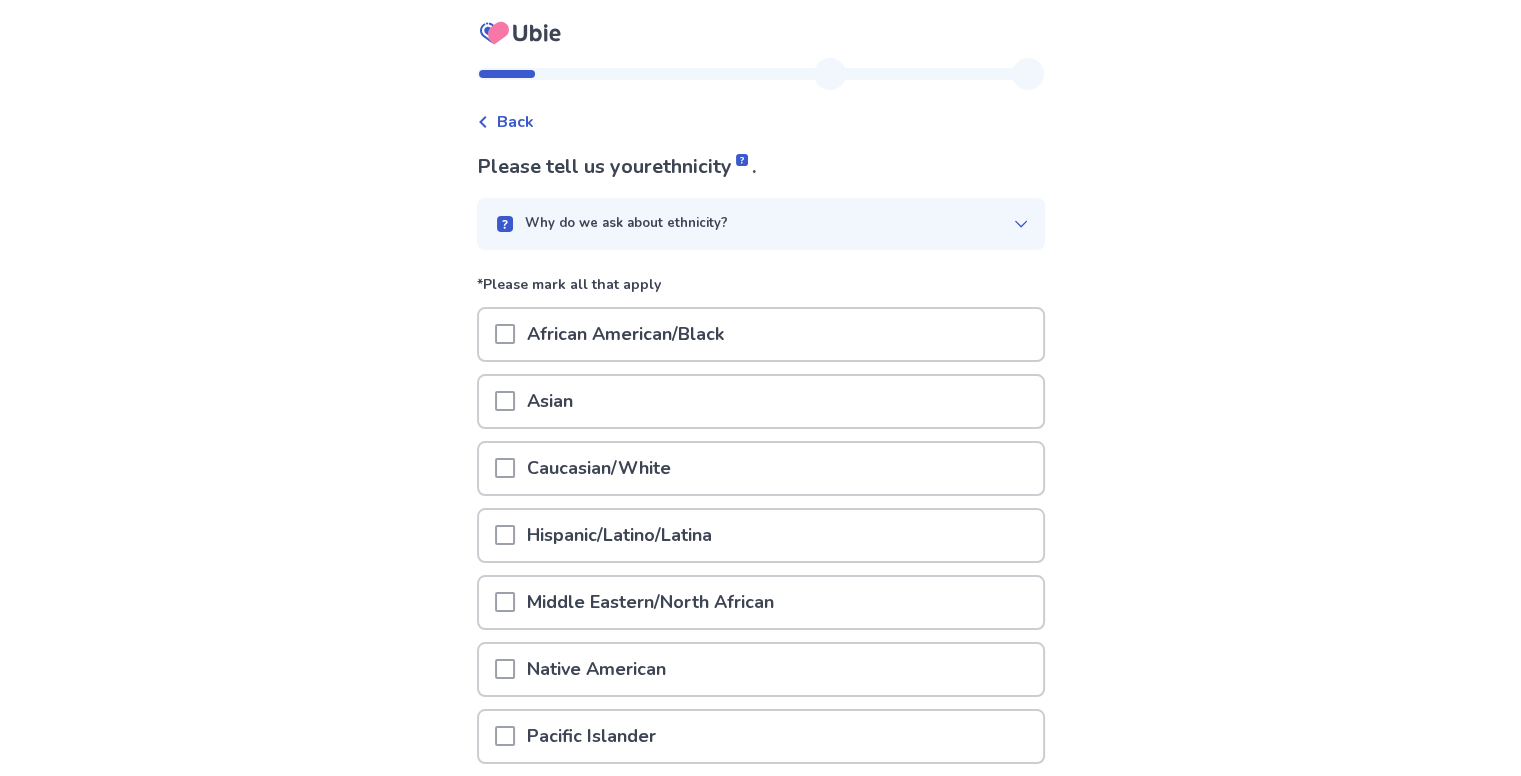 click on "Asian" at bounding box center (761, 401) 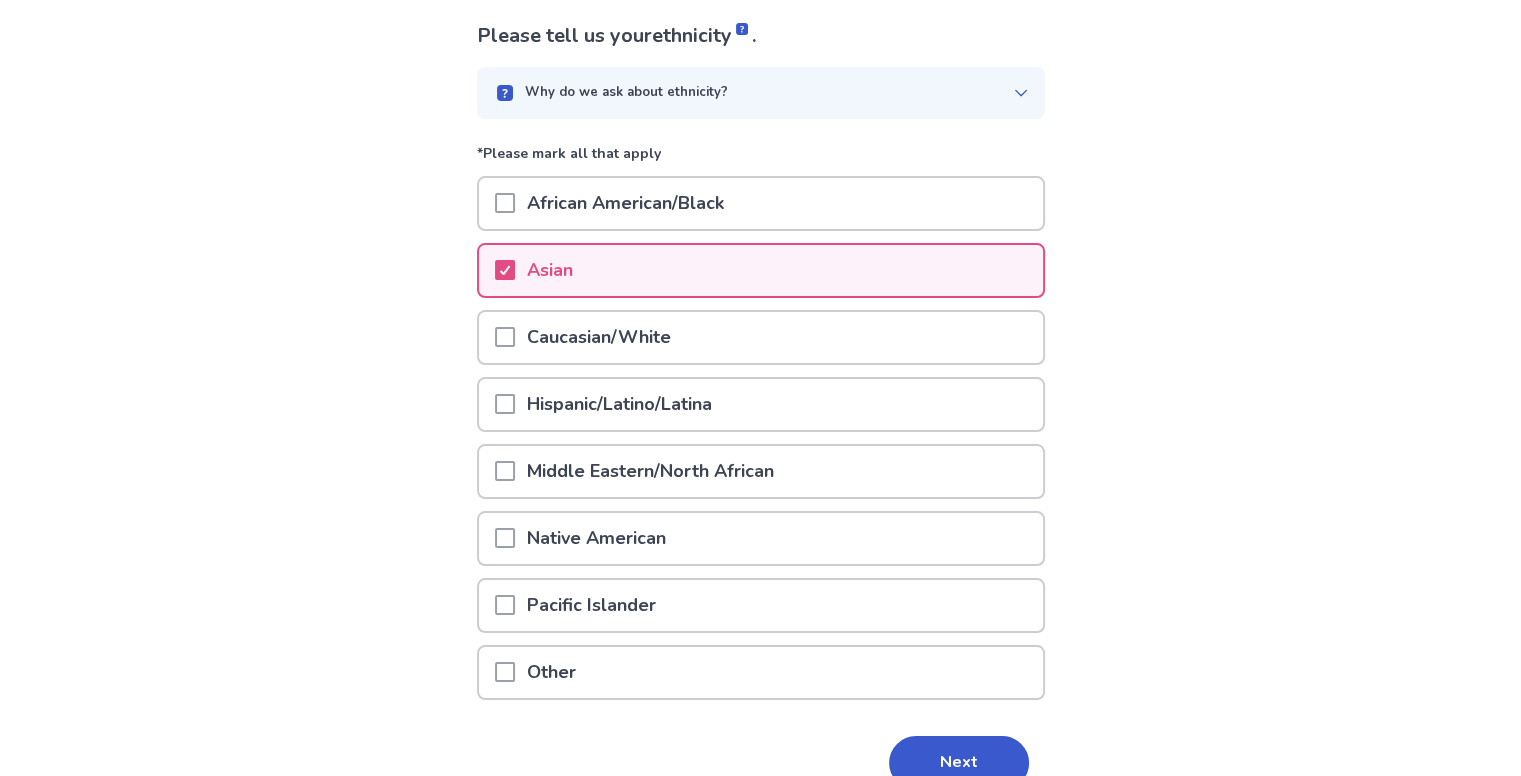 scroll, scrollTop: 136, scrollLeft: 0, axis: vertical 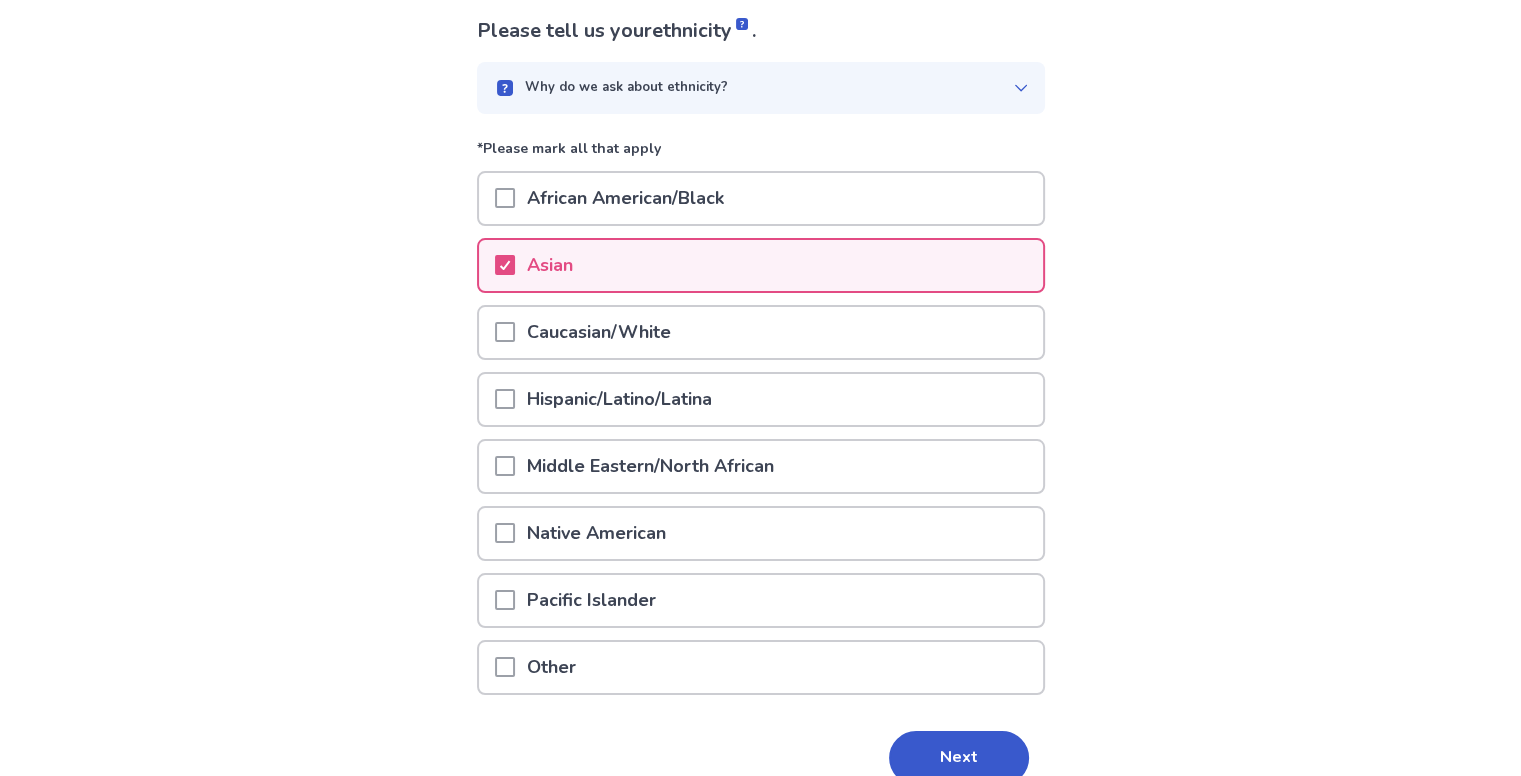 click on "Caucasian/White" at bounding box center [761, 332] 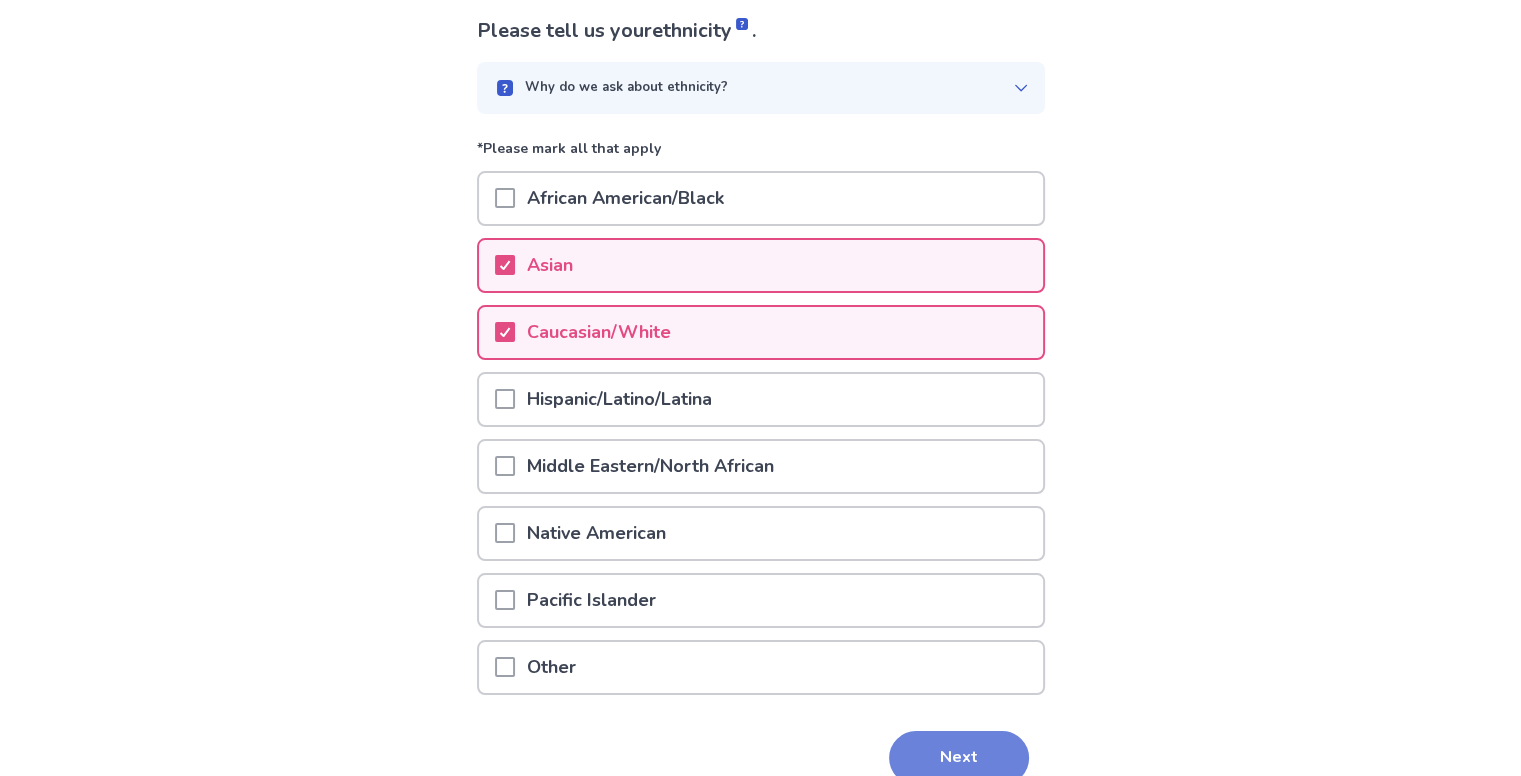 click on "Next" at bounding box center [959, 758] 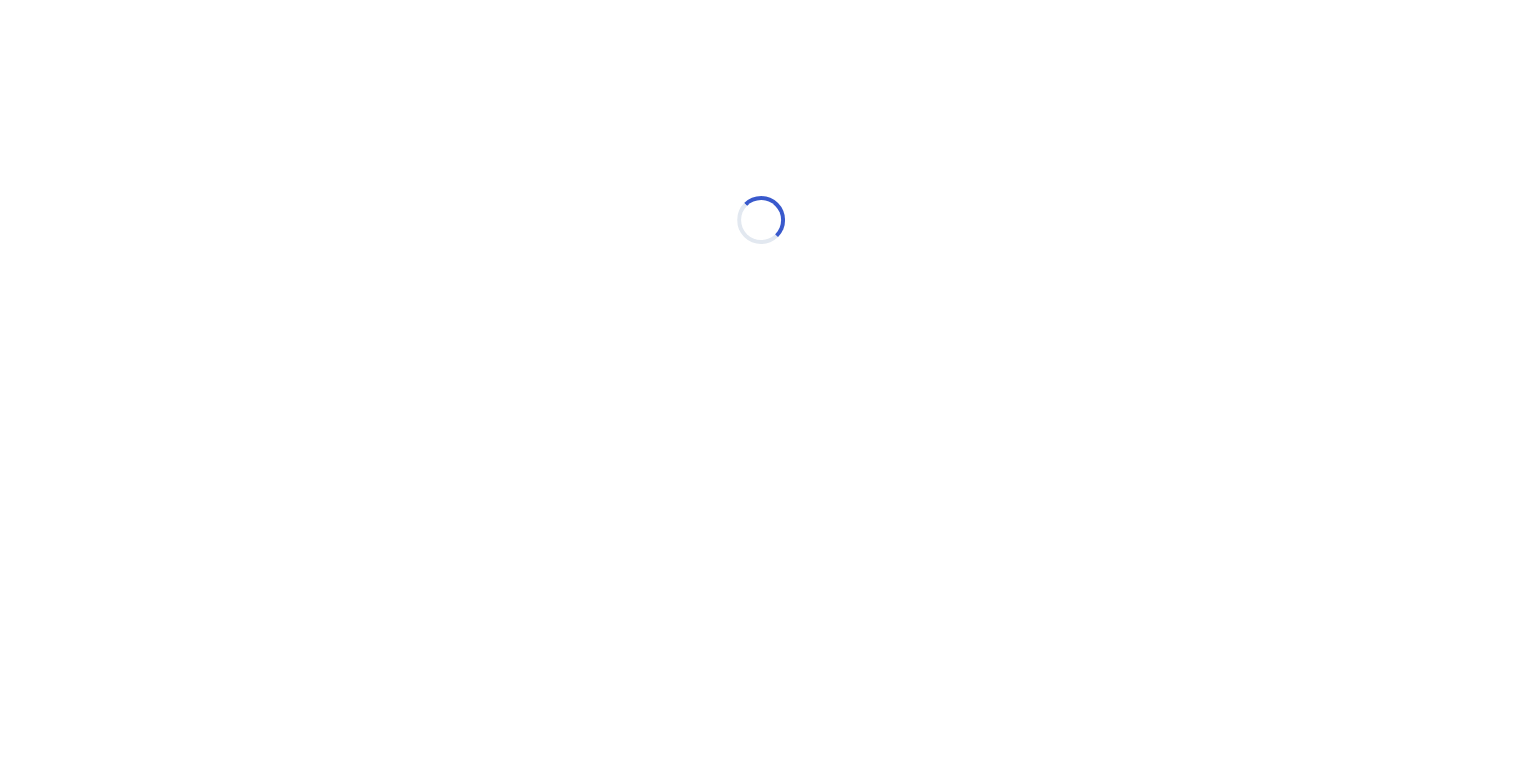 scroll, scrollTop: 0, scrollLeft: 0, axis: both 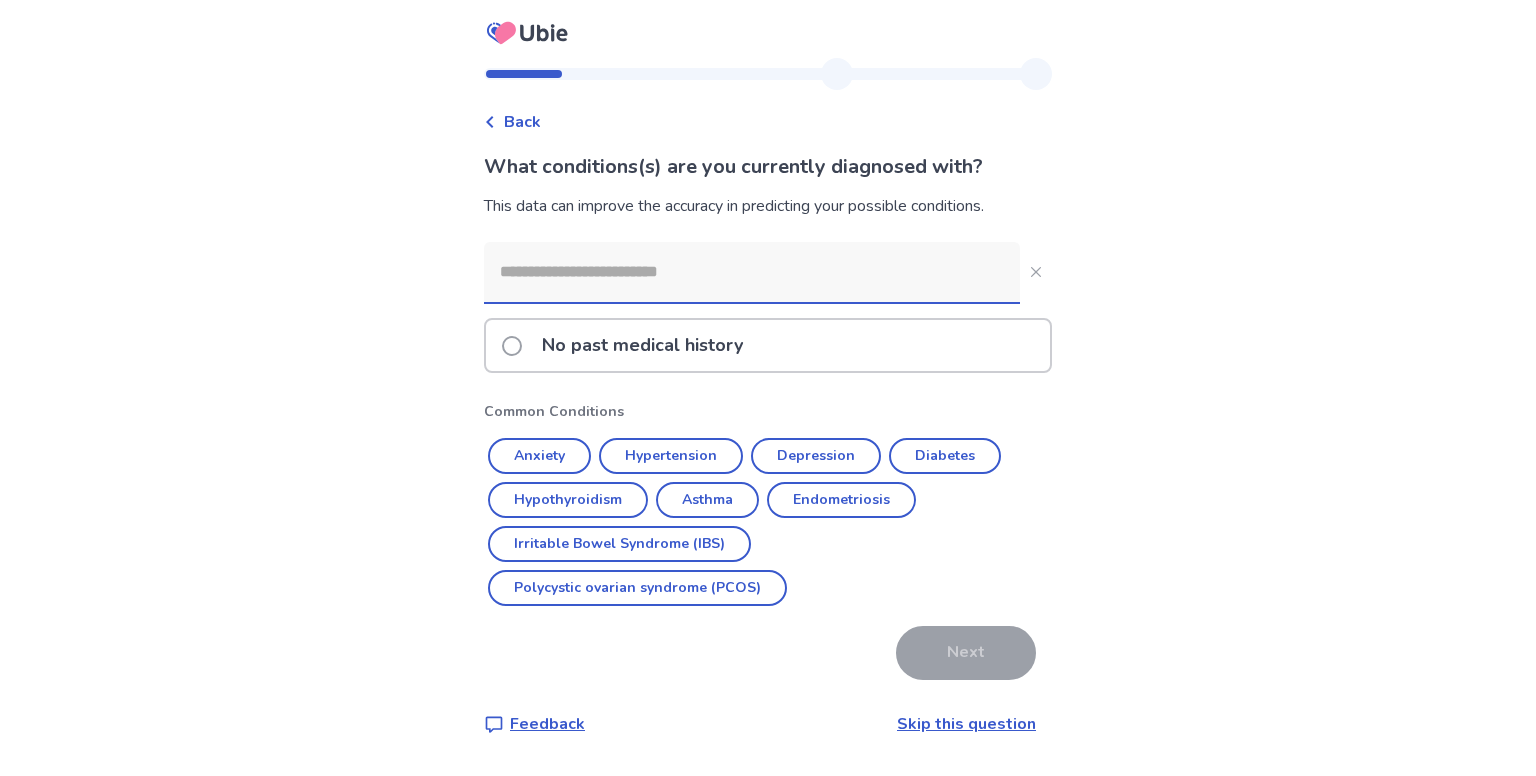 click at bounding box center [752, 272] 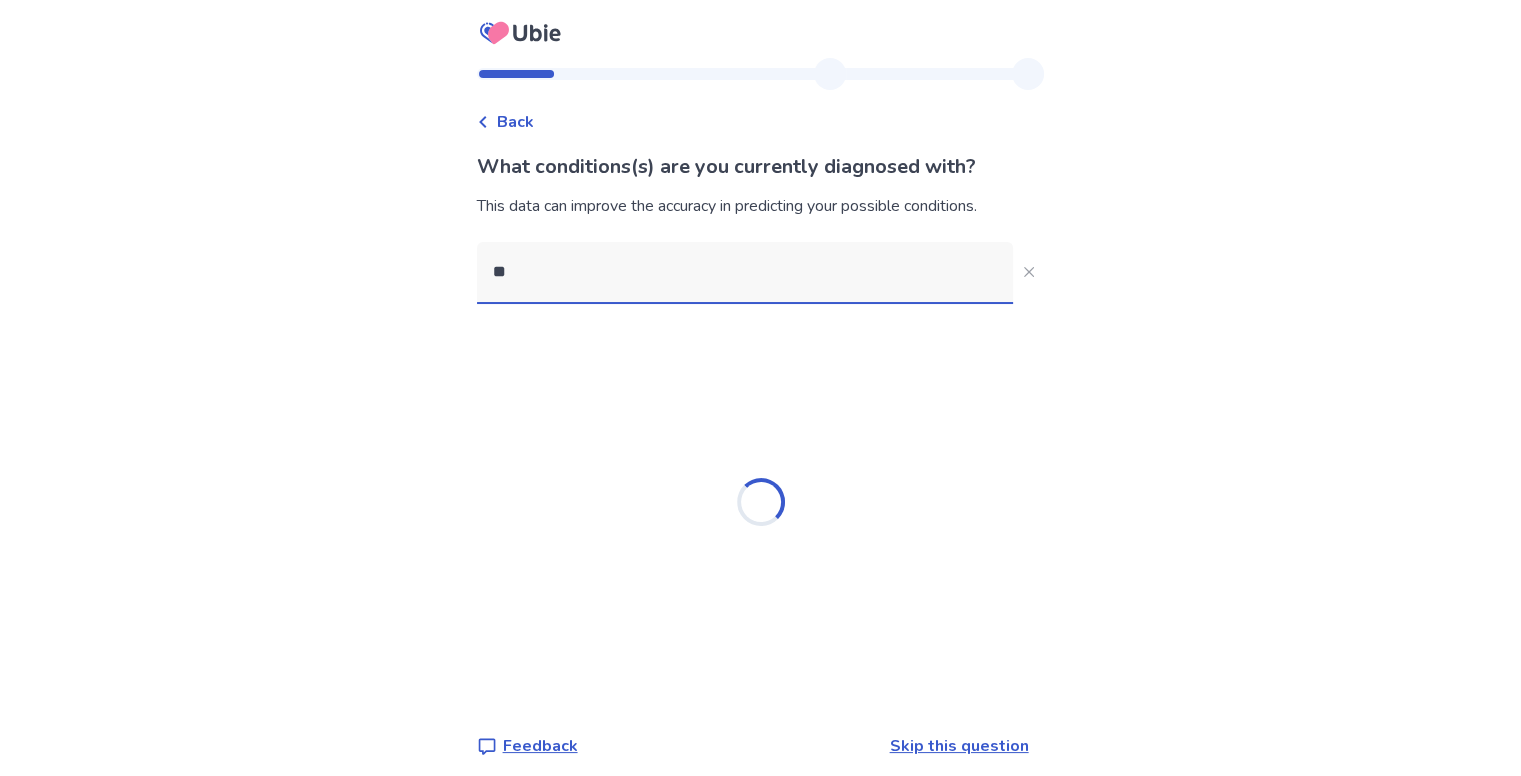 type on "***" 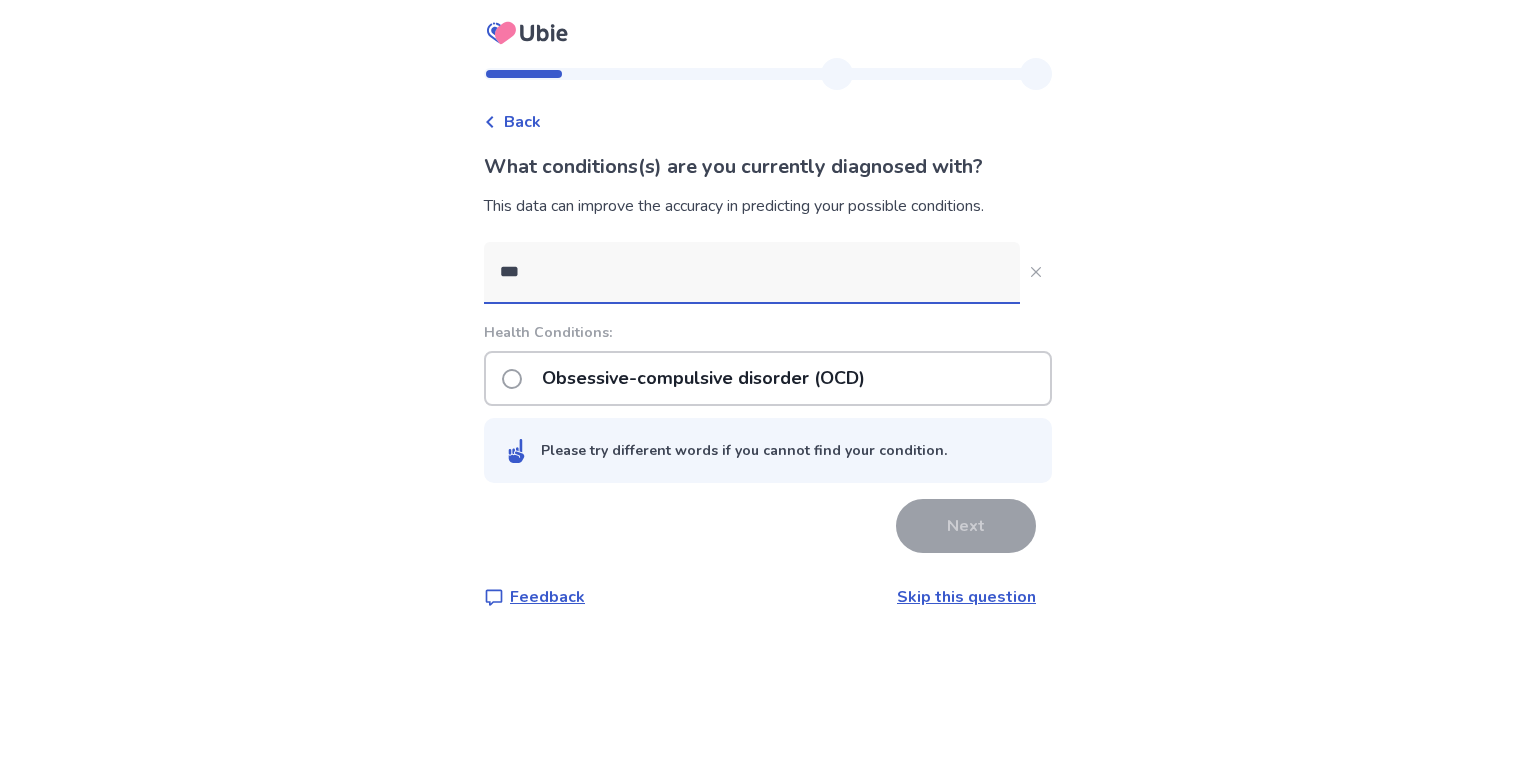 click on "Obsessive-compulsive disorder (OCD)" at bounding box center [703, 378] 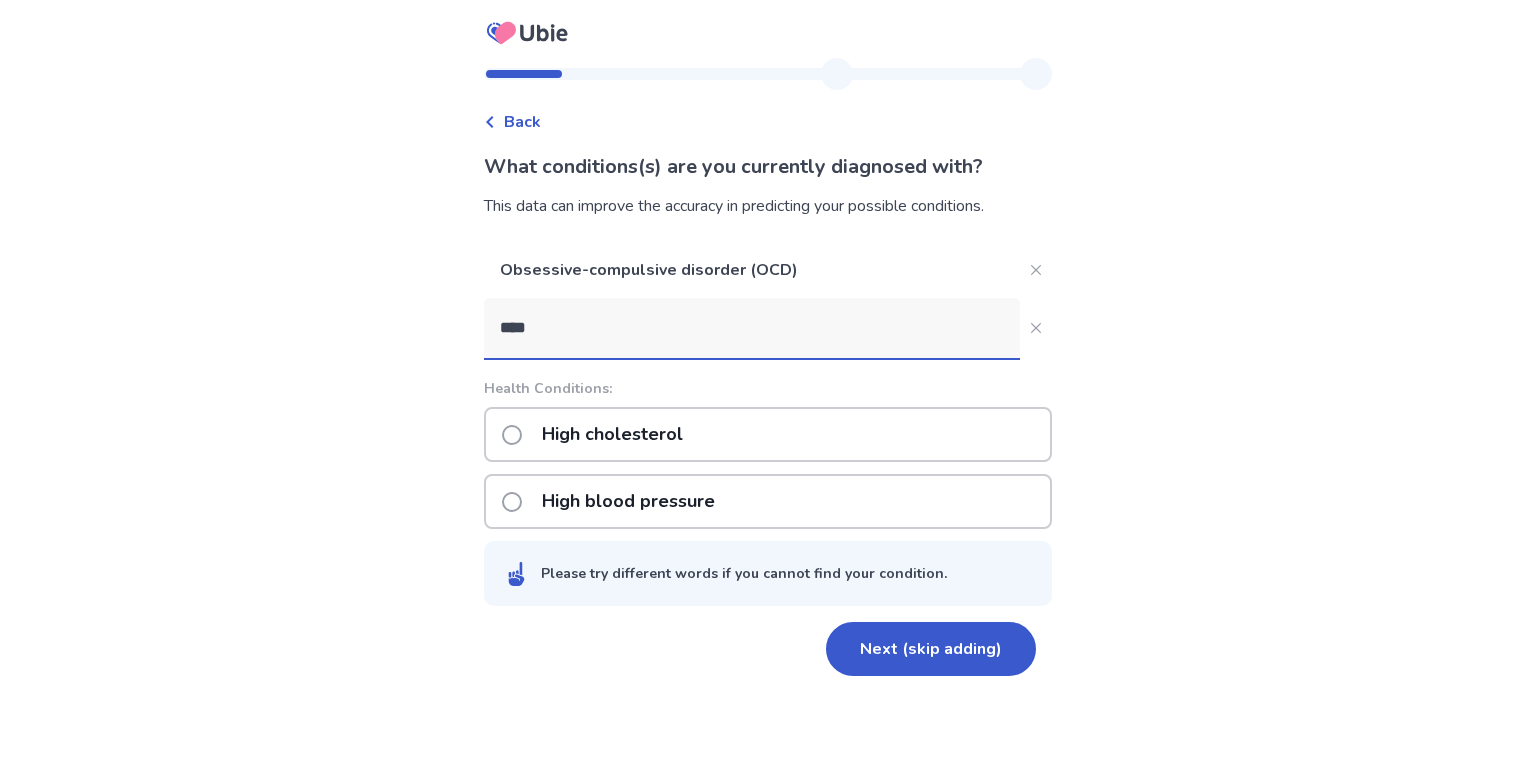 type on "****" 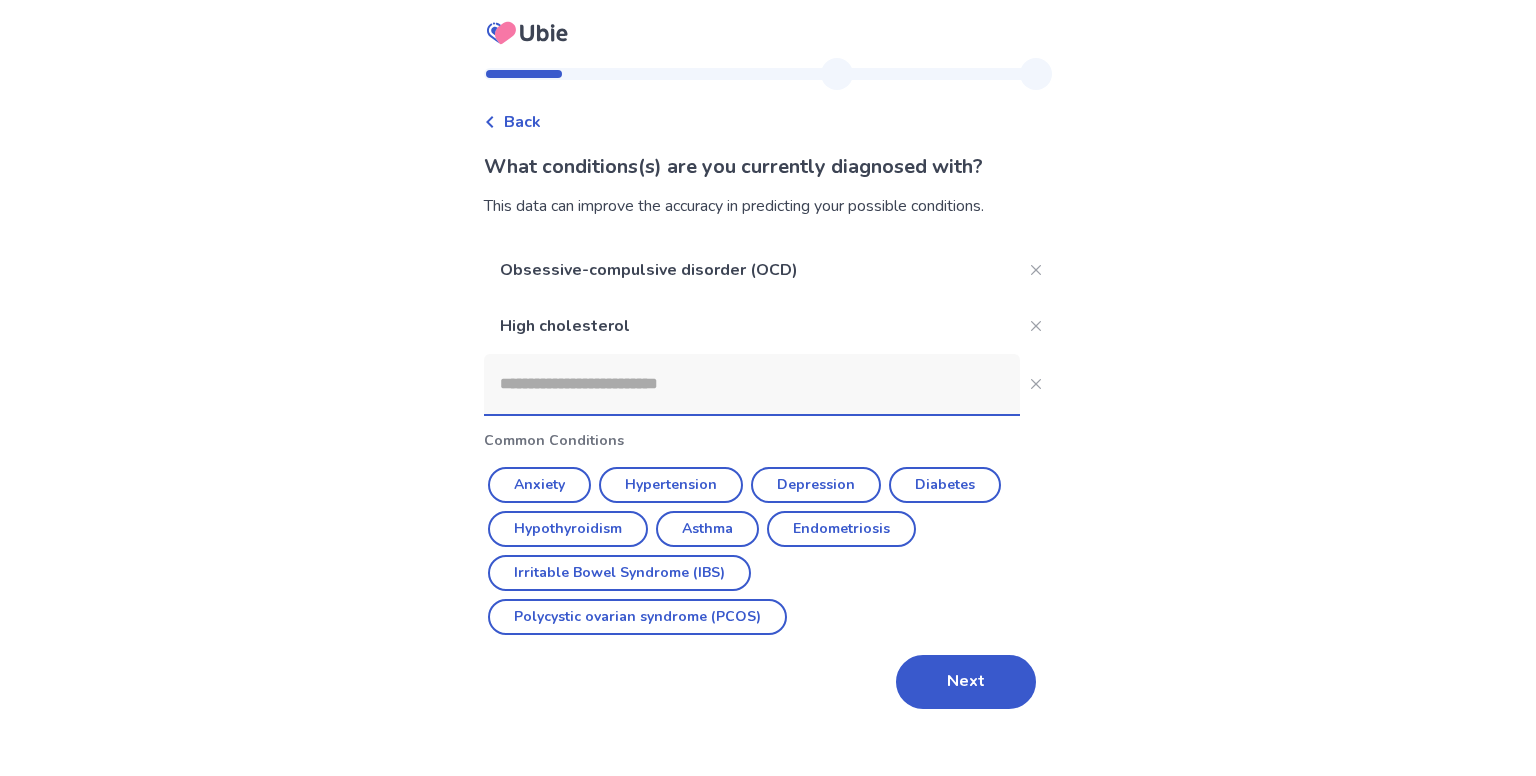 click at bounding box center [752, 384] 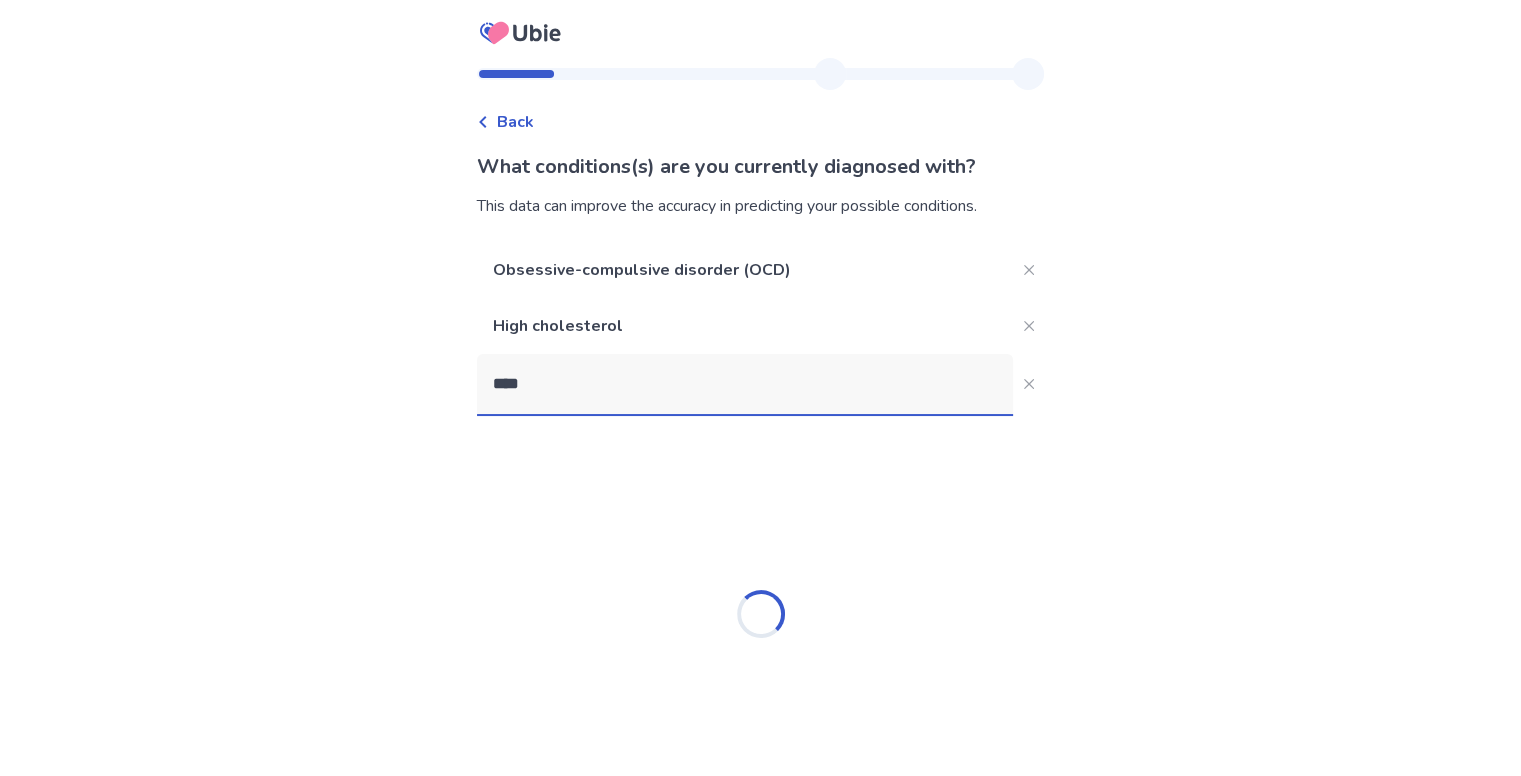 type on "*****" 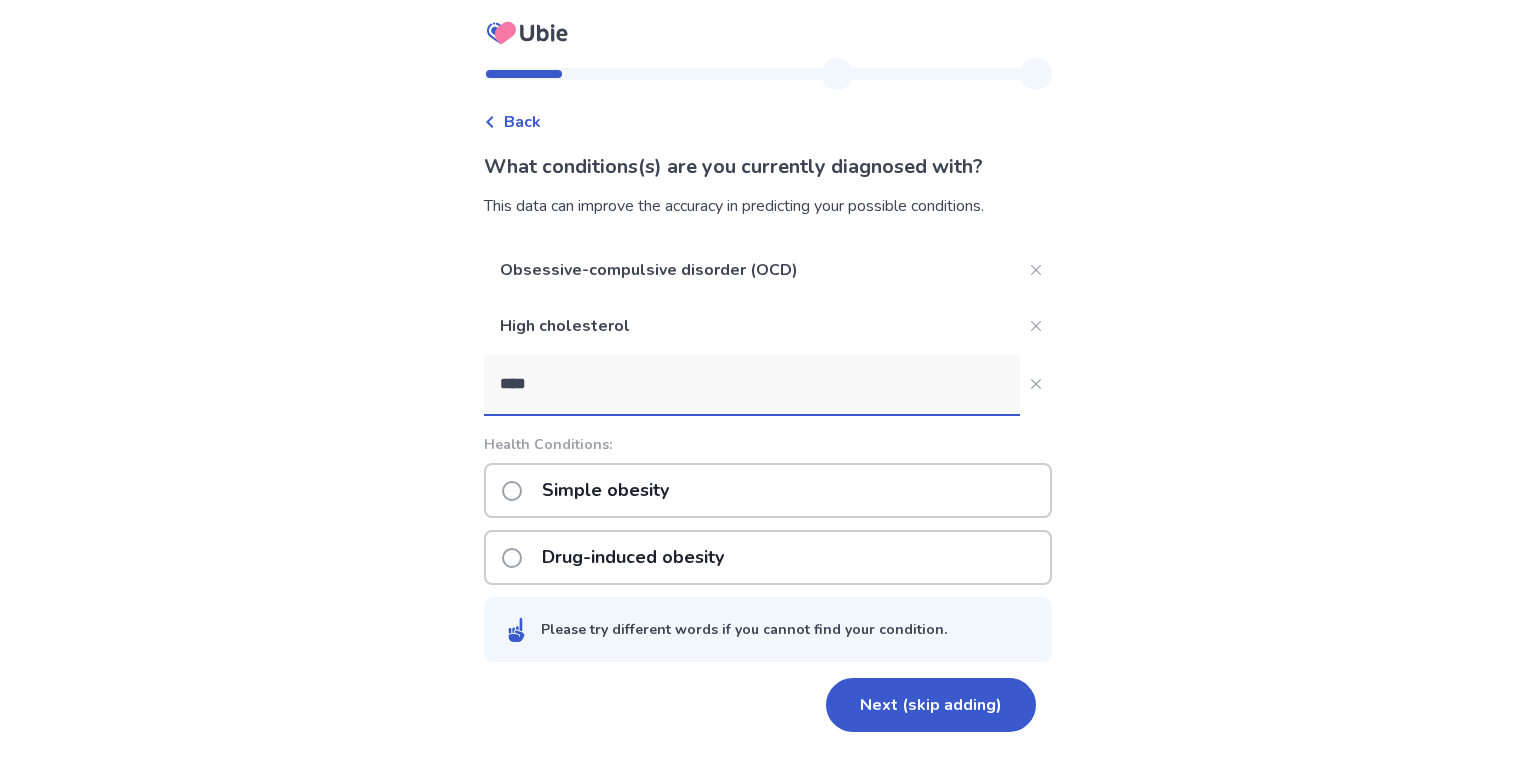 type on "****" 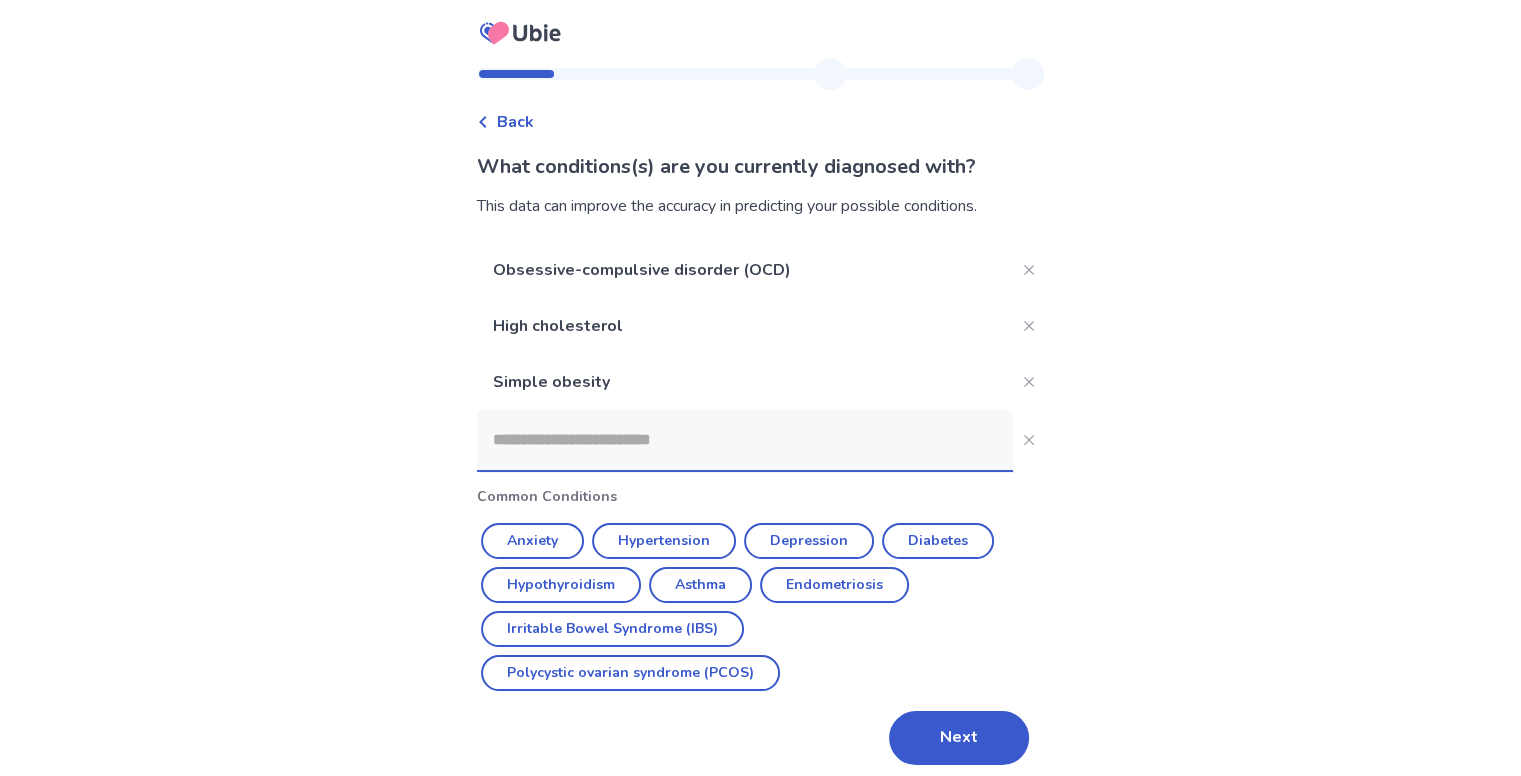 drag, startPoint x: 728, startPoint y: 499, endPoint x: 925, endPoint y: 505, distance: 197.09135 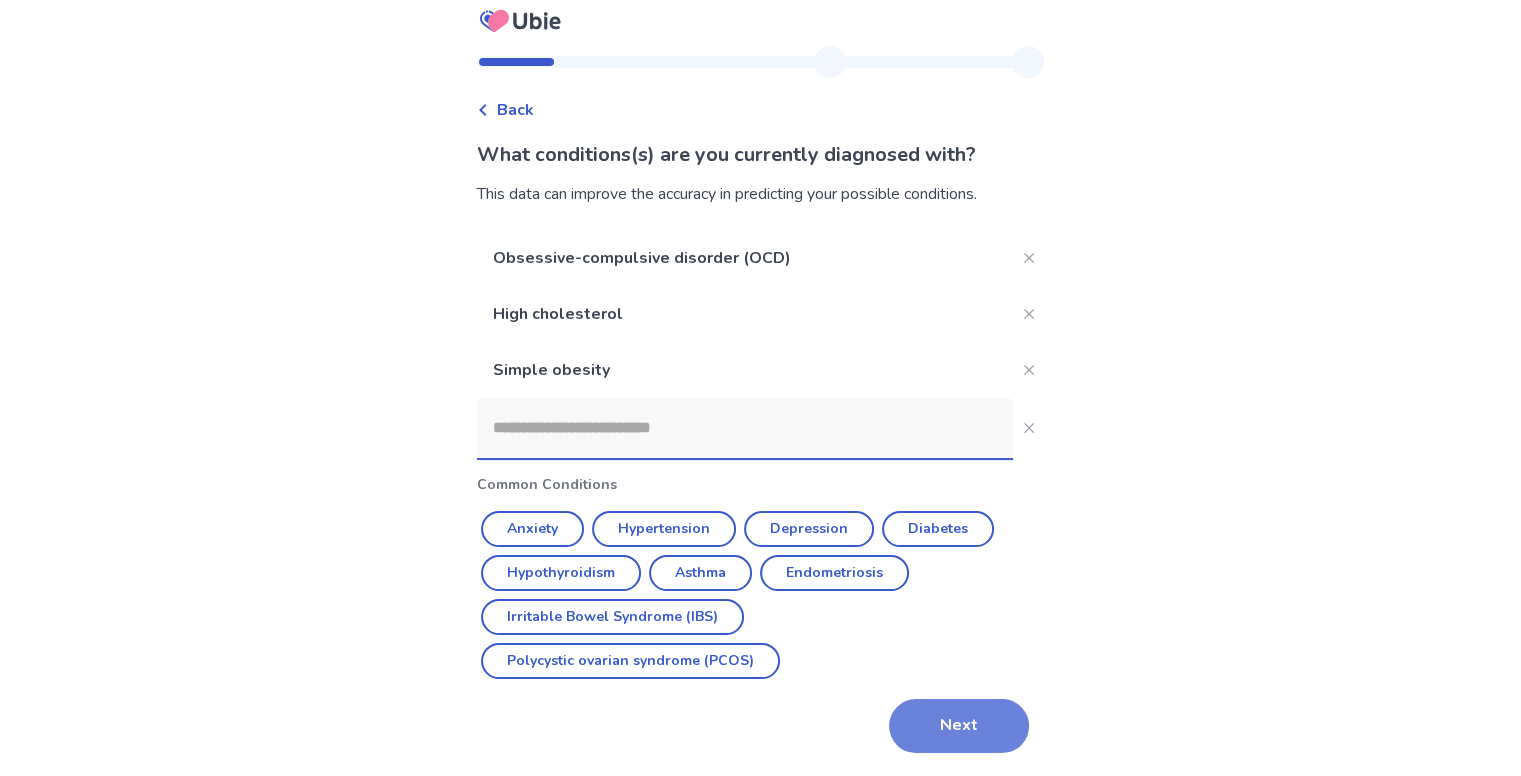 click on "Next" at bounding box center (959, 726) 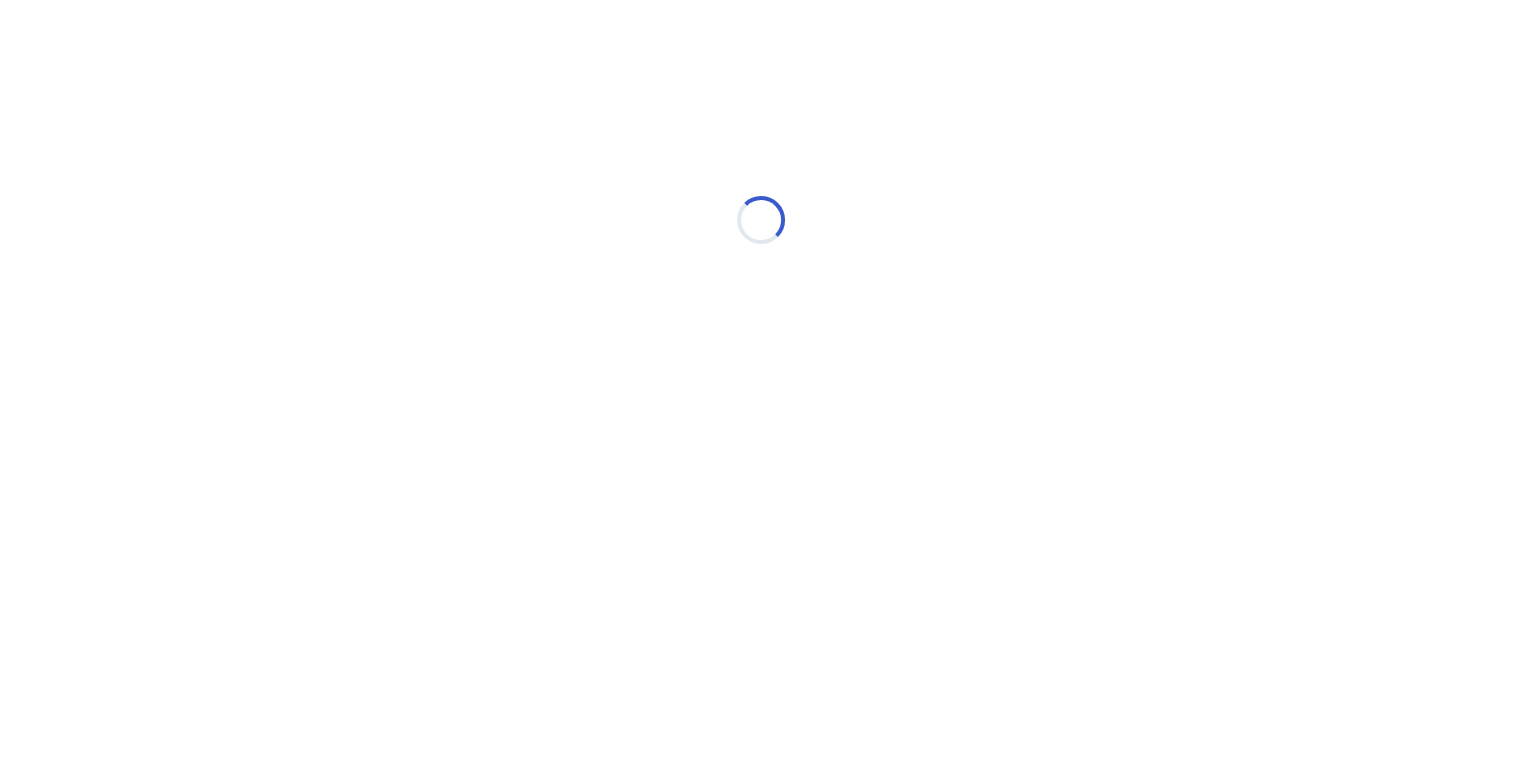 scroll, scrollTop: 0, scrollLeft: 0, axis: both 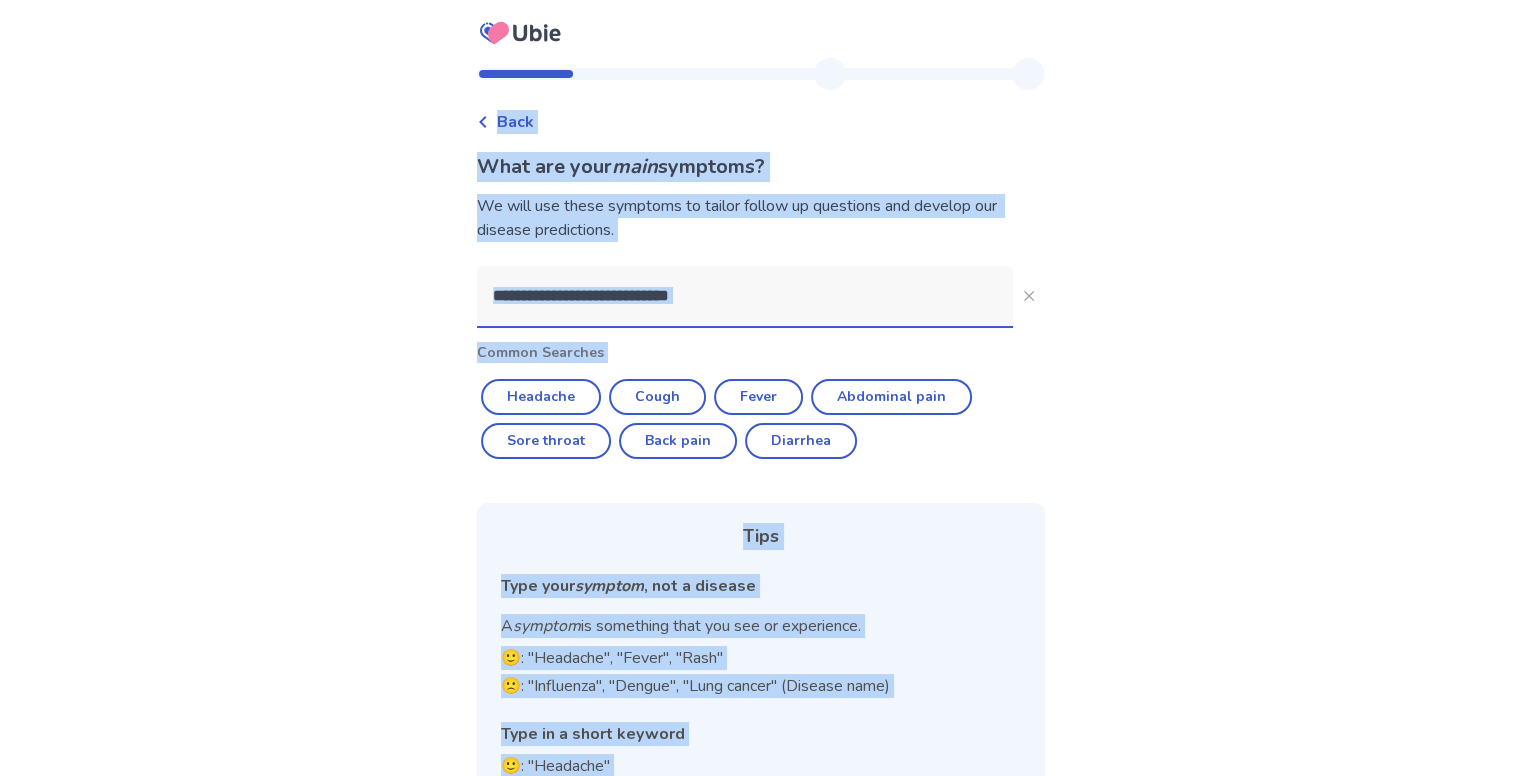 click on "We will use these symptoms to tailor follow up questions and develop our disease predictions." 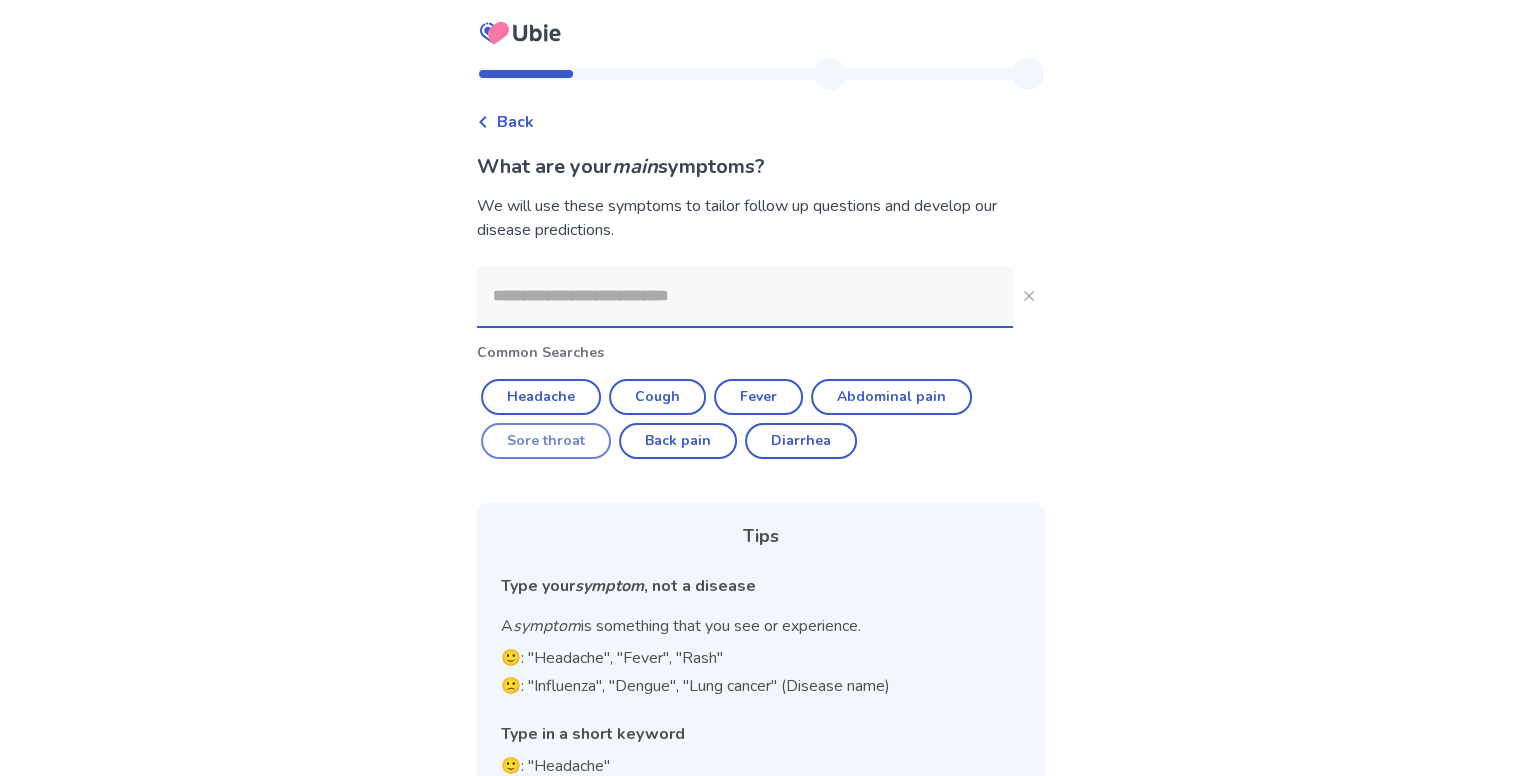 click on "Sore throat" 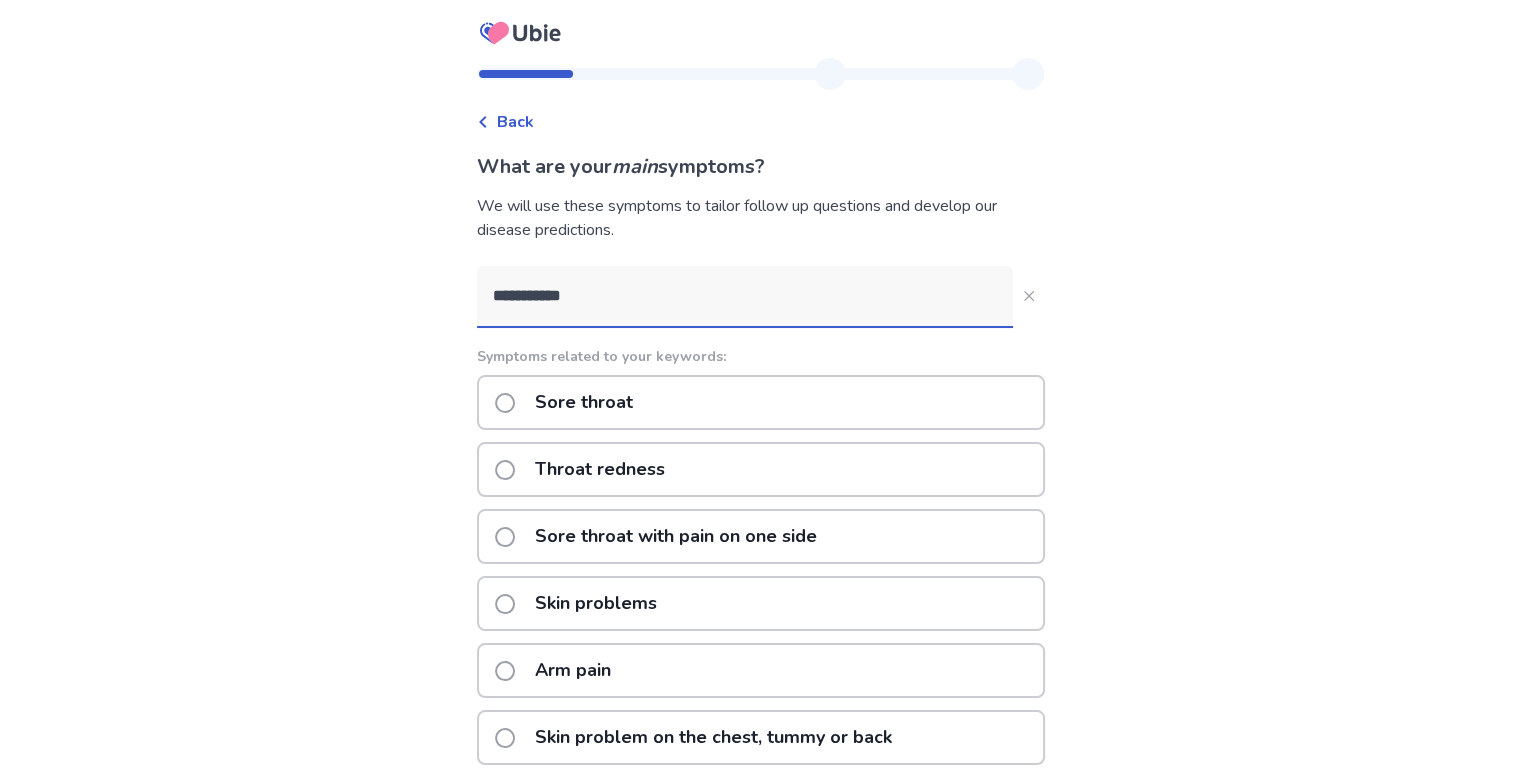 click on "Sore throat" 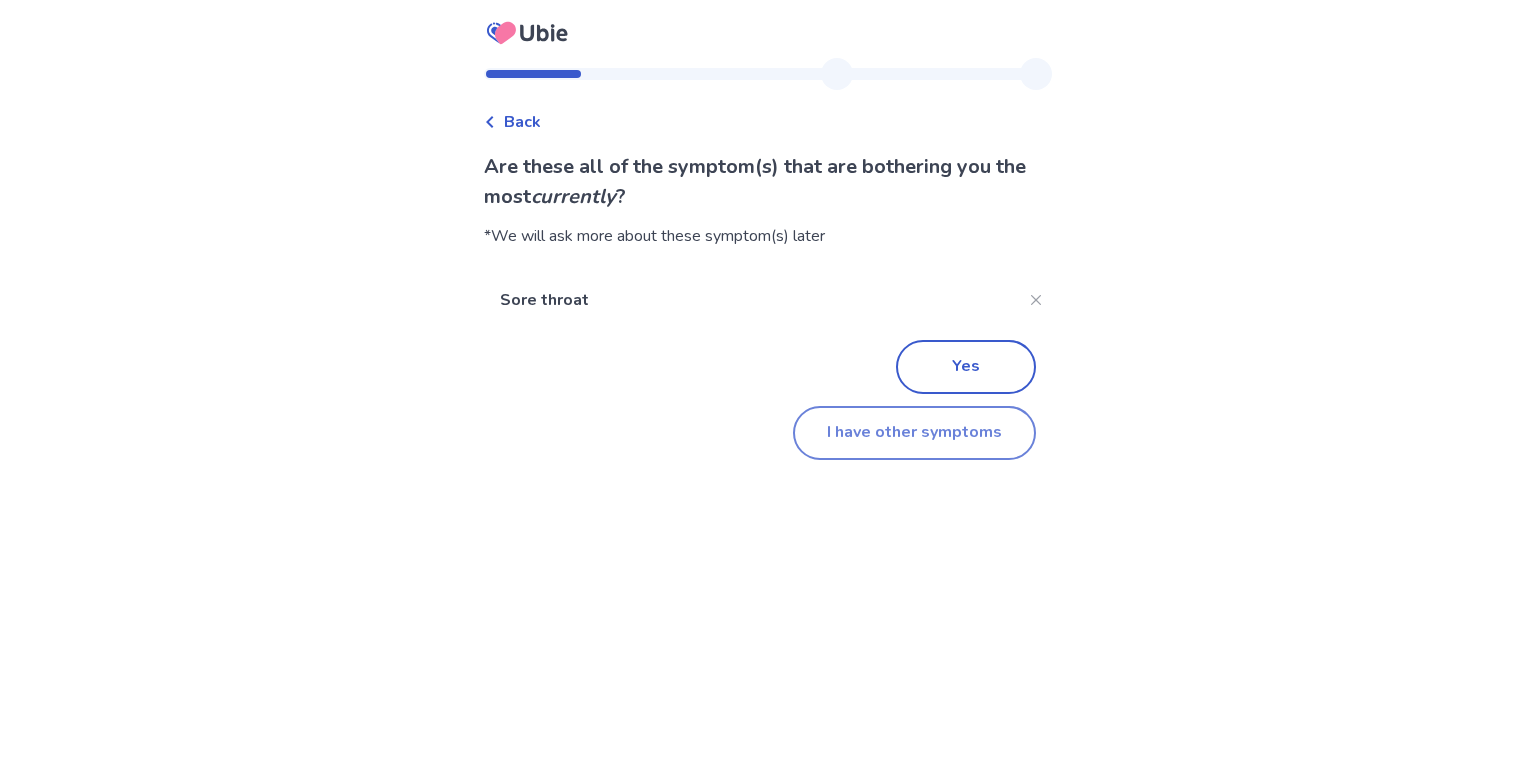click on "I have other symptoms" 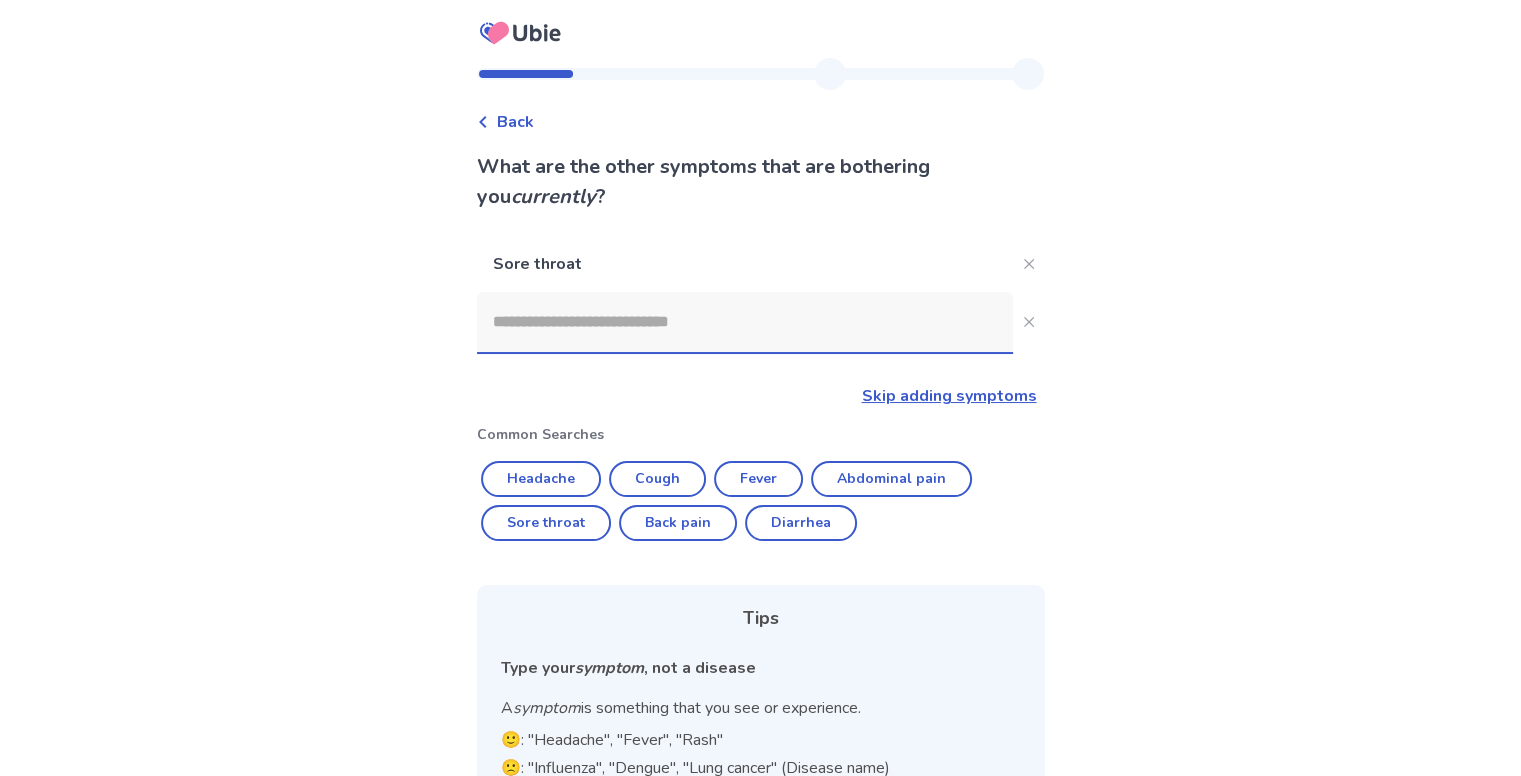 click 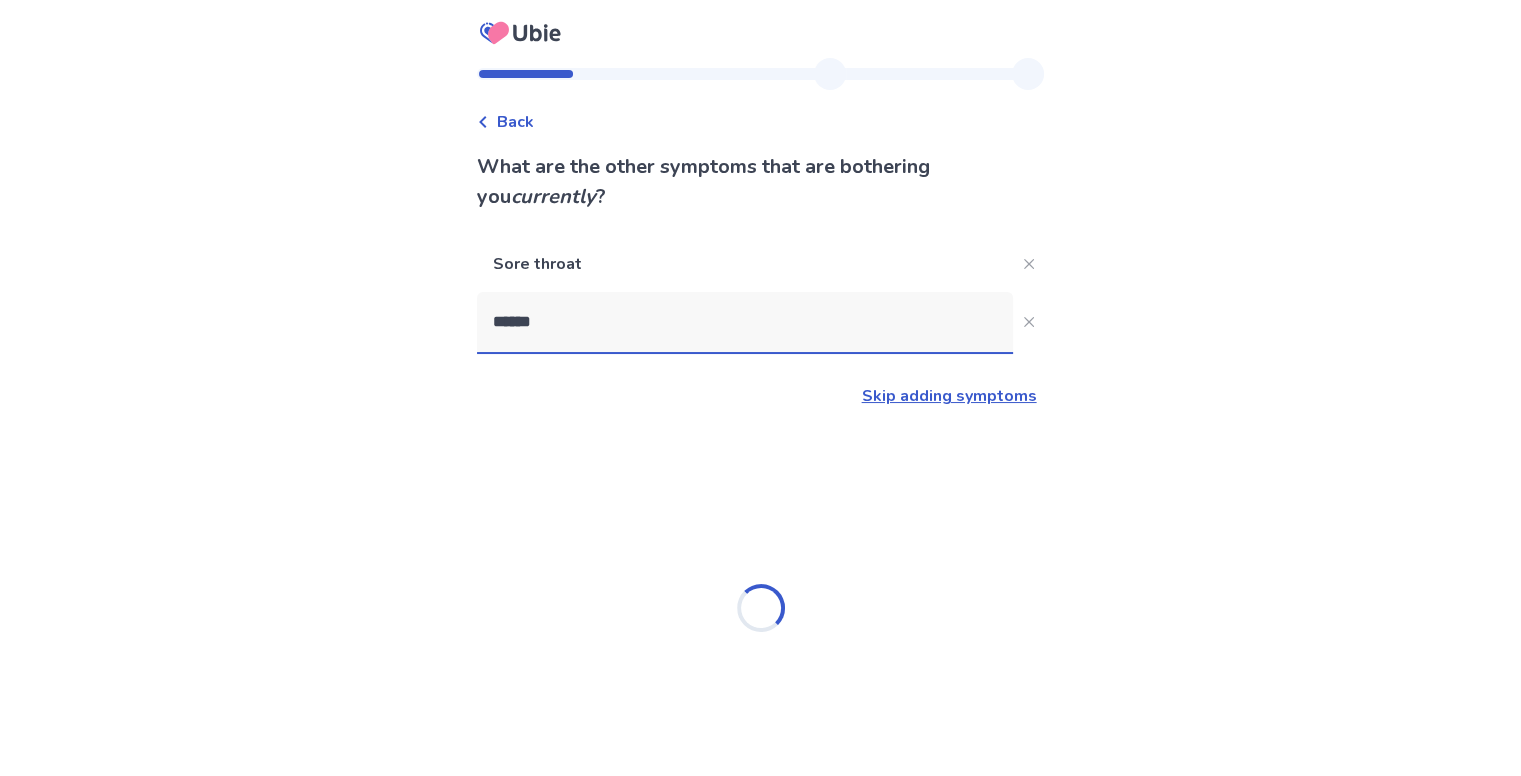 type on "*******" 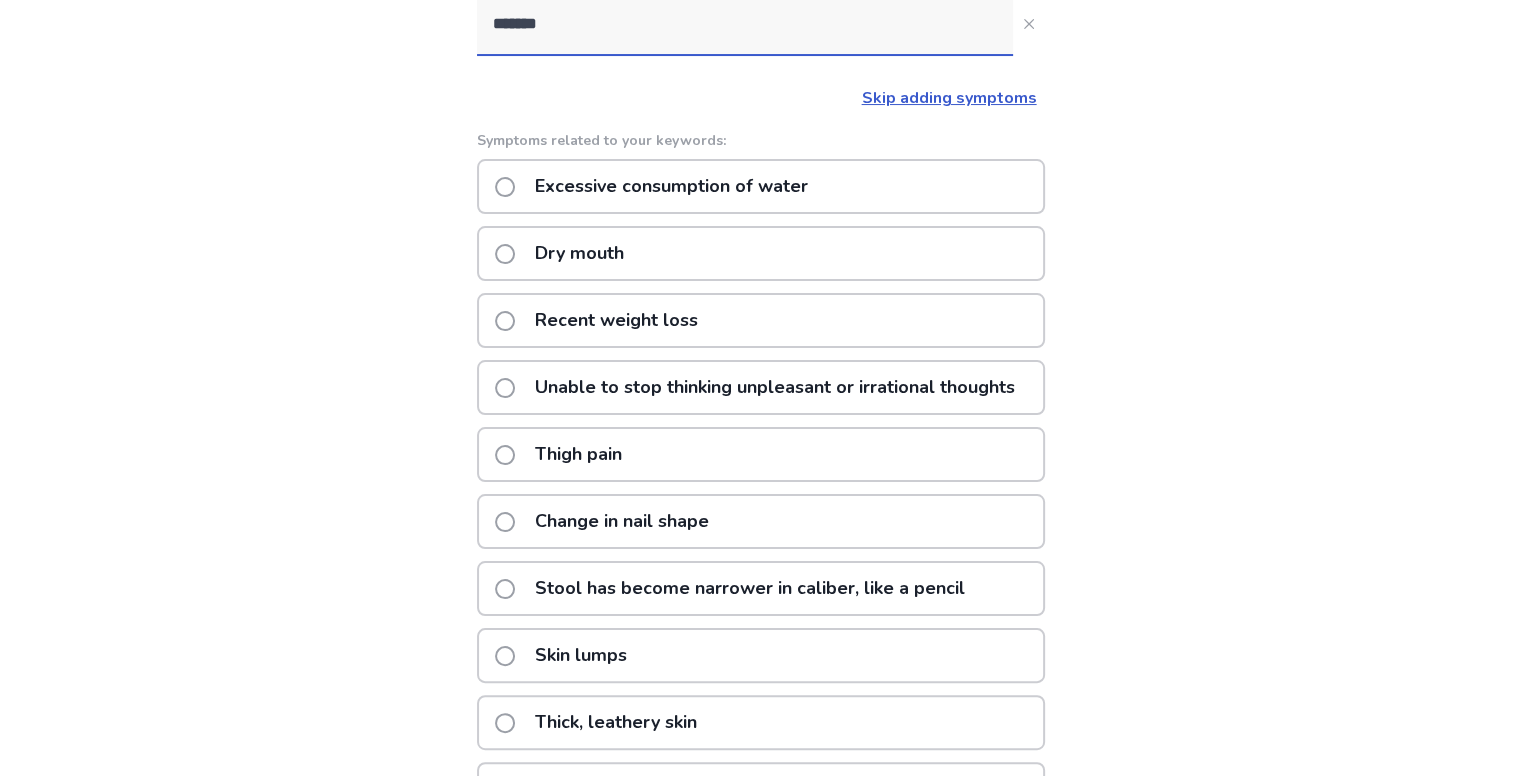 scroll, scrollTop: 294, scrollLeft: 0, axis: vertical 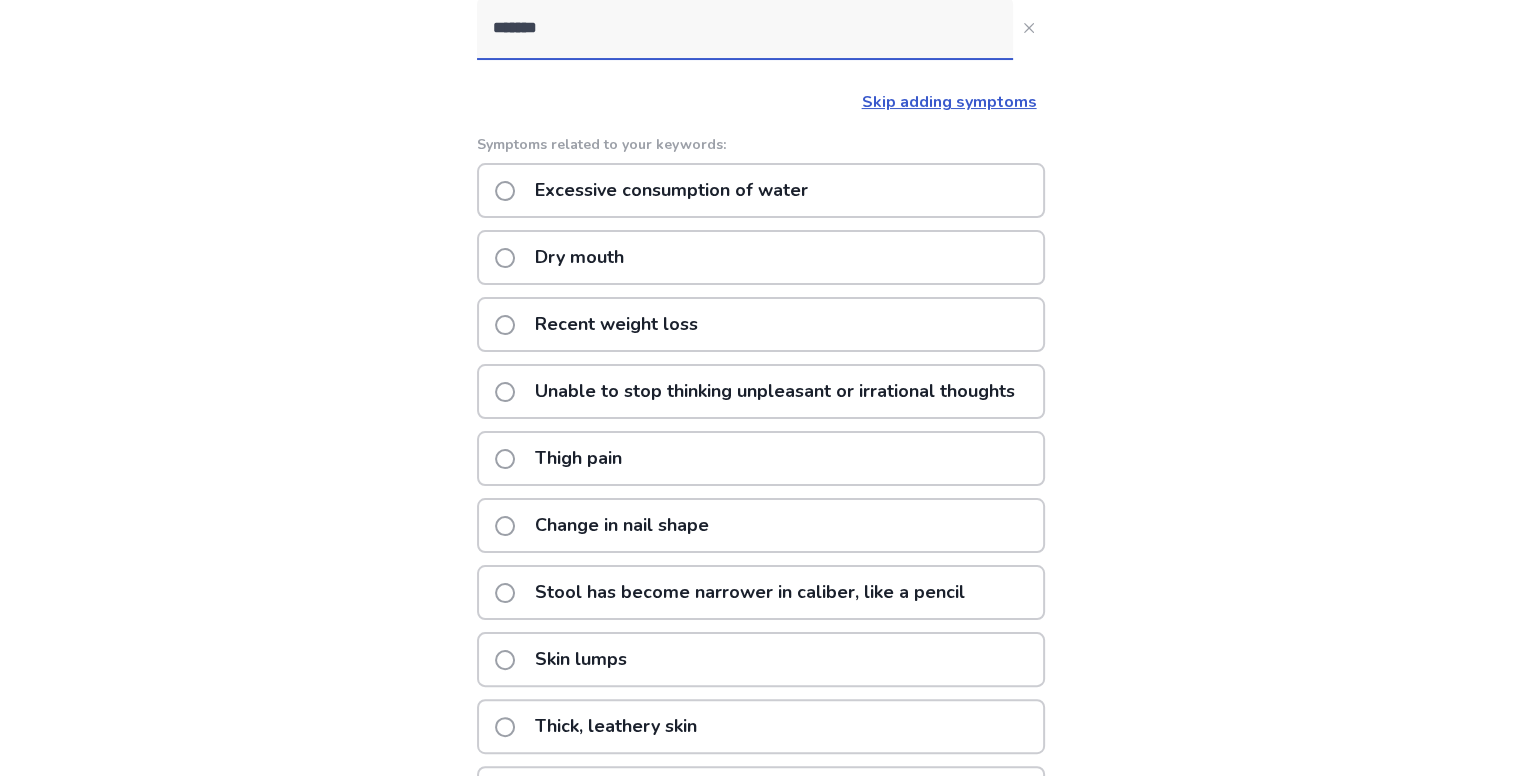 click on "Dry mouth" 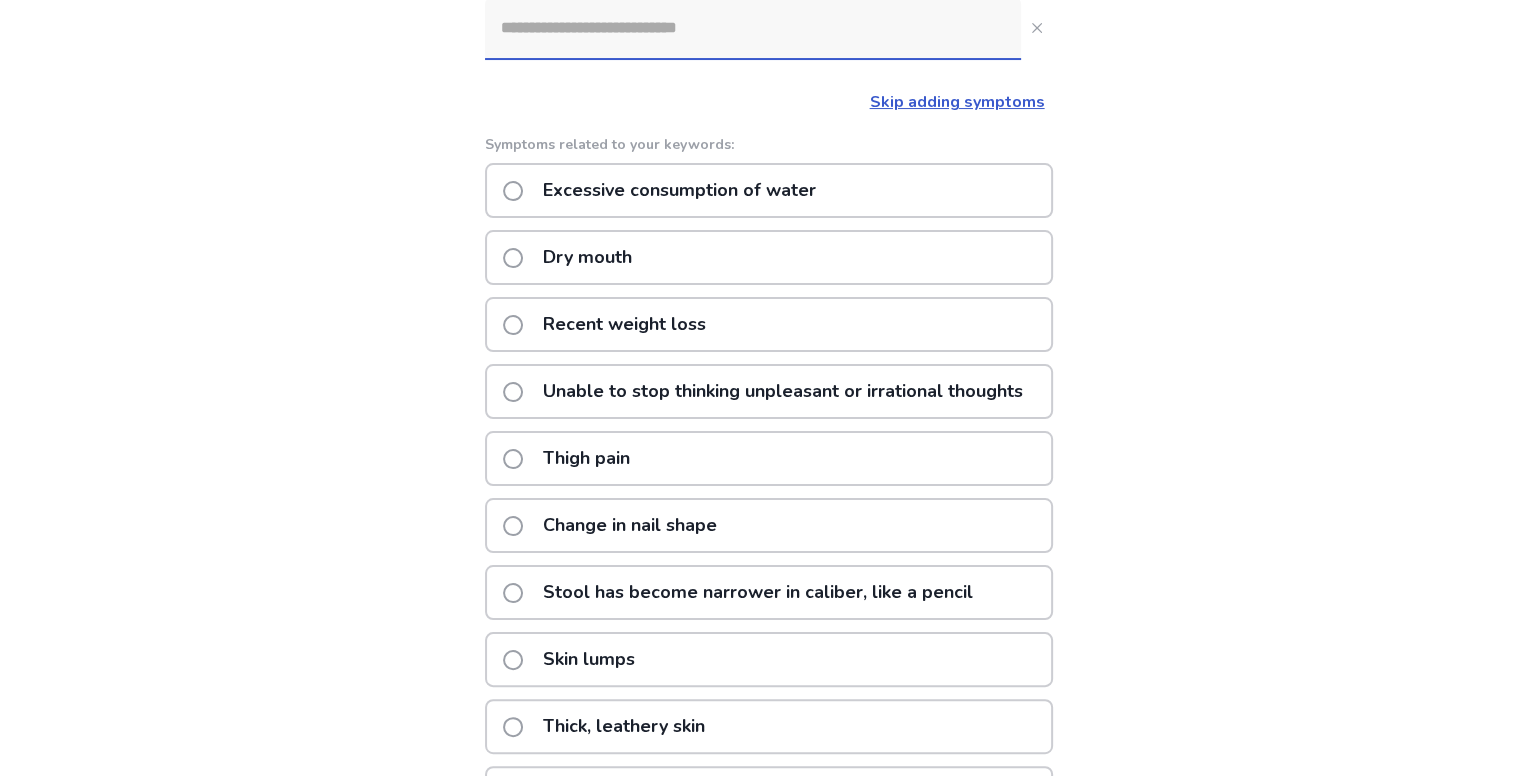 scroll, scrollTop: 0, scrollLeft: 0, axis: both 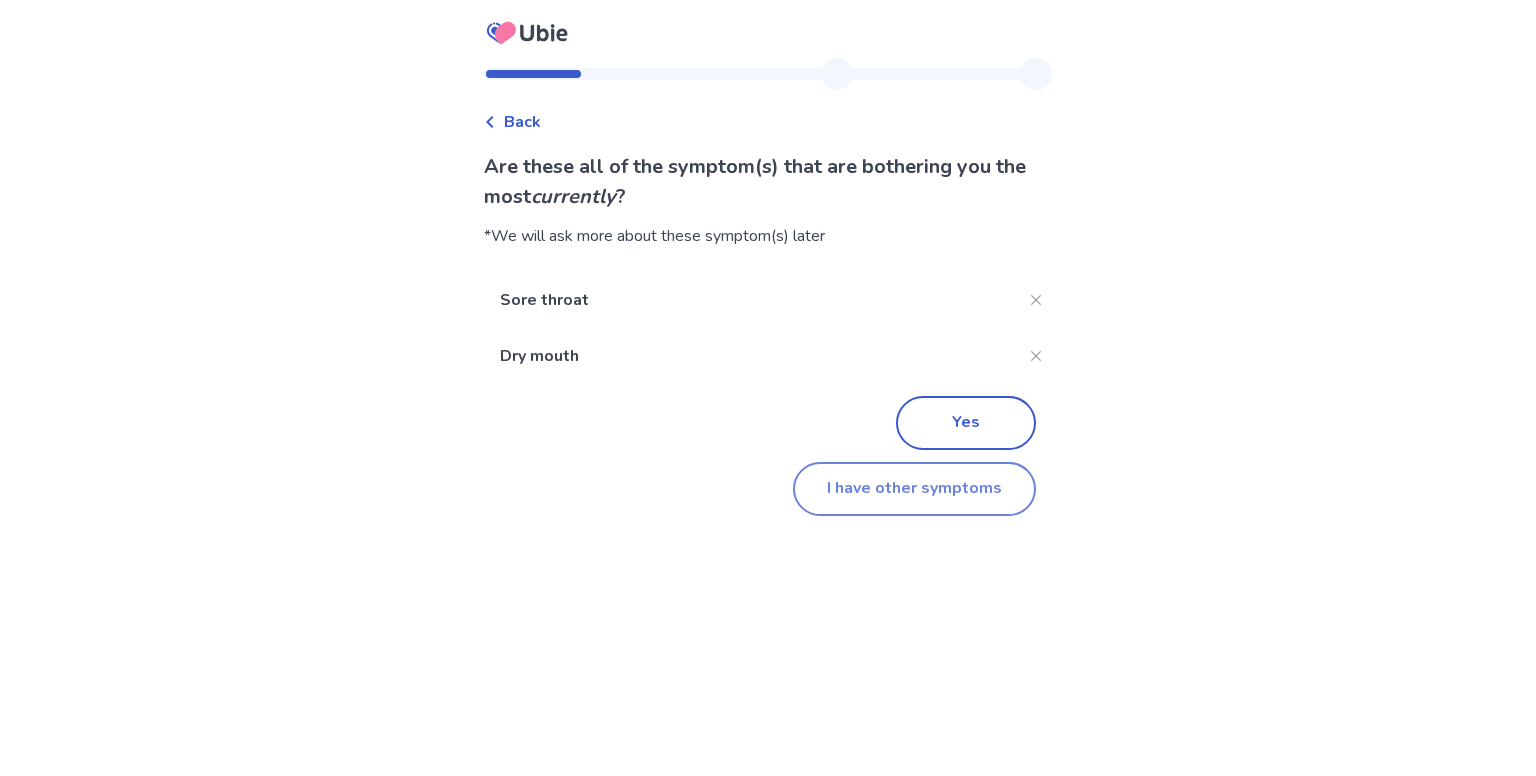 click on "I have other symptoms" 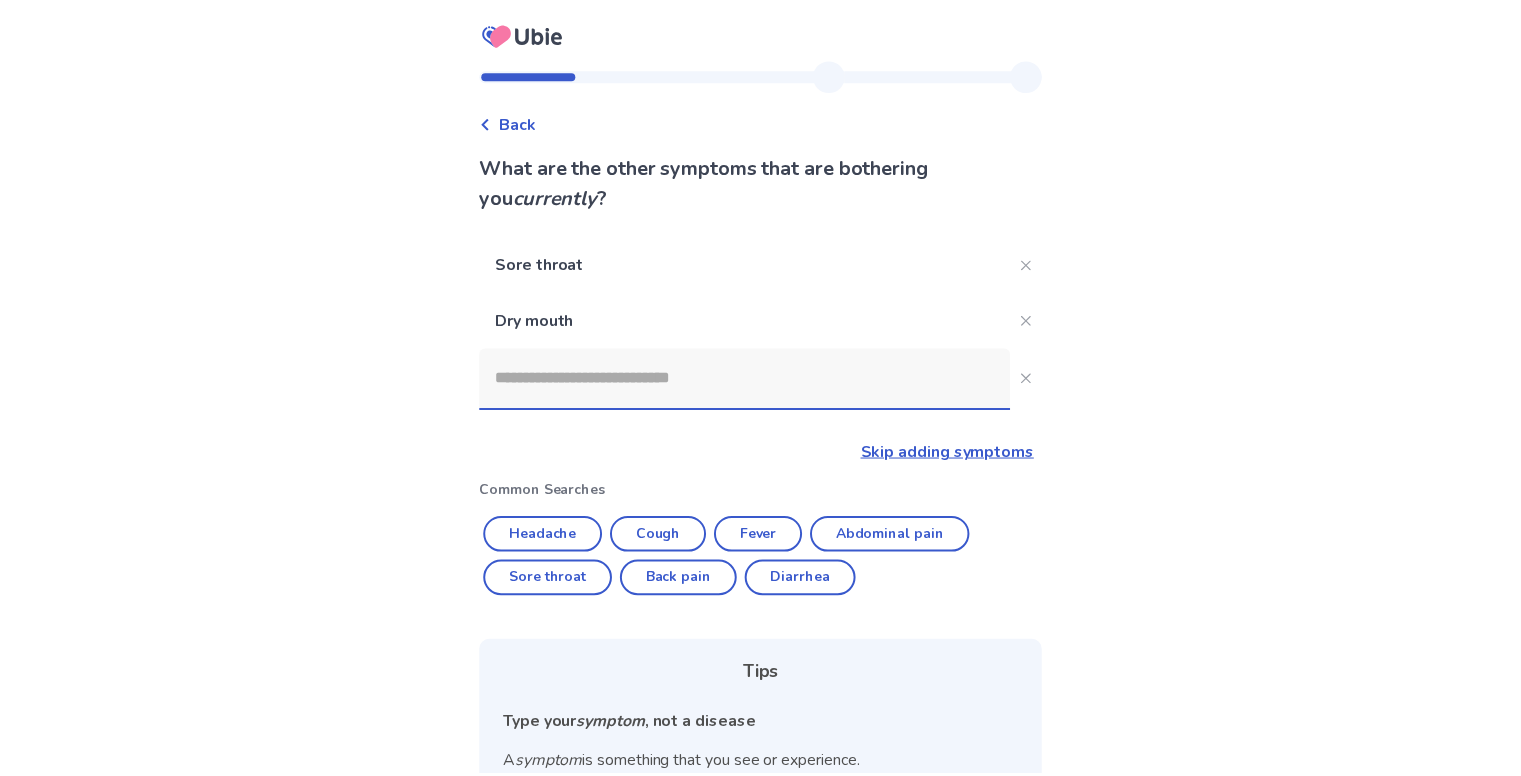 scroll, scrollTop: 236, scrollLeft: 0, axis: vertical 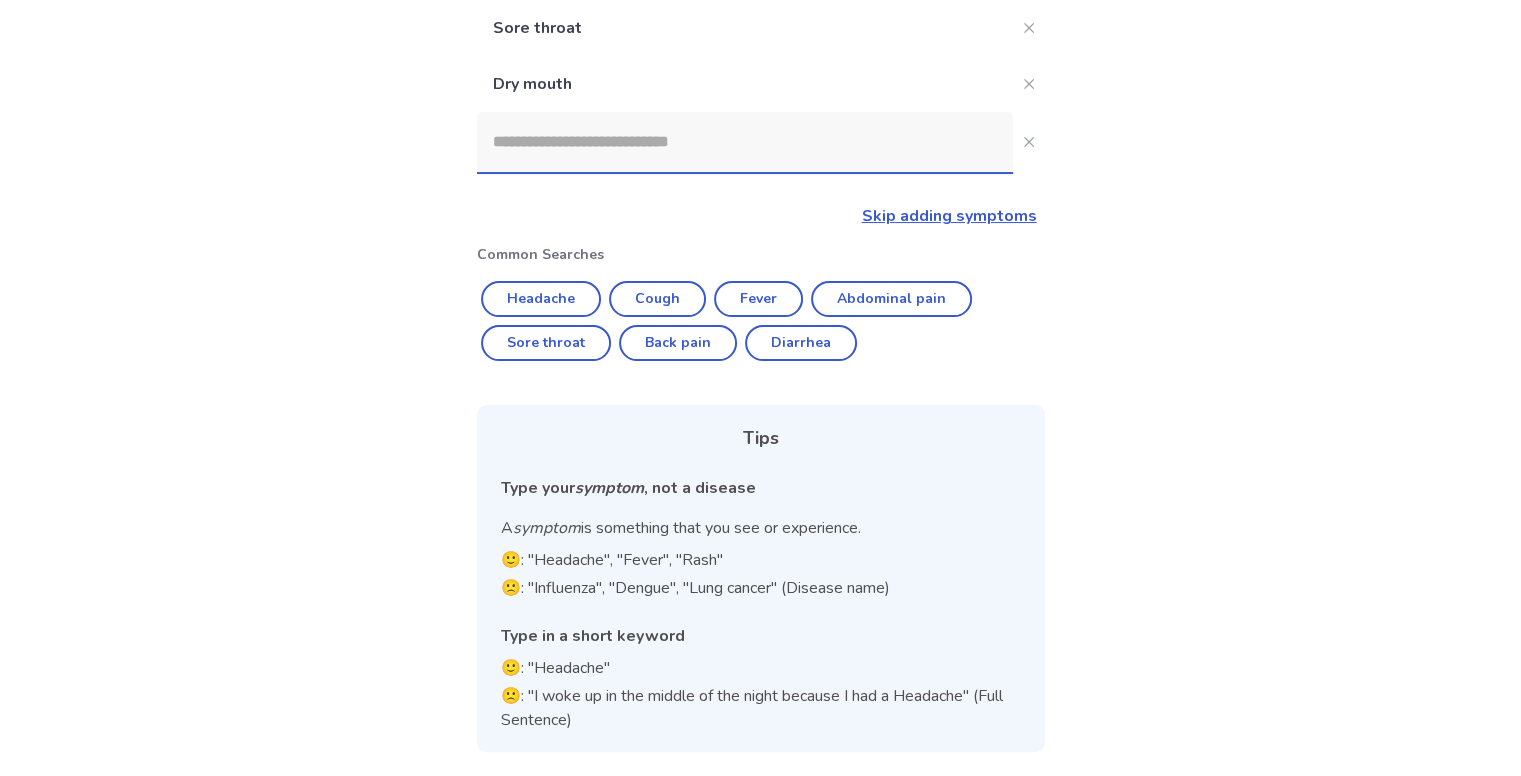 click 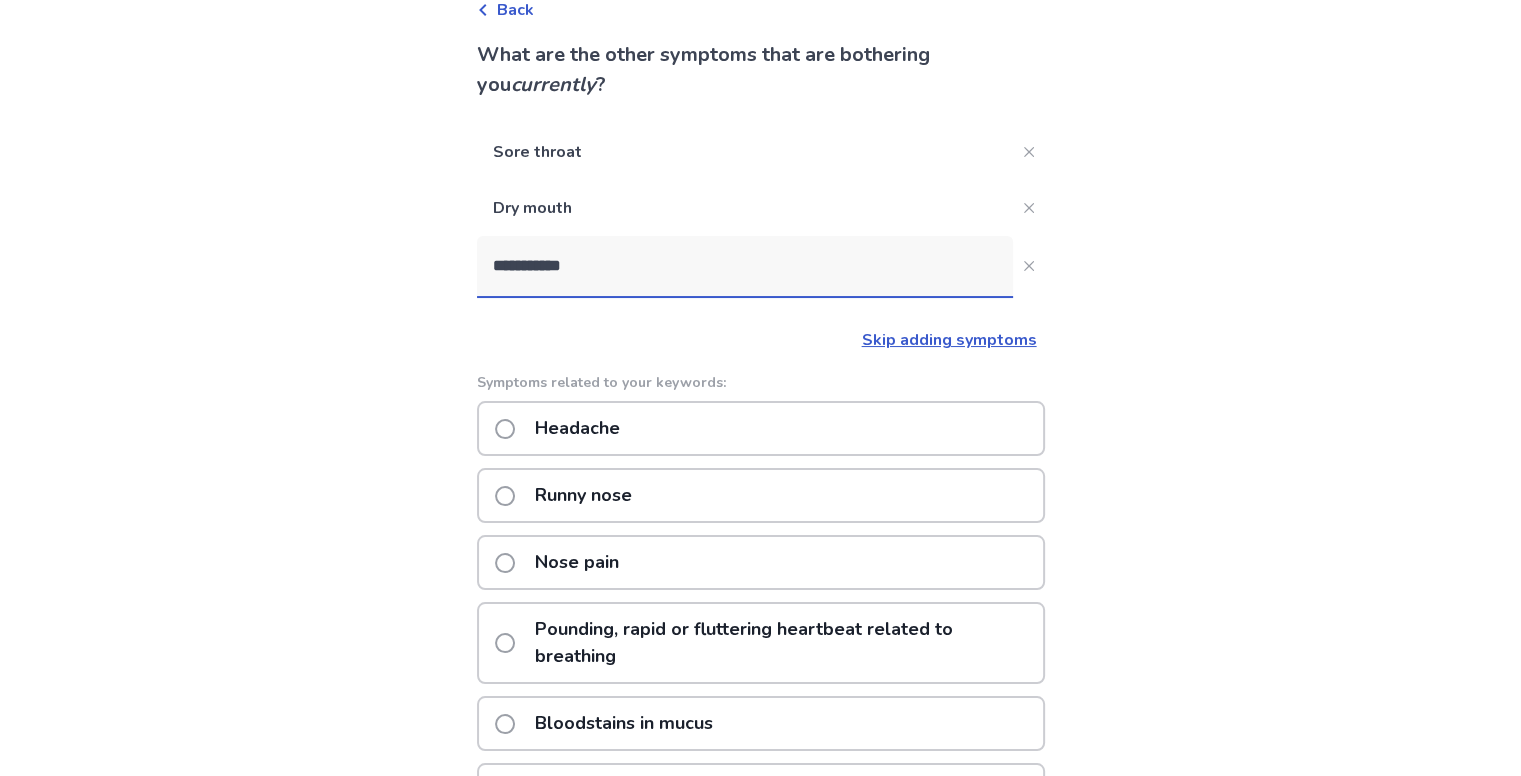 scroll, scrollTop: 236, scrollLeft: 0, axis: vertical 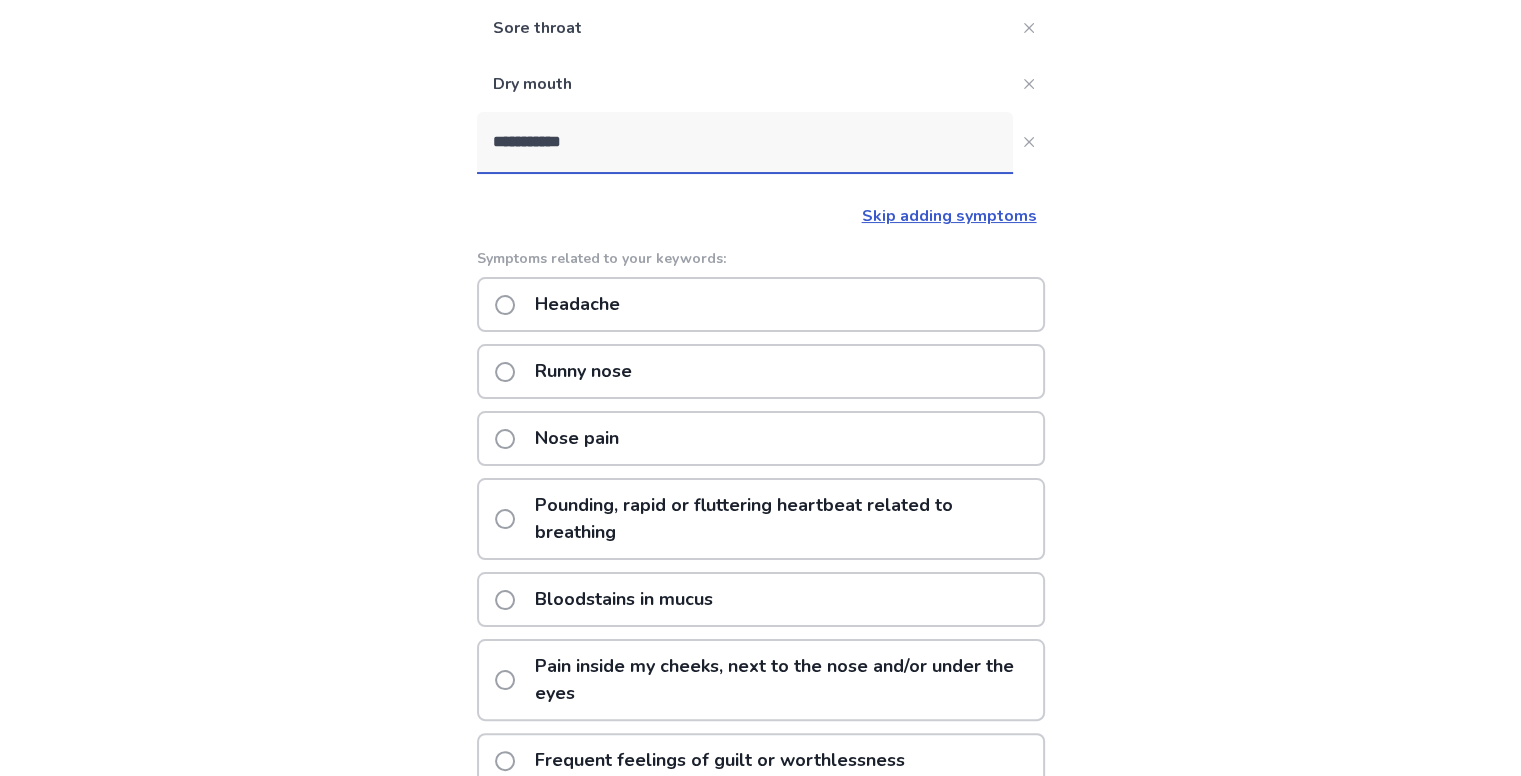 type on "**********" 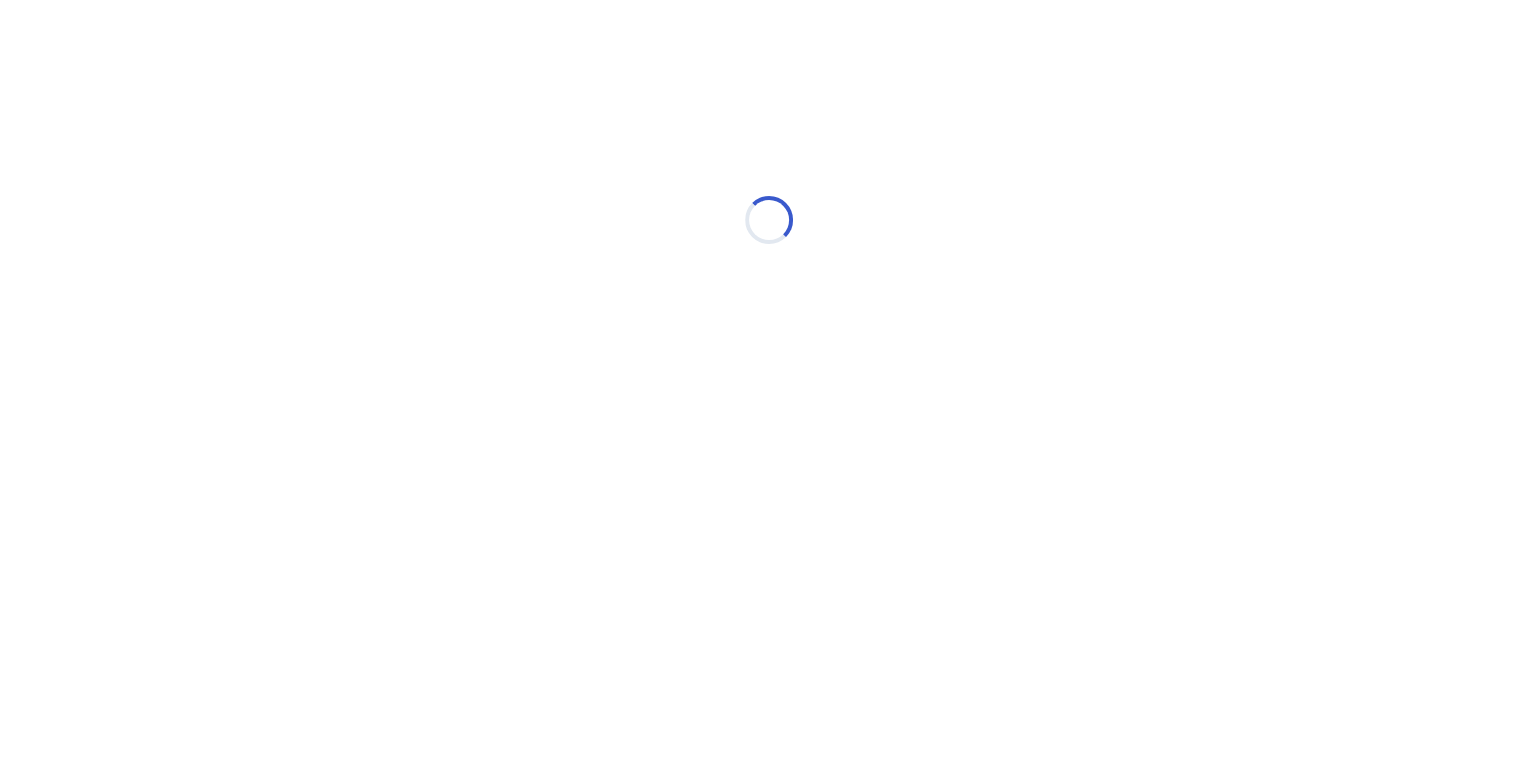 scroll, scrollTop: 0, scrollLeft: 0, axis: both 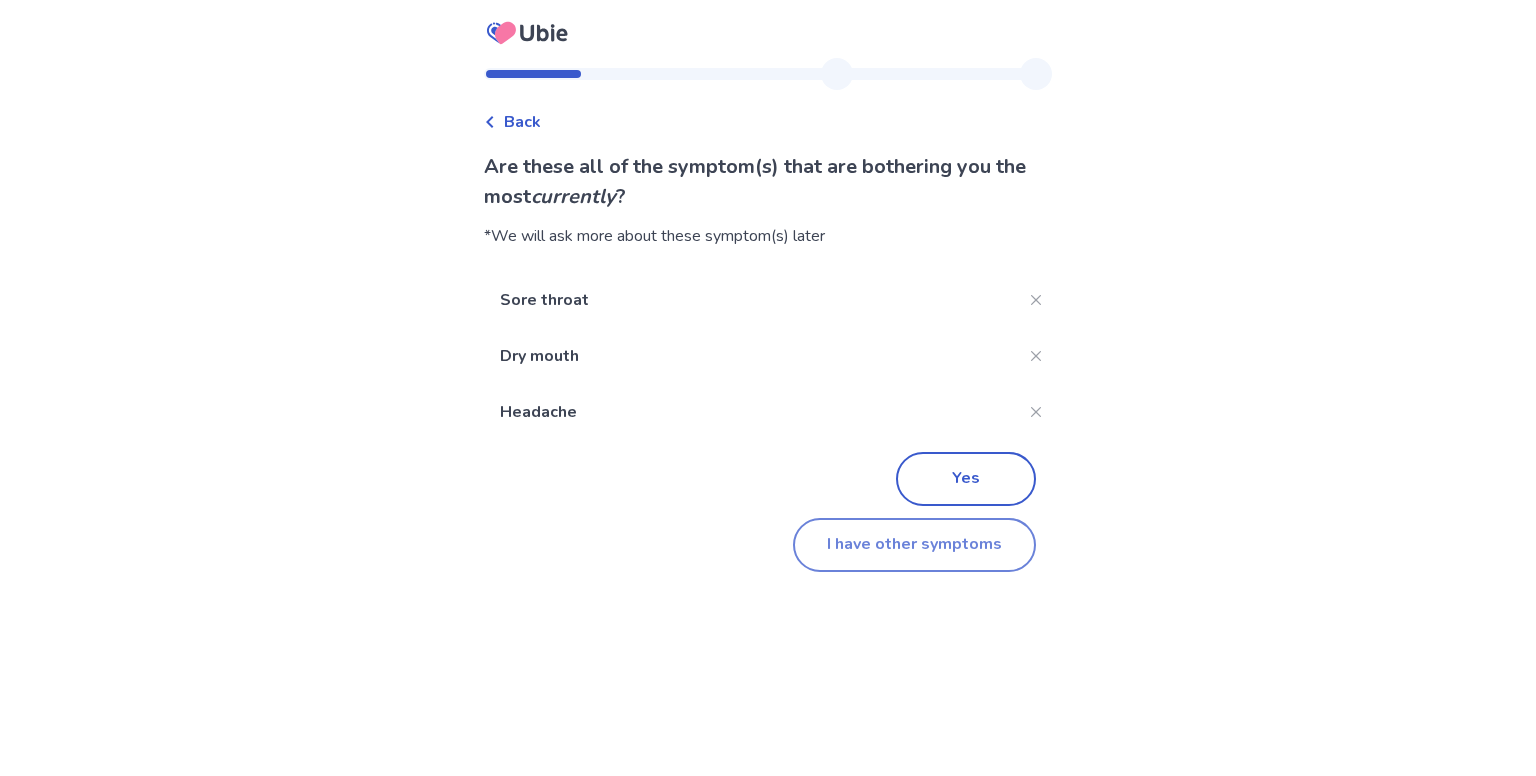 click on "I have other symptoms" 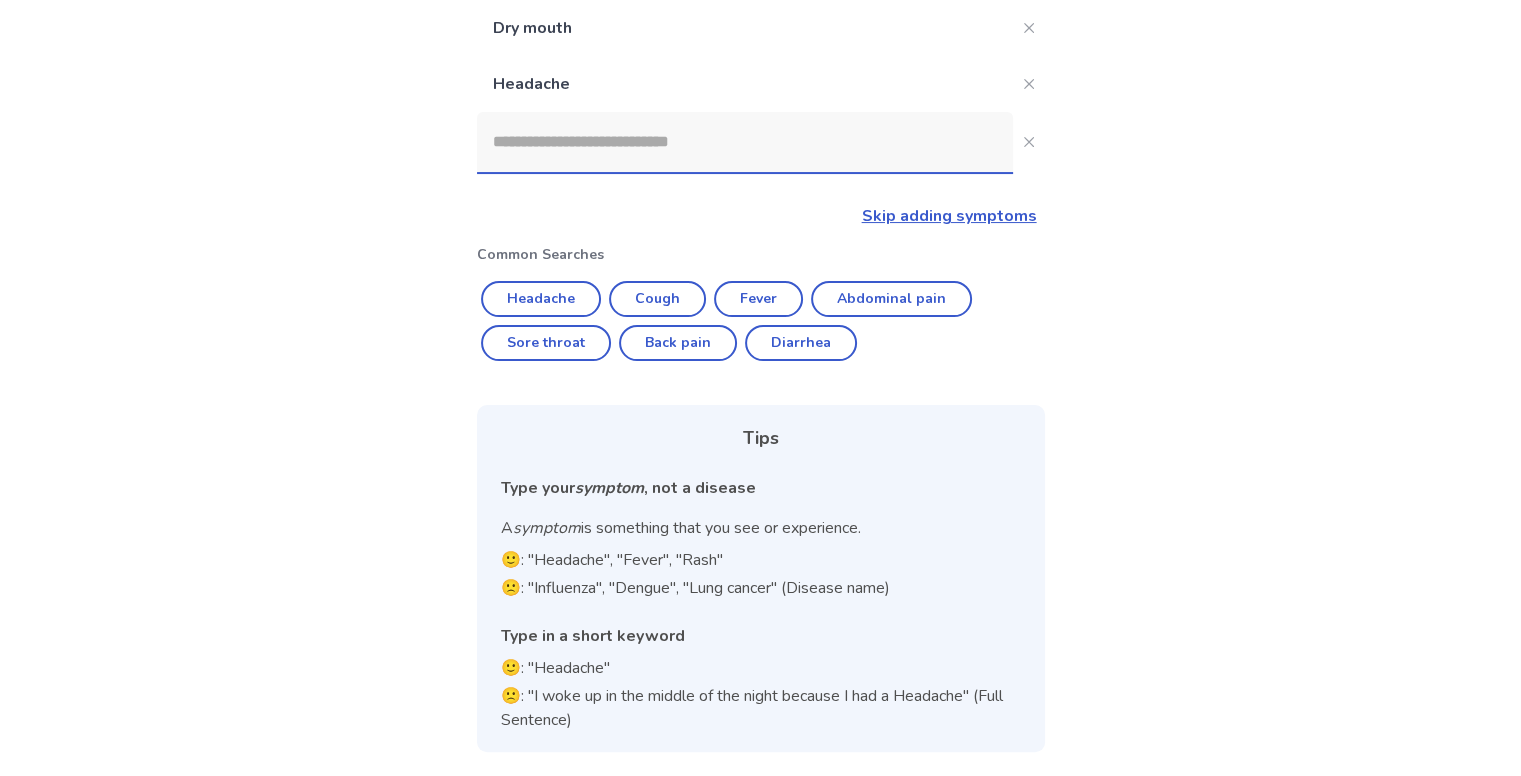 scroll, scrollTop: 0, scrollLeft: 0, axis: both 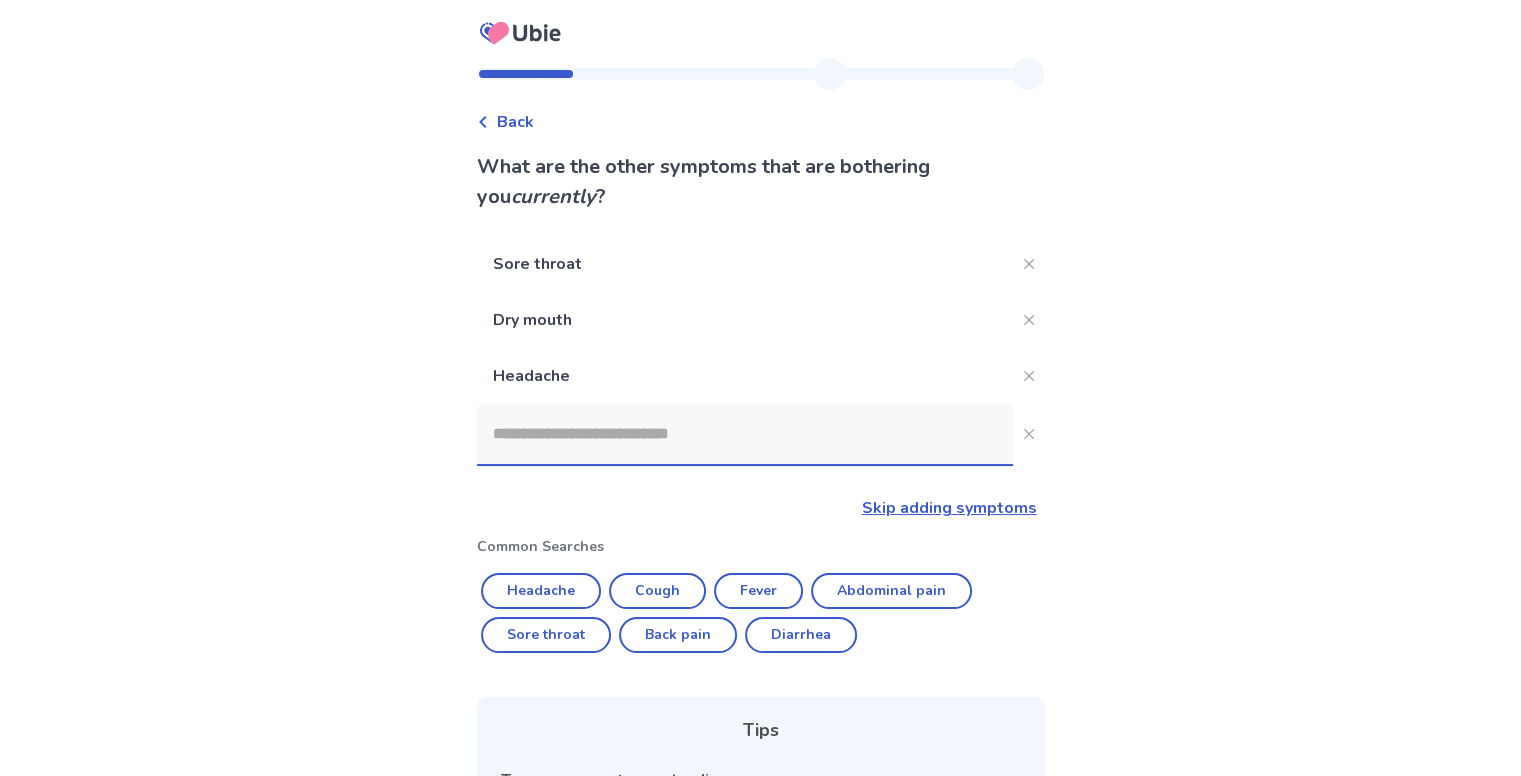 click 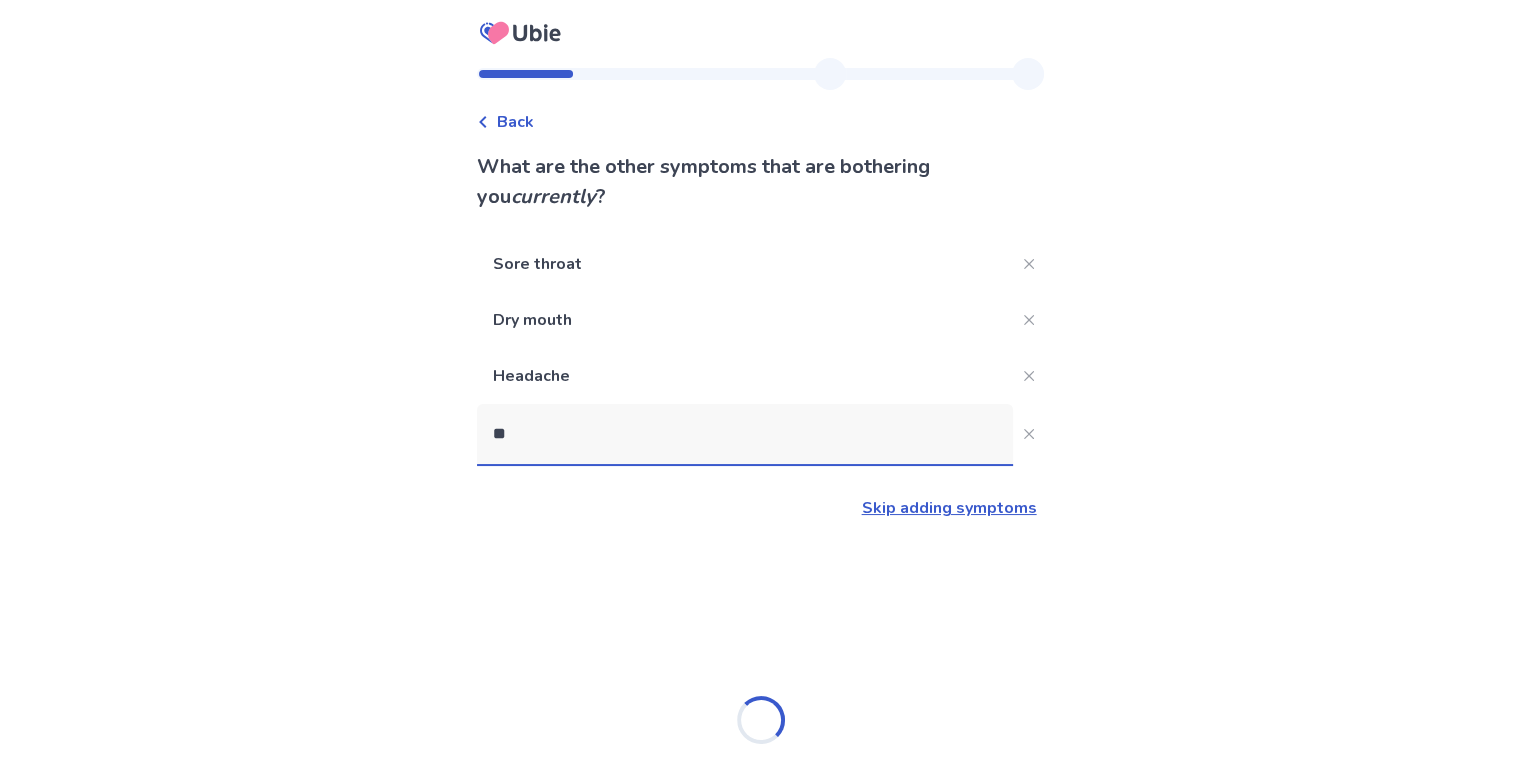 type on "*" 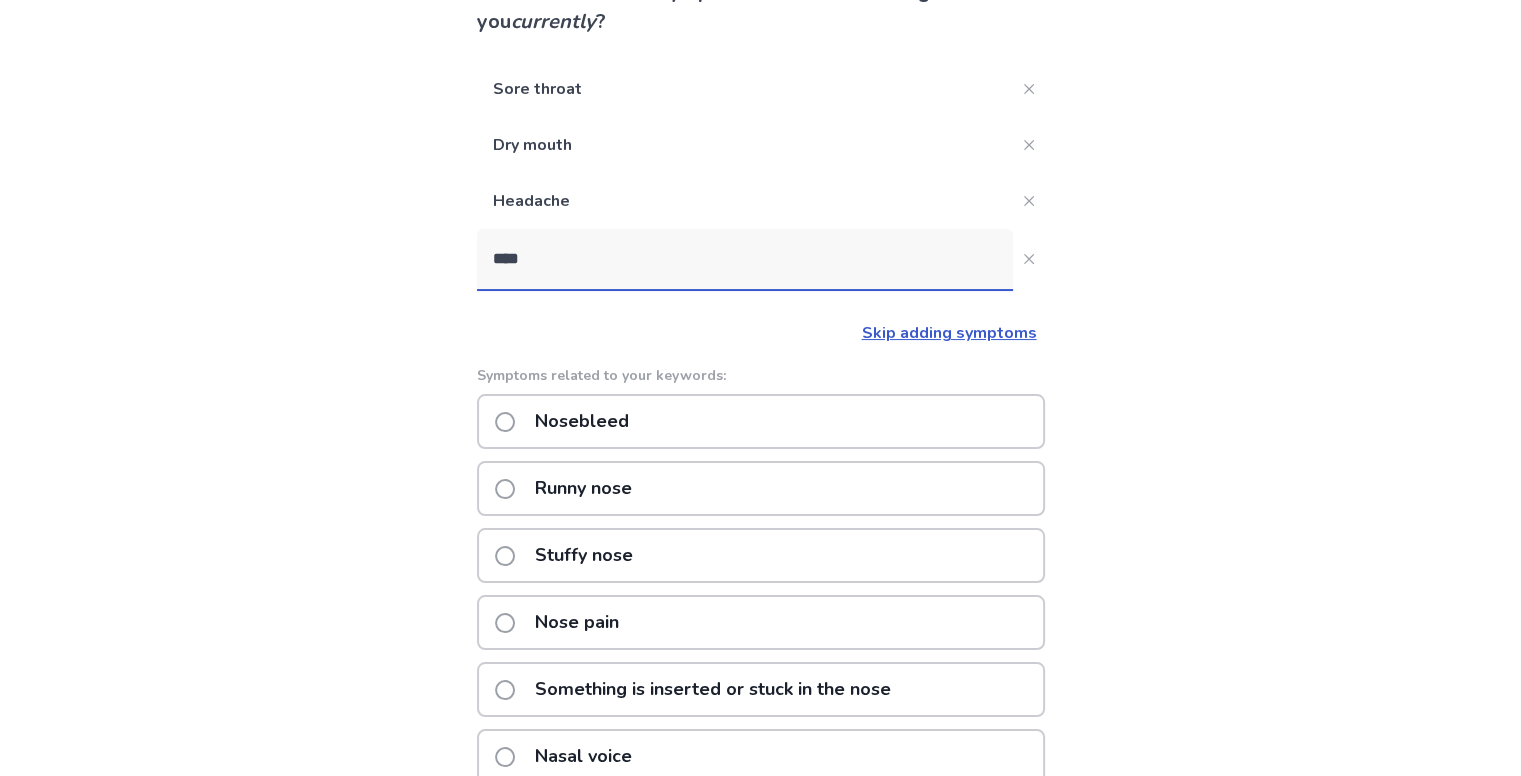 scroll, scrollTop: 258, scrollLeft: 0, axis: vertical 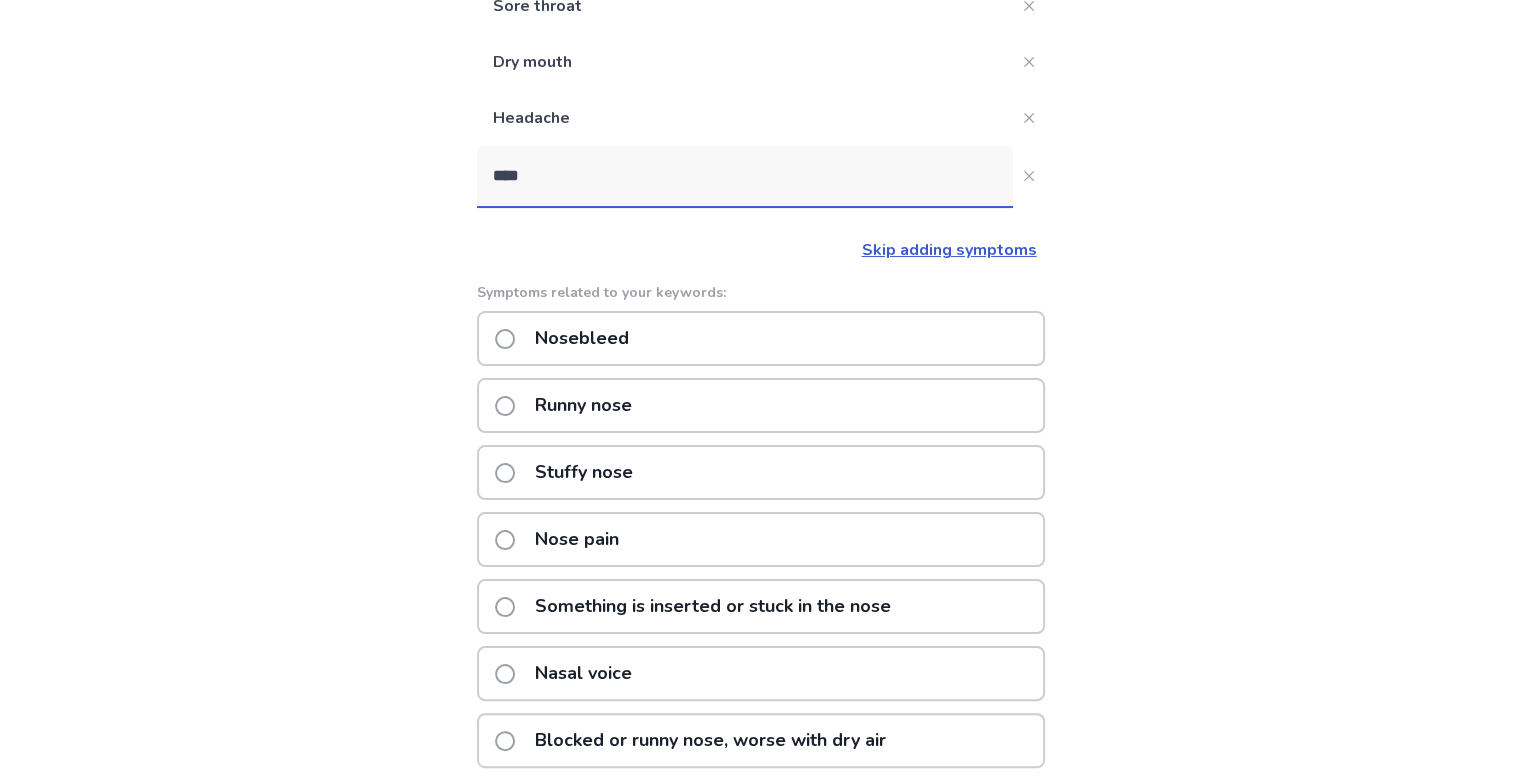 type on "****" 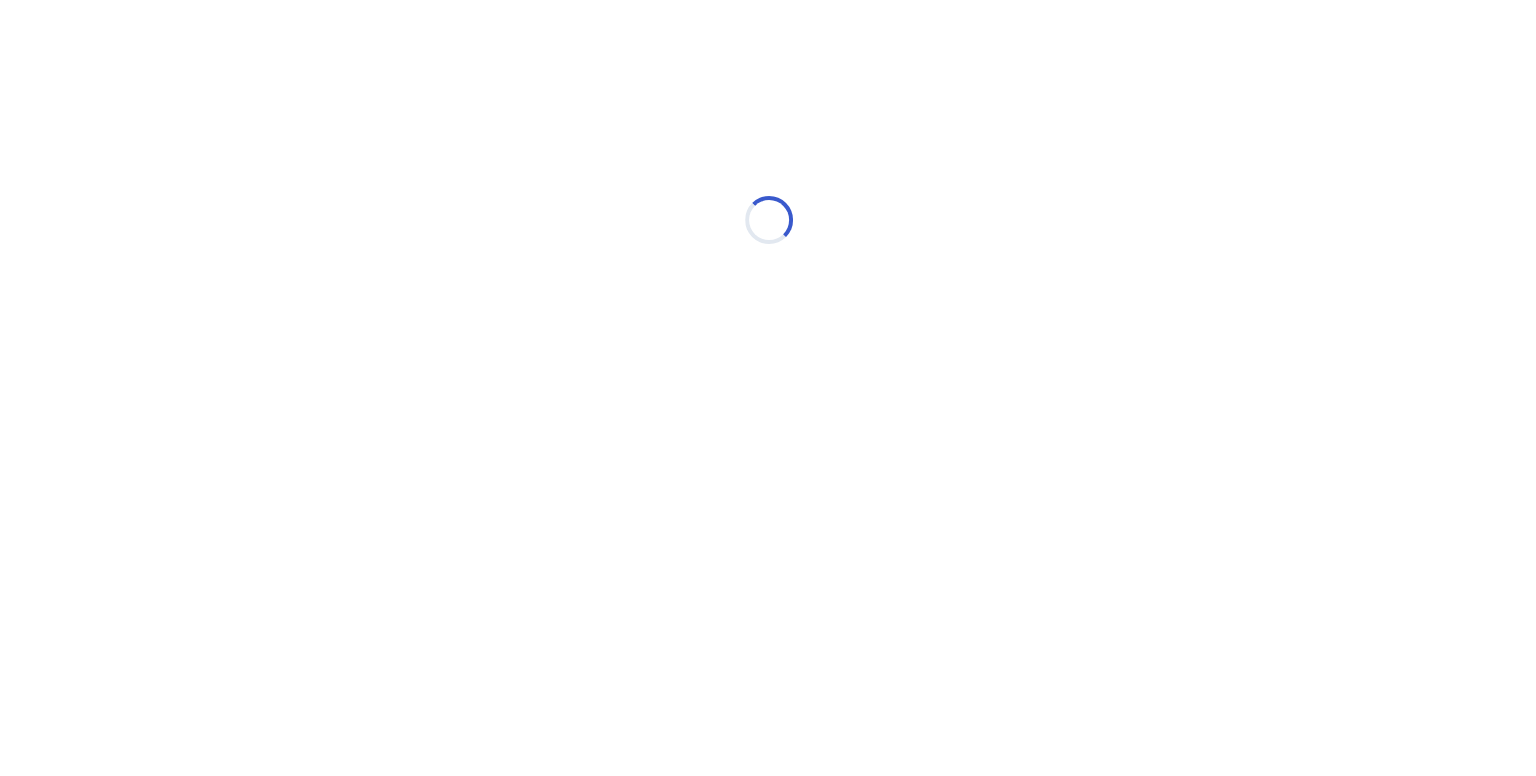 scroll, scrollTop: 0, scrollLeft: 0, axis: both 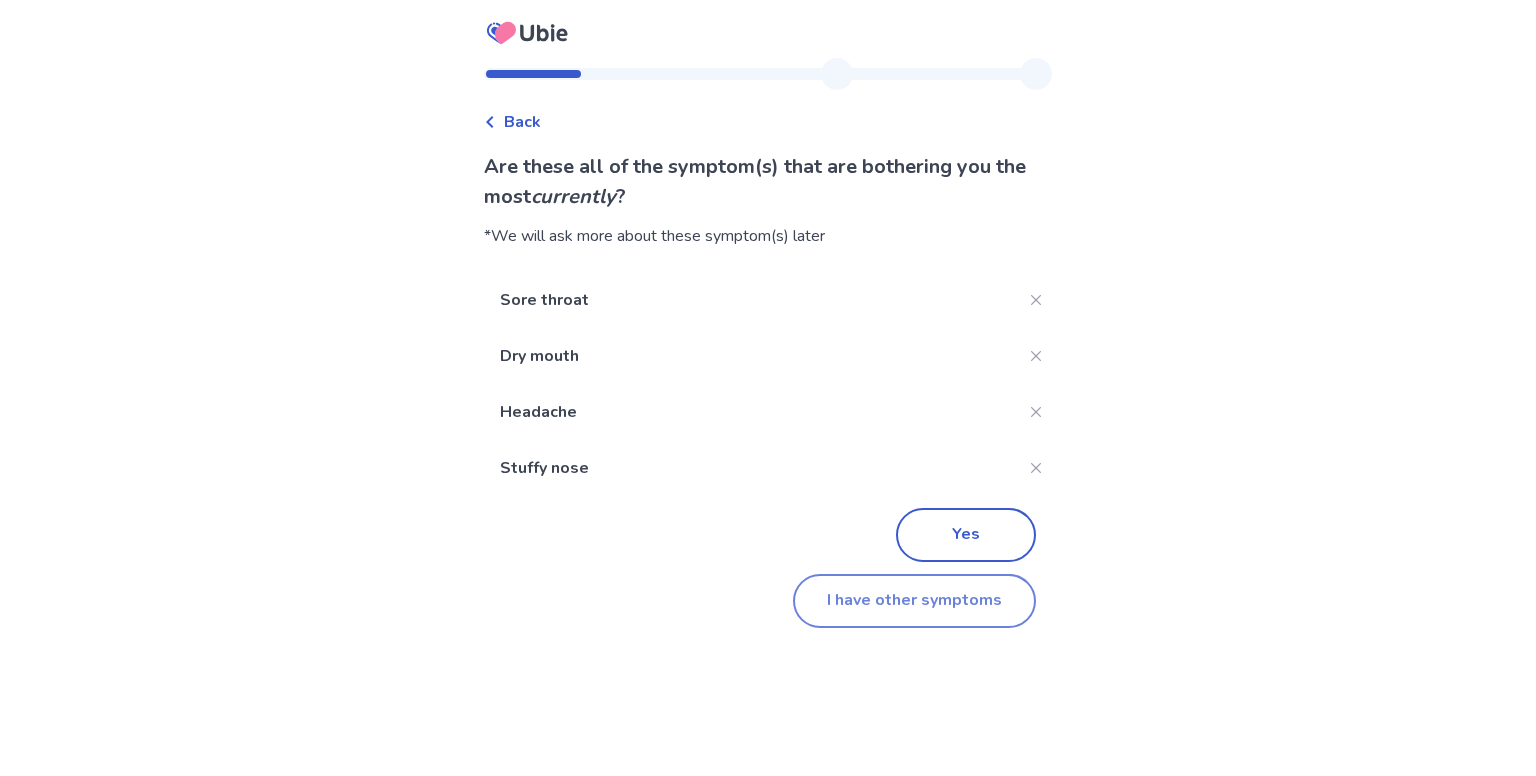 click on "I have other symptoms" 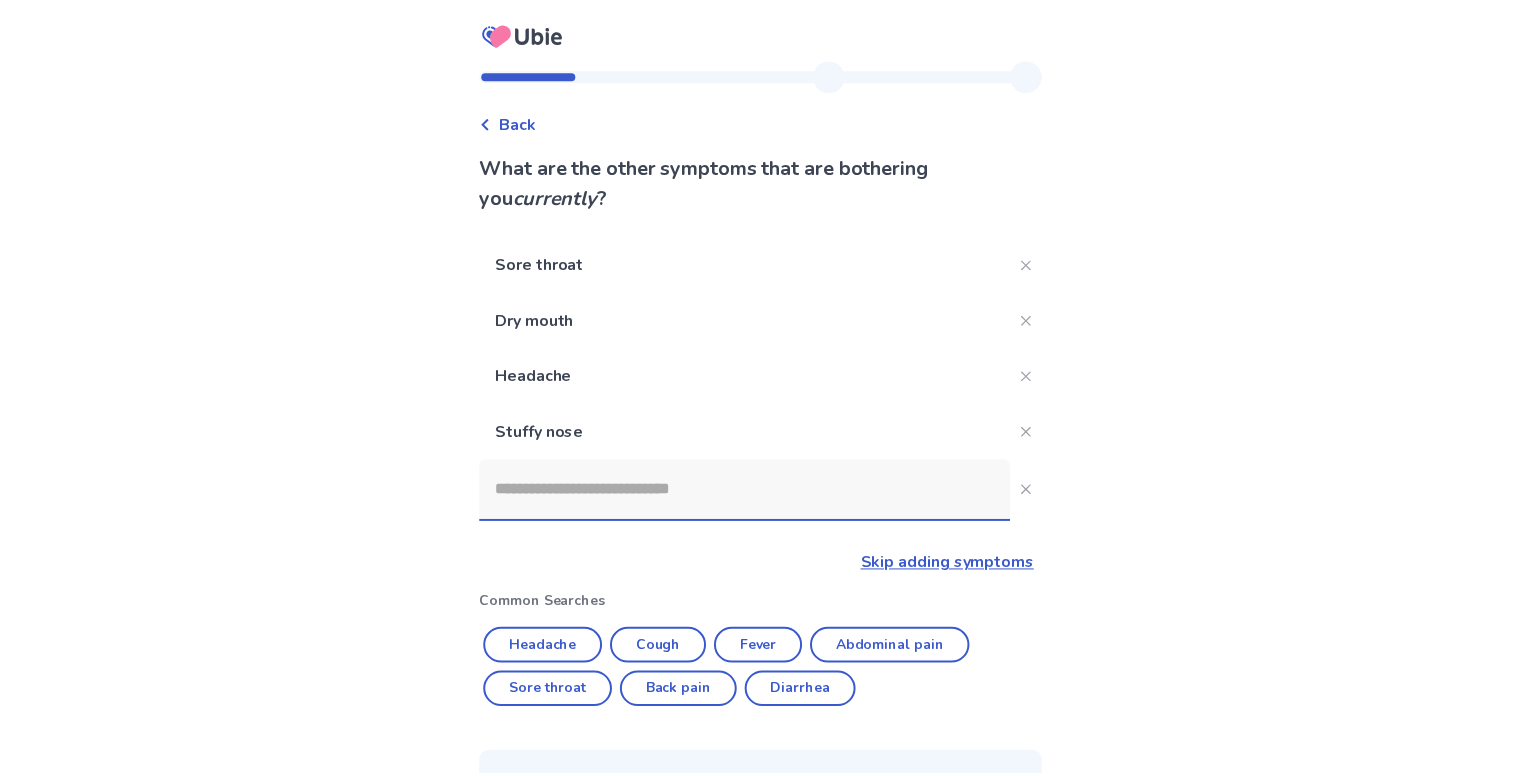 scroll, scrollTop: 258, scrollLeft: 0, axis: vertical 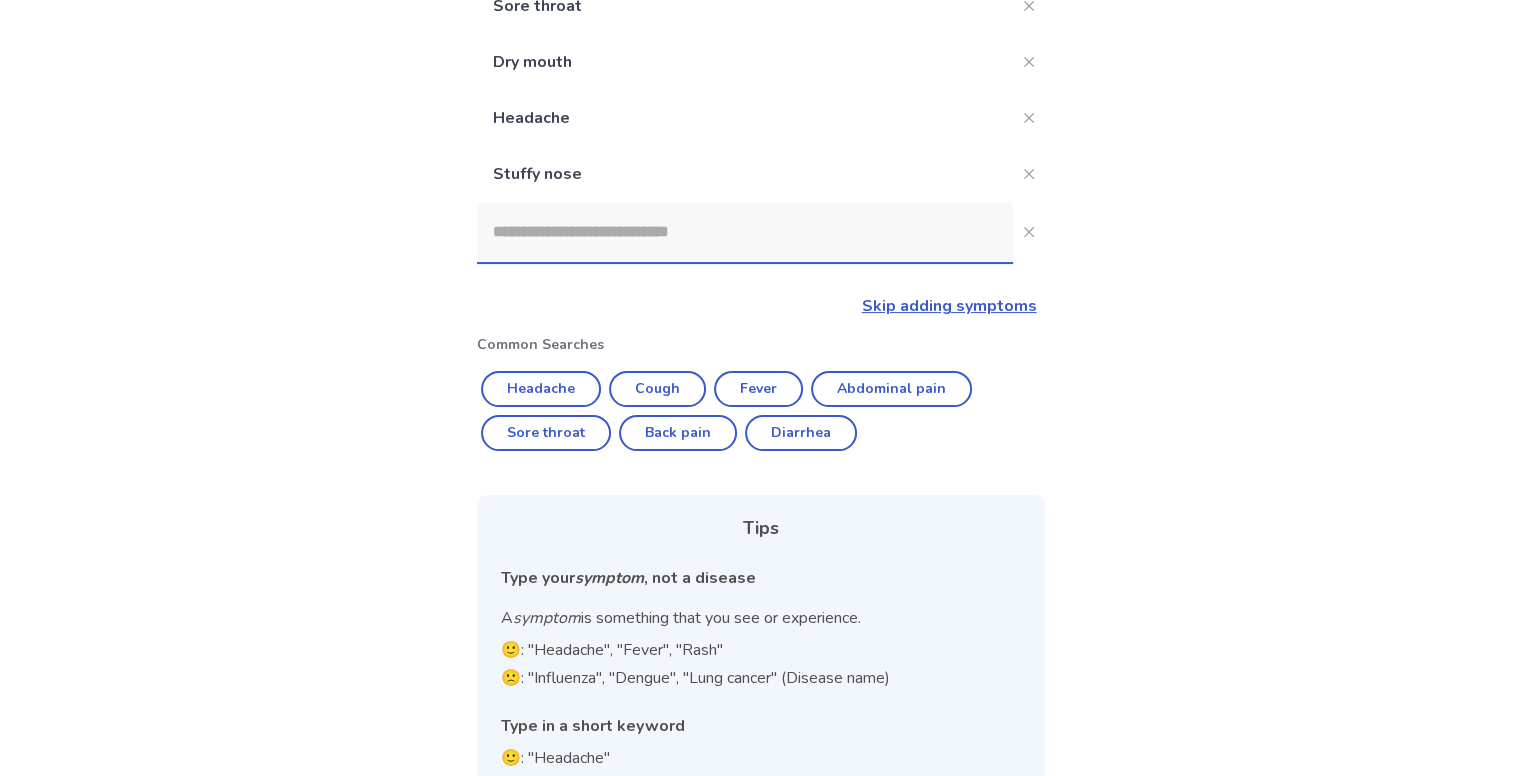 click 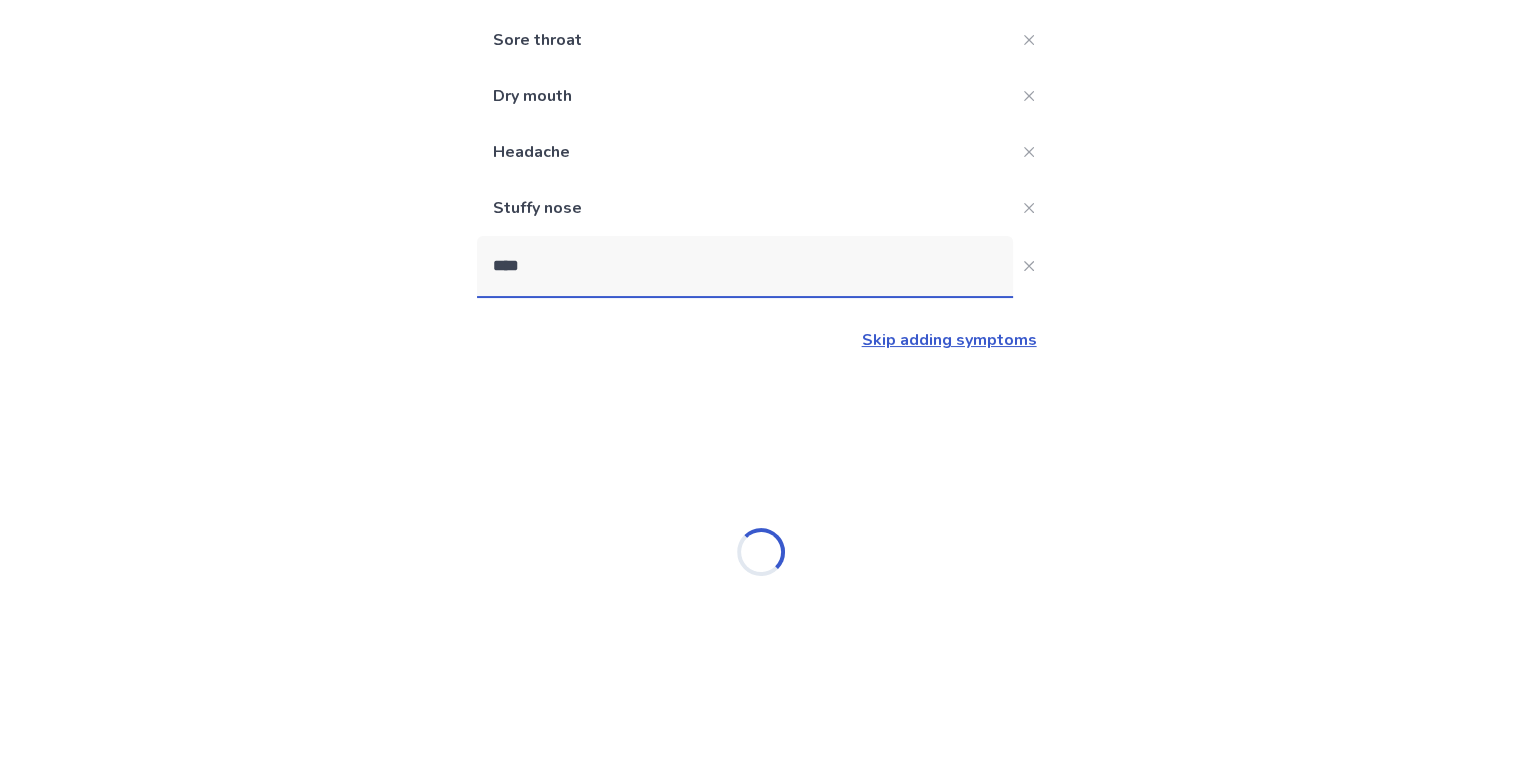 scroll, scrollTop: 0, scrollLeft: 0, axis: both 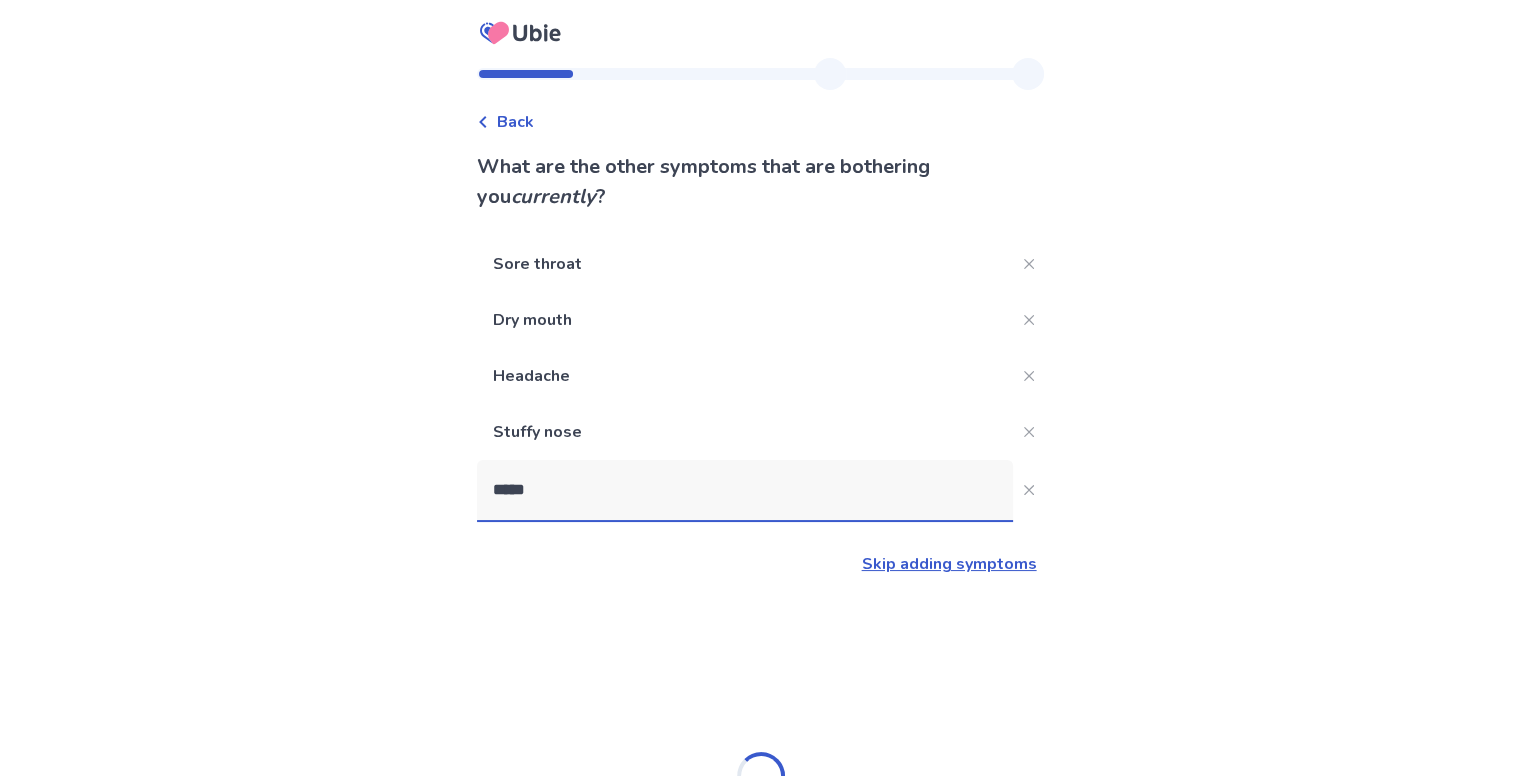 type on "******" 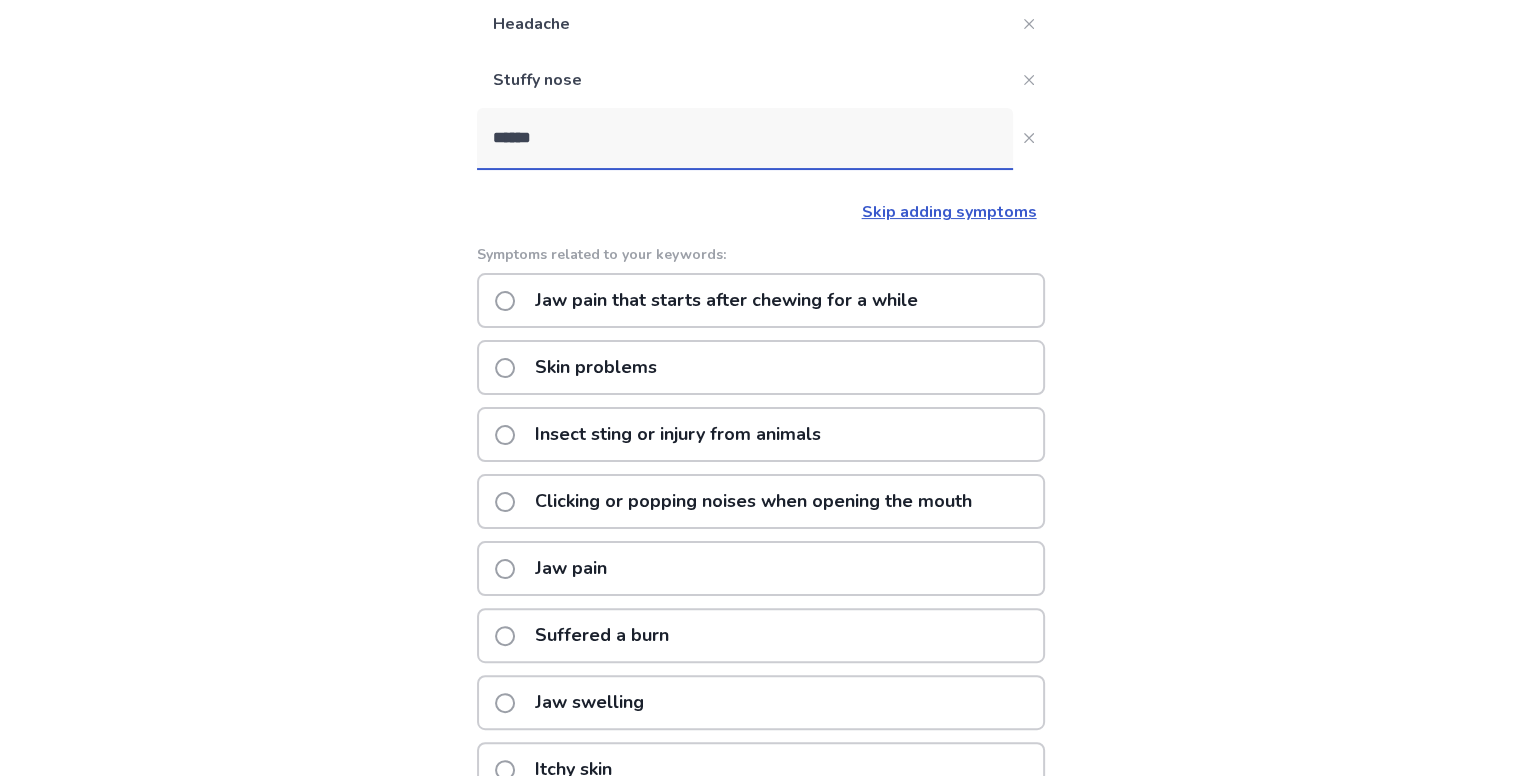 scroll, scrollTop: 354, scrollLeft: 0, axis: vertical 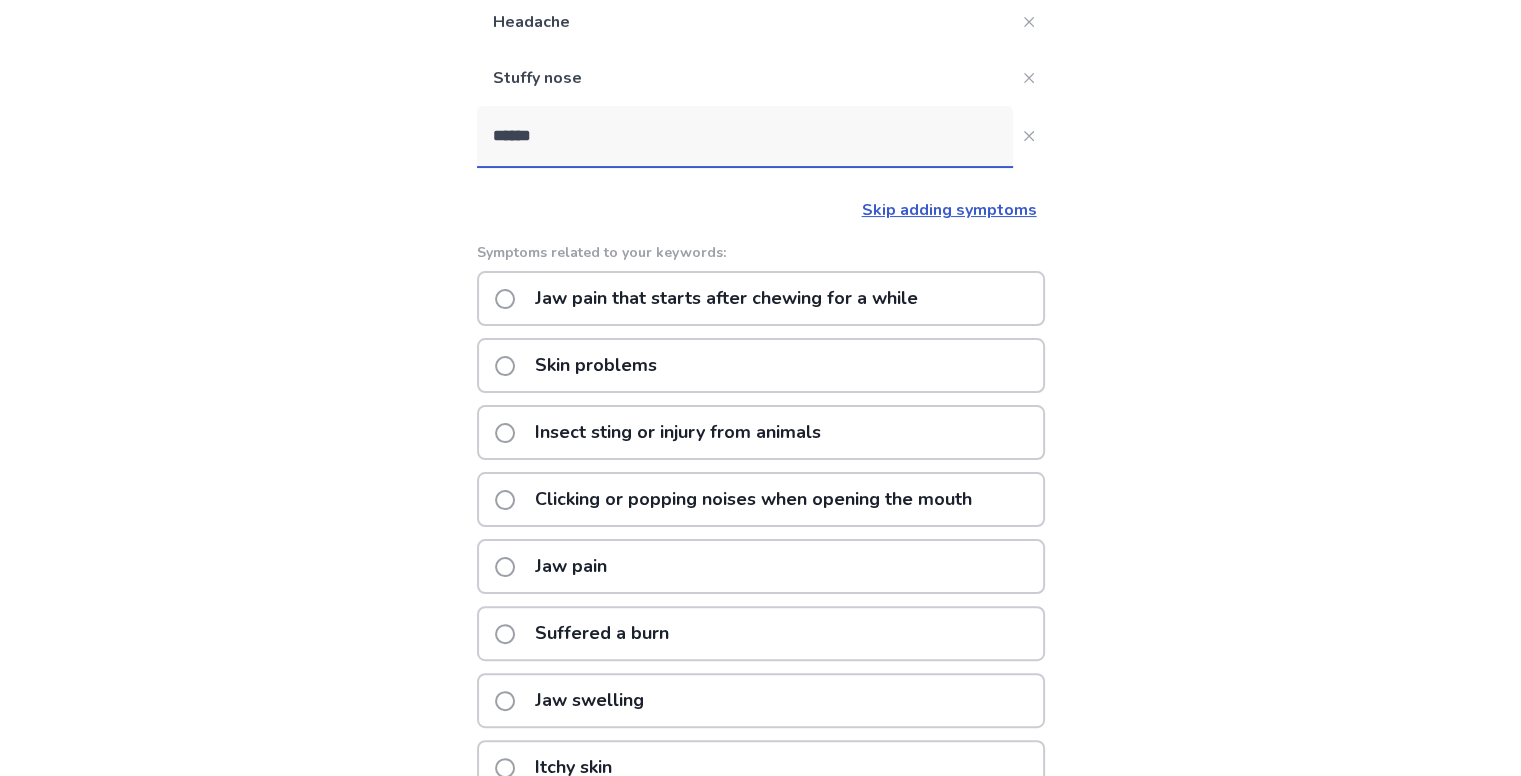 click on "Jaw pain" 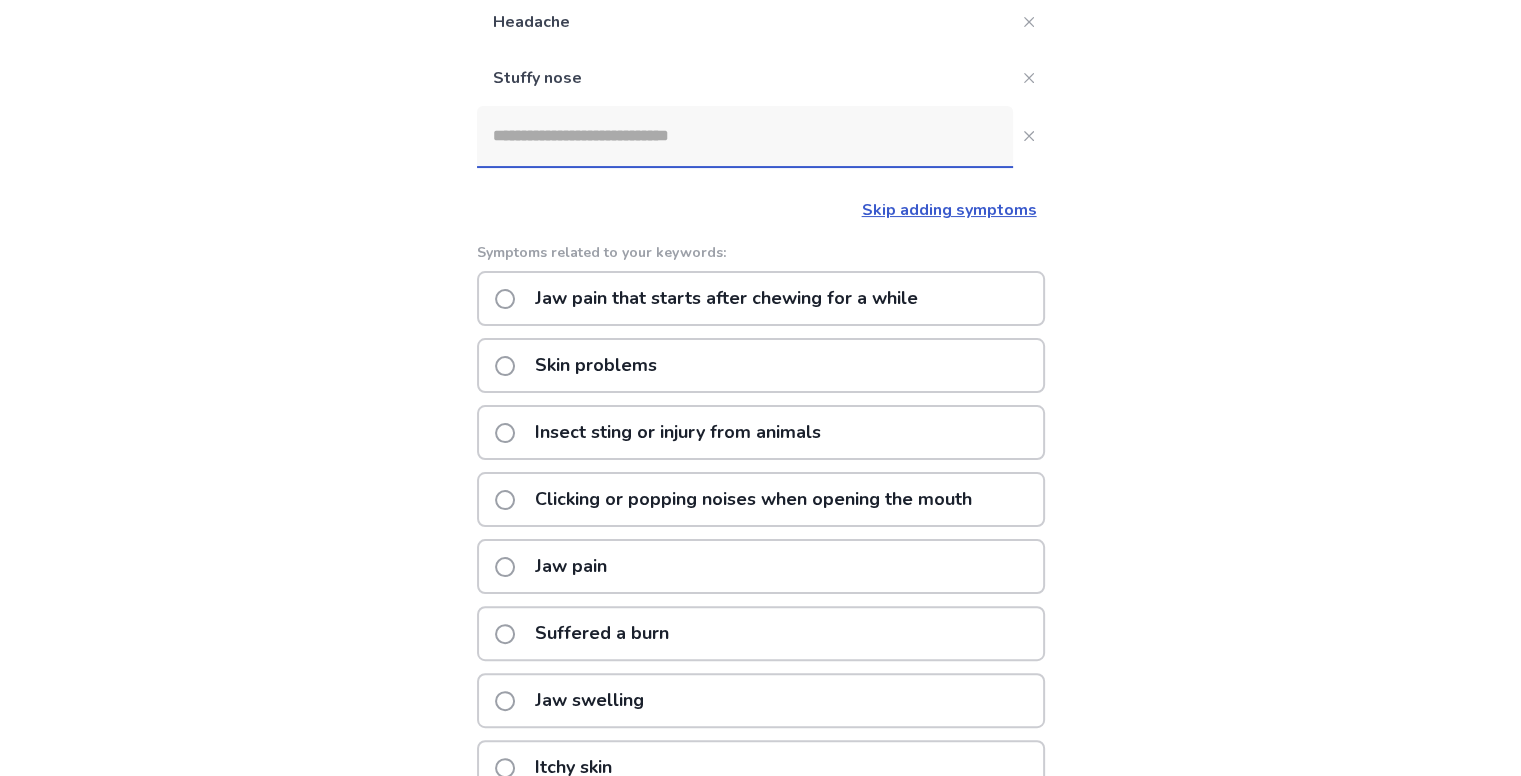 scroll, scrollTop: 0, scrollLeft: 0, axis: both 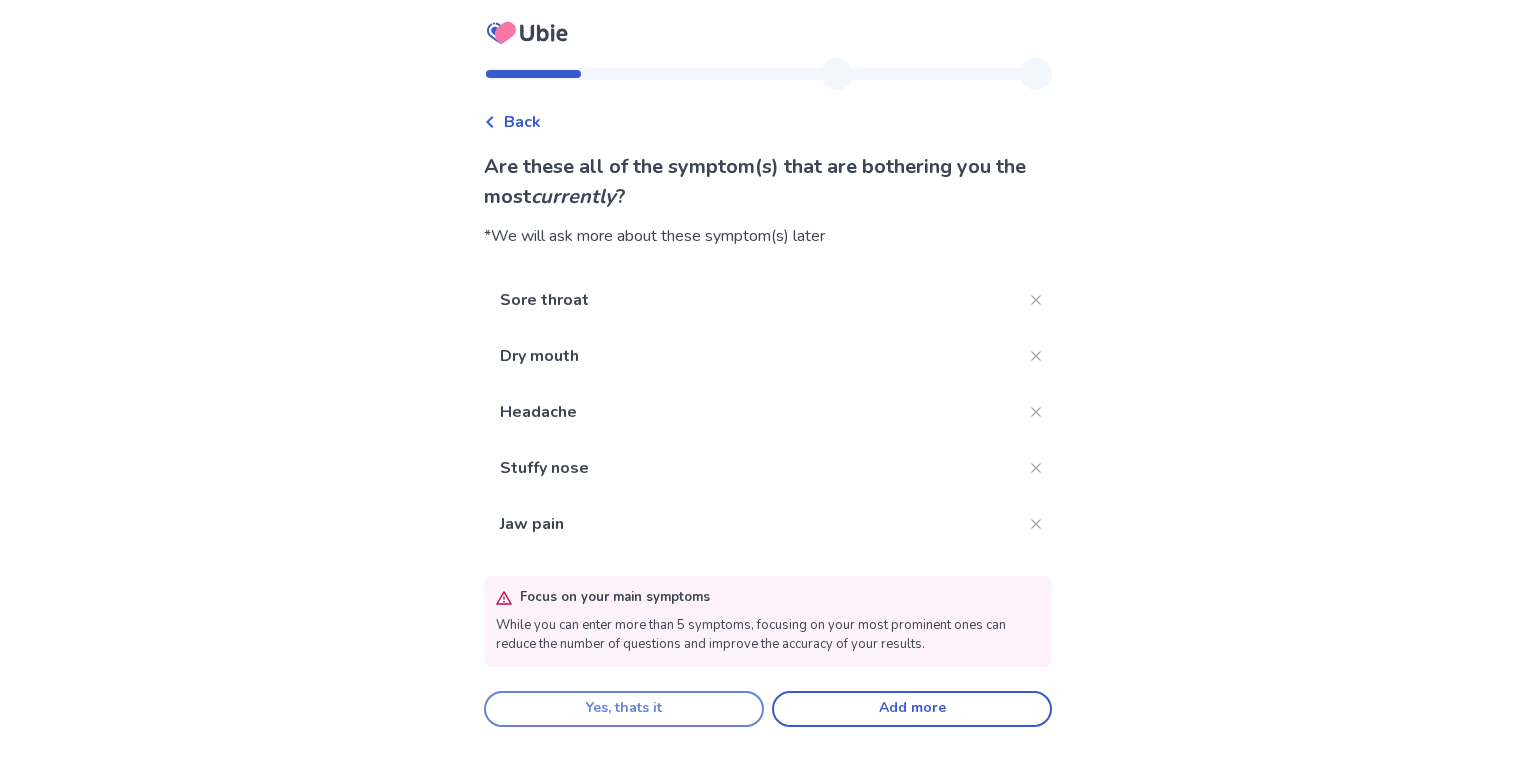 click on "Yes, thats it" 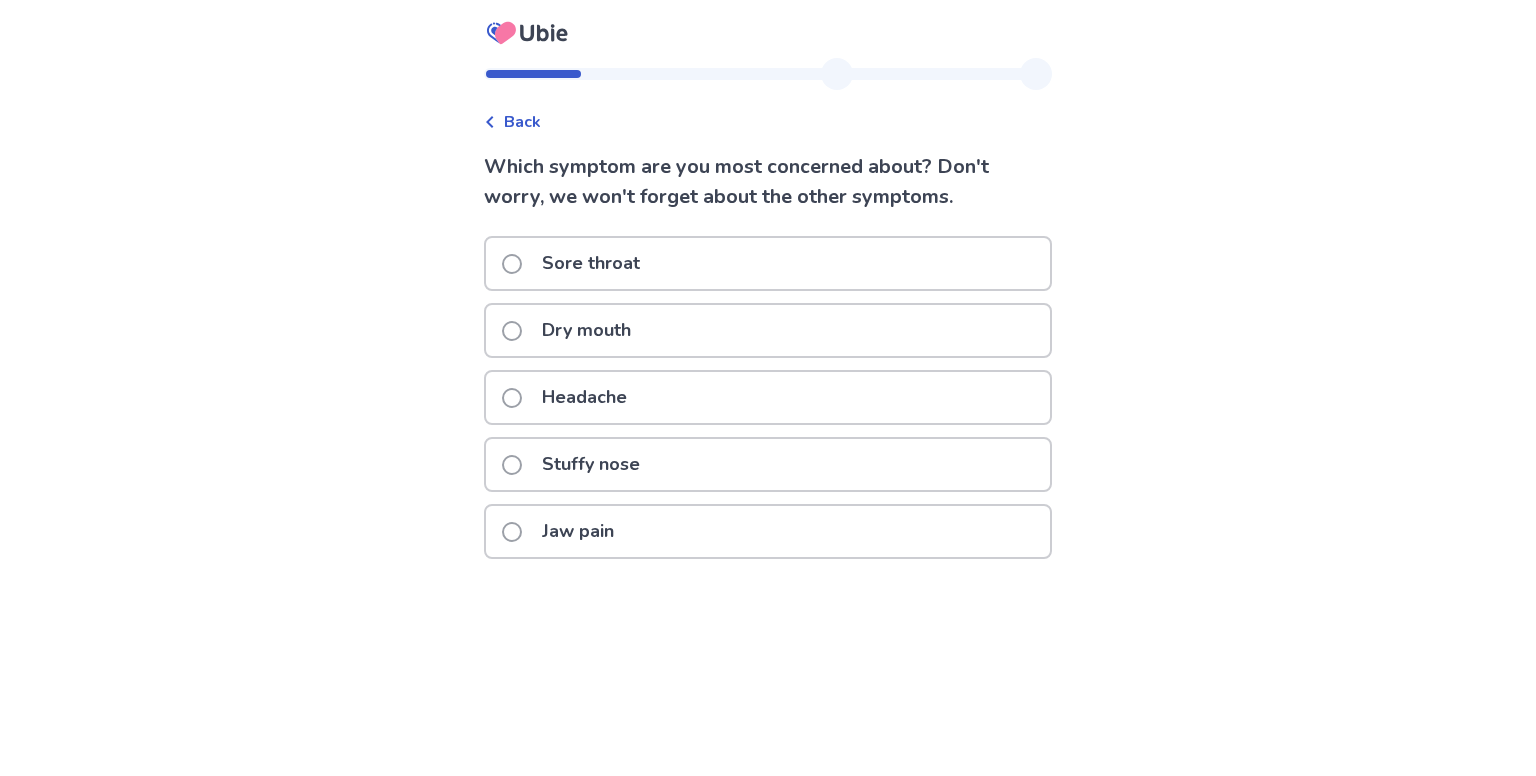 click on "Sore throat" 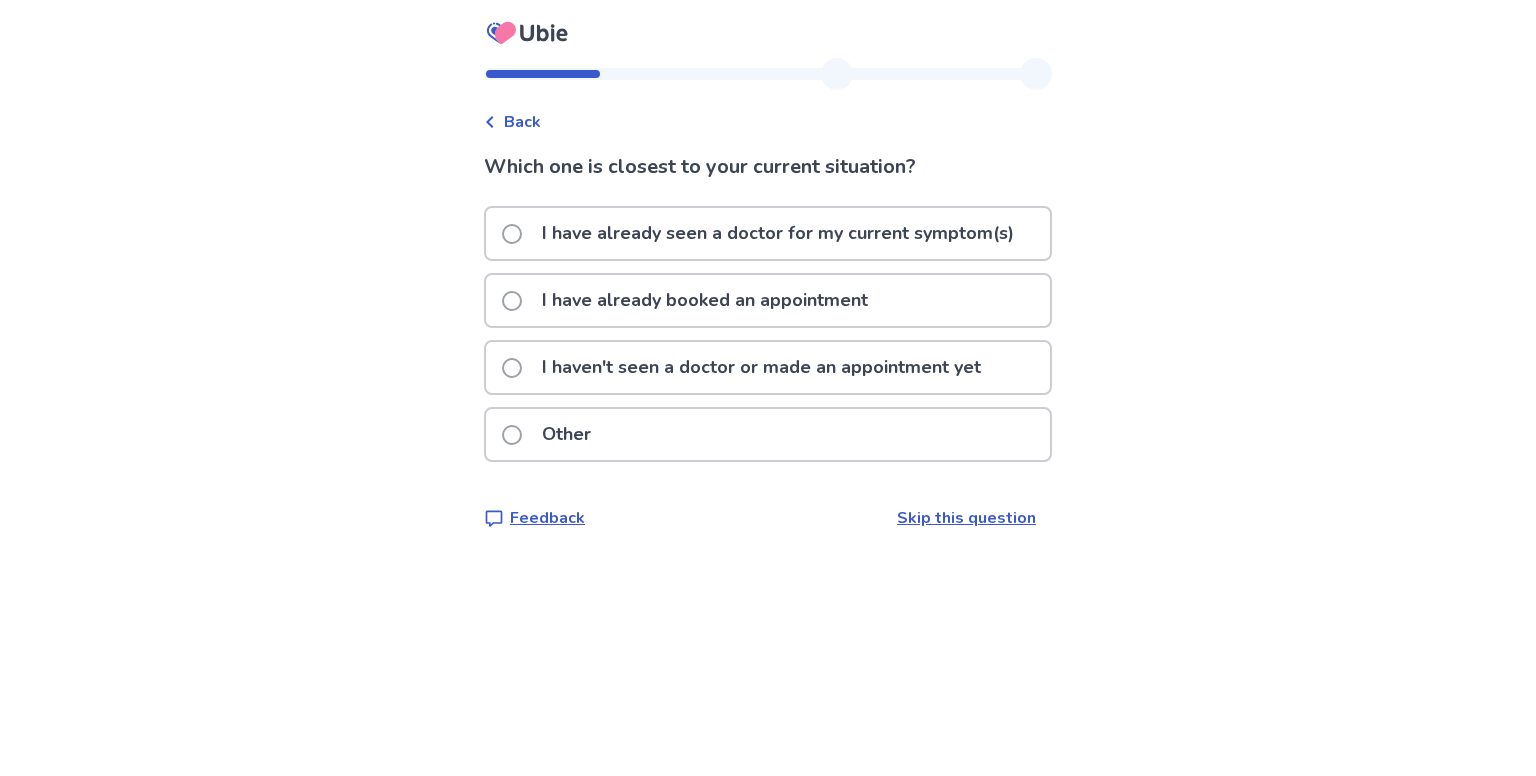 click on "I haven't seen a doctor or made an appointment yet" at bounding box center (761, 367) 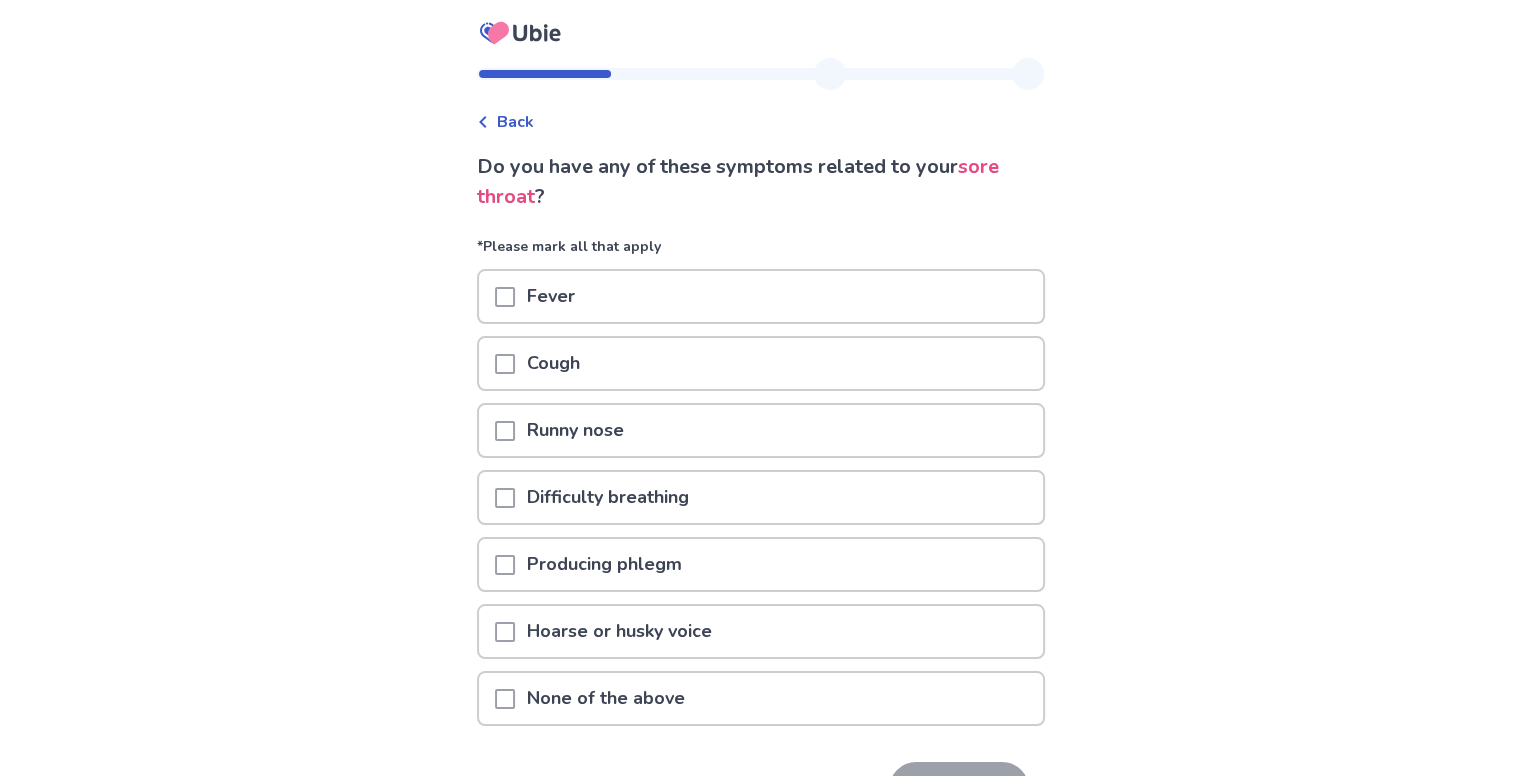 click at bounding box center [505, 431] 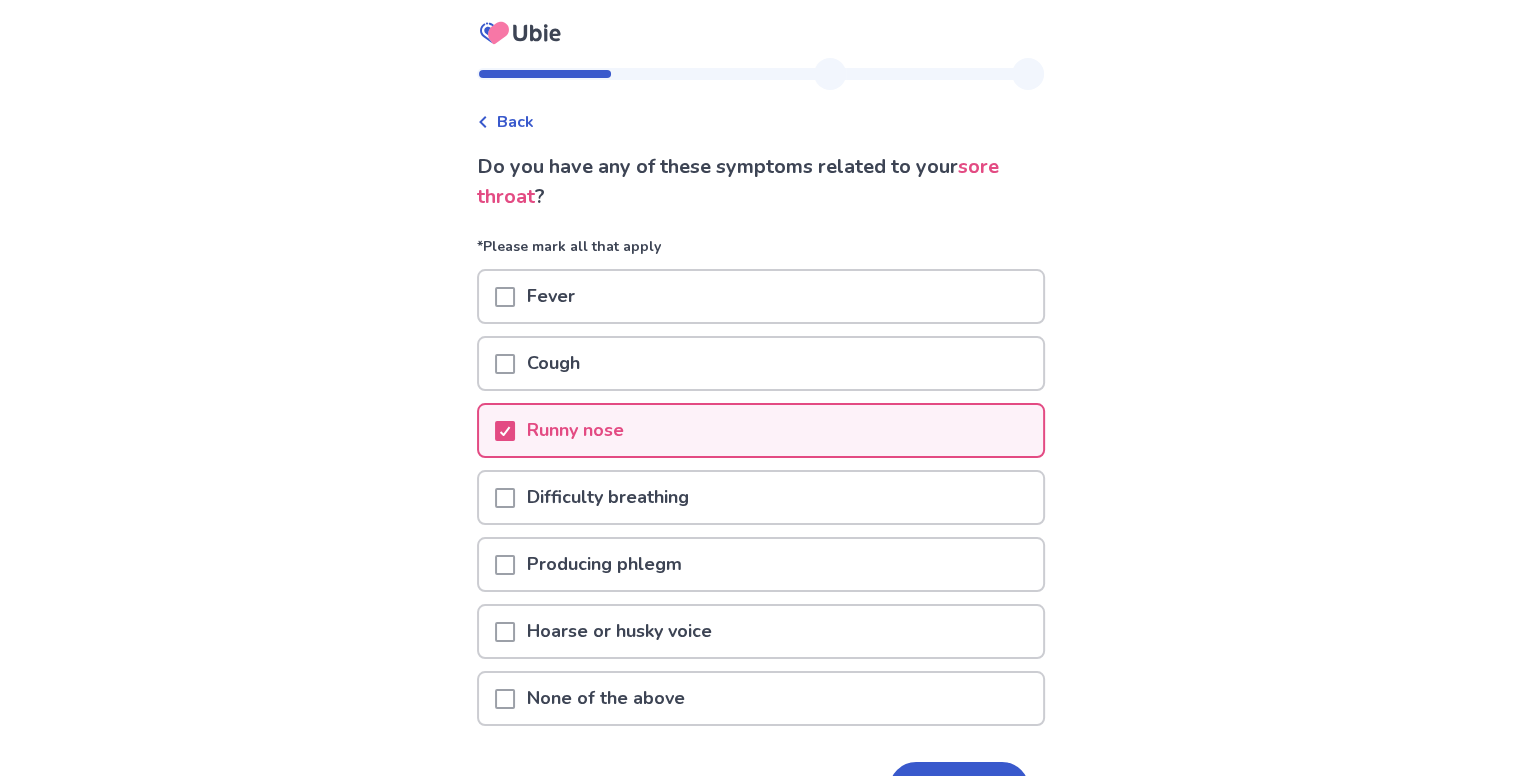click at bounding box center (505, 364) 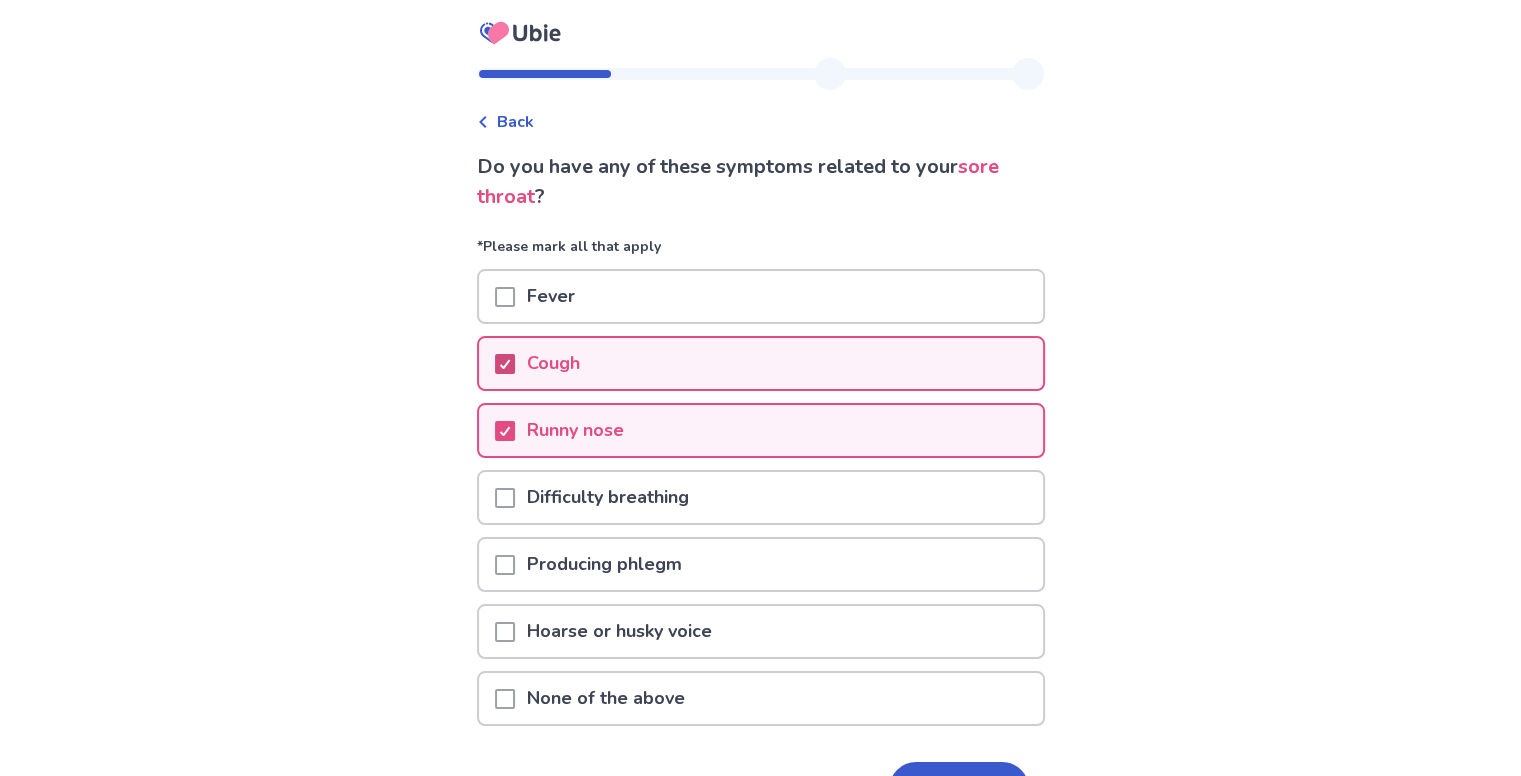 scroll, scrollTop: 122, scrollLeft: 0, axis: vertical 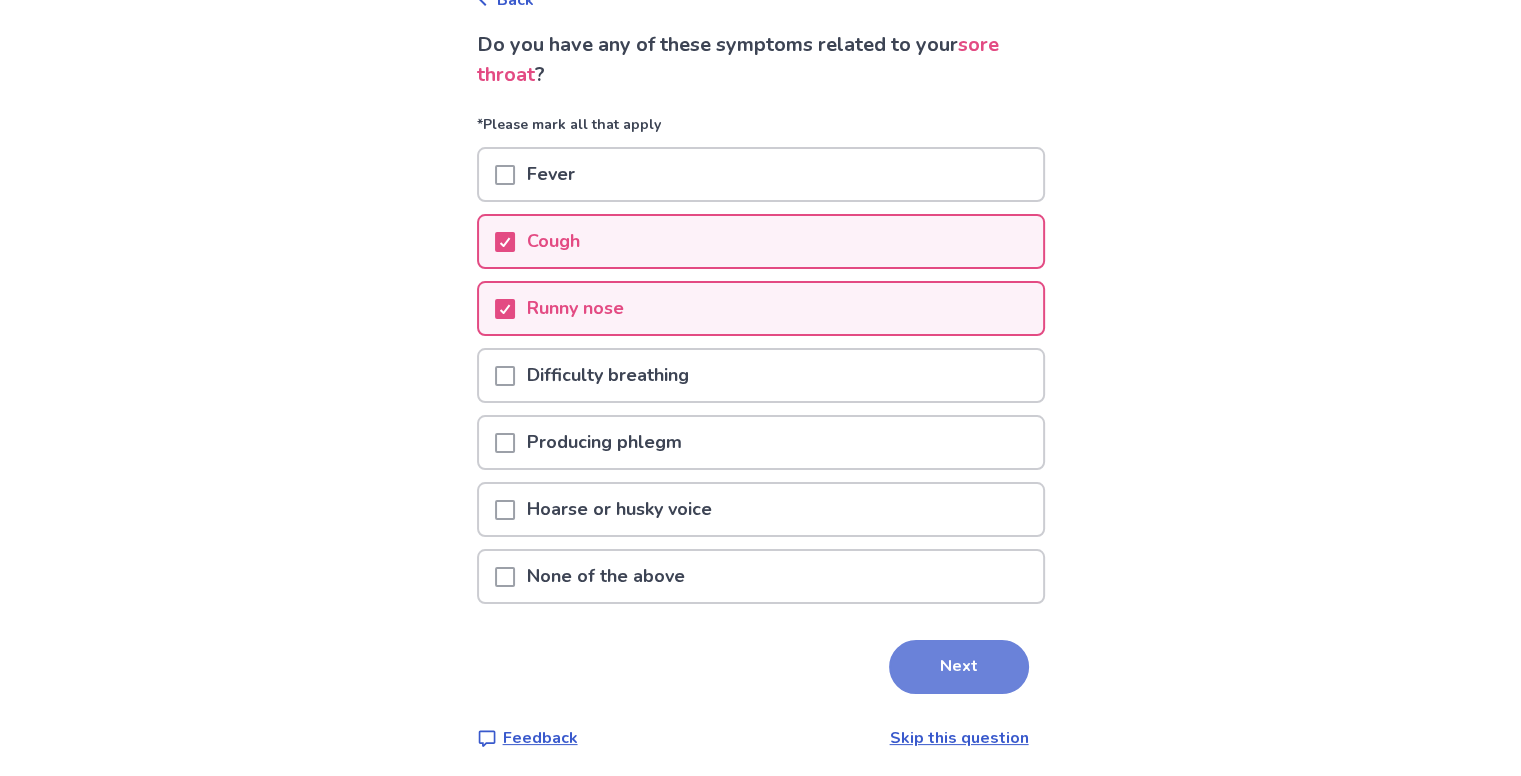 click on "Next" at bounding box center (959, 667) 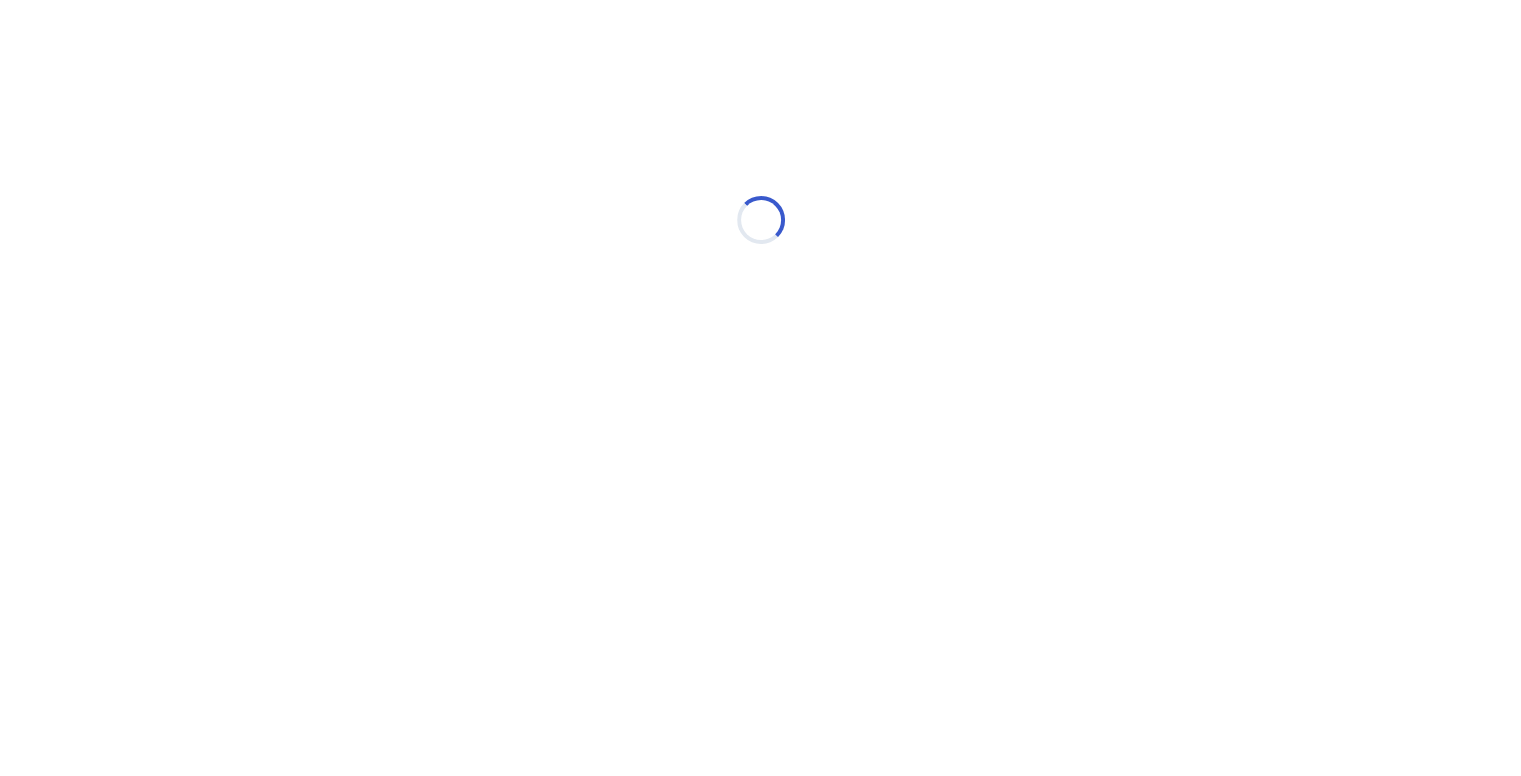 scroll, scrollTop: 0, scrollLeft: 0, axis: both 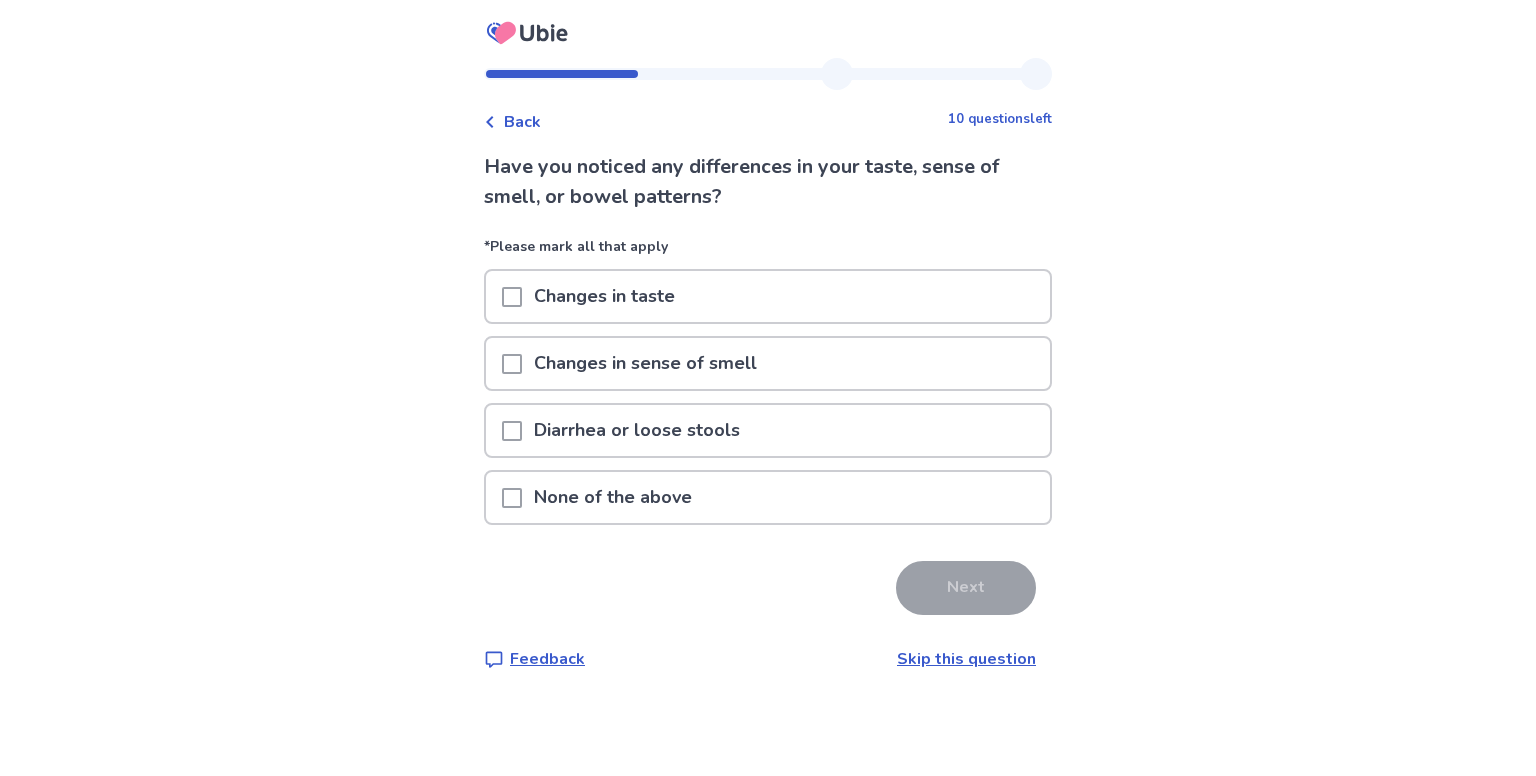 click on "Diarrhea or loose stools" at bounding box center [637, 430] 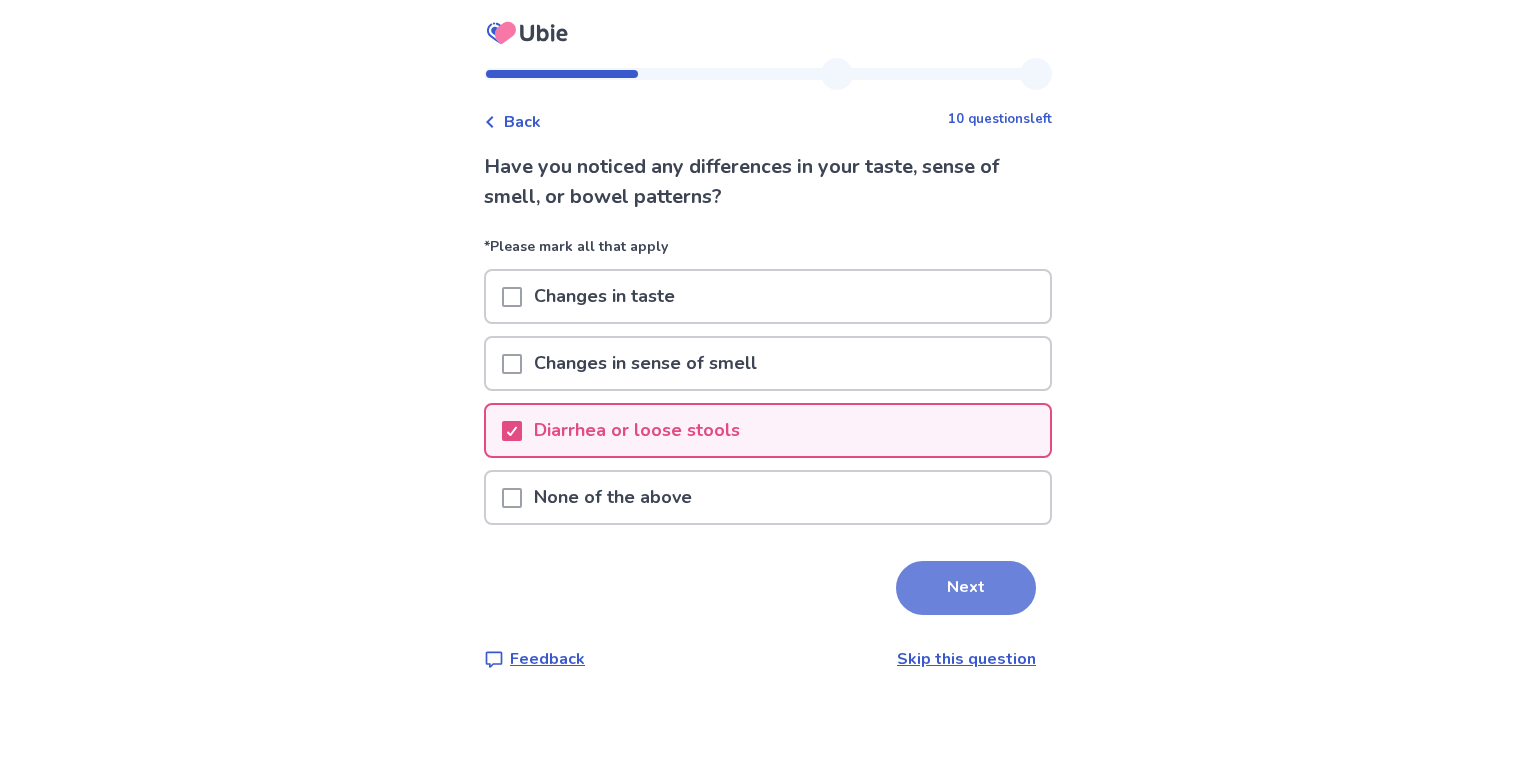 click on "Next" at bounding box center [966, 588] 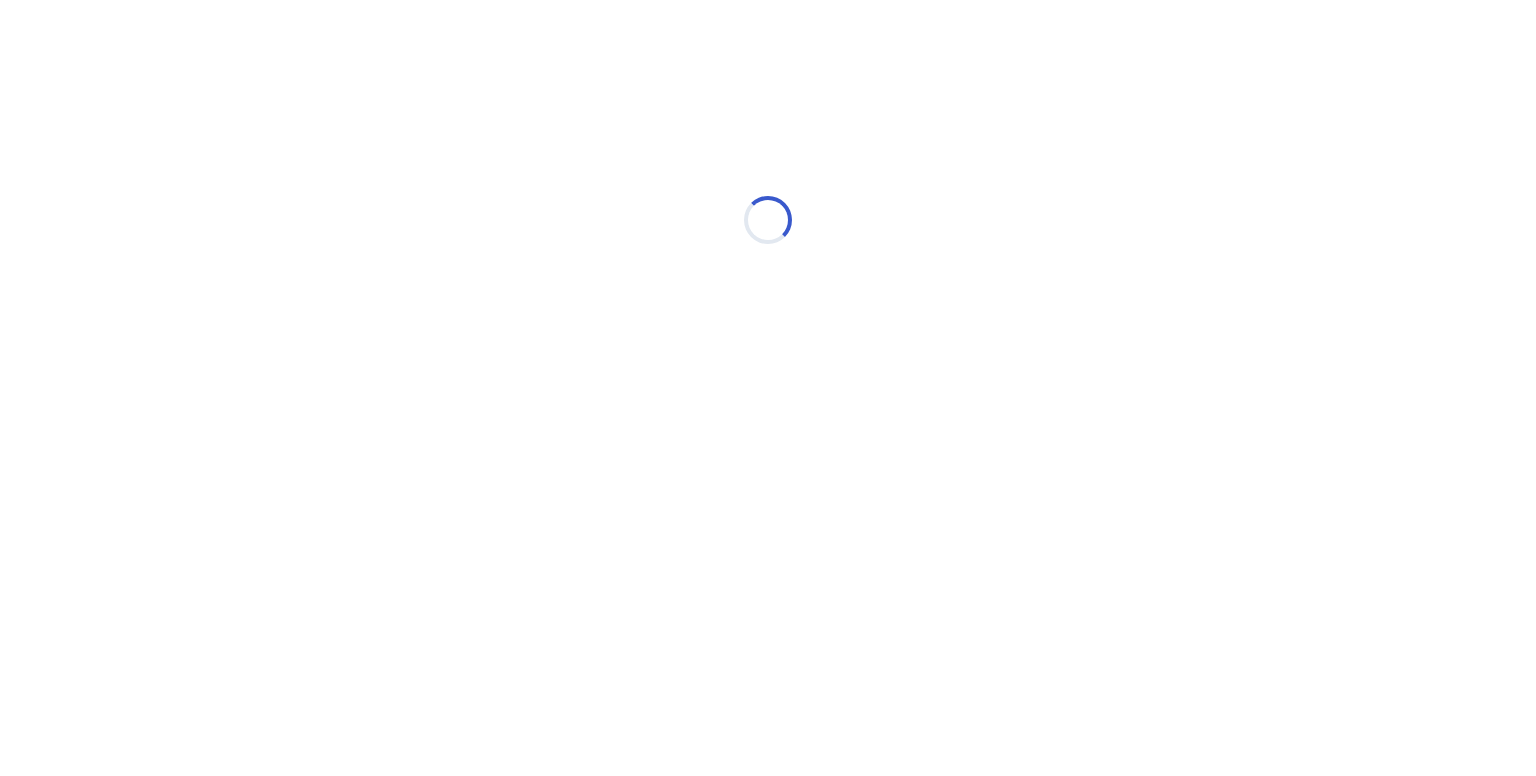 select on "*" 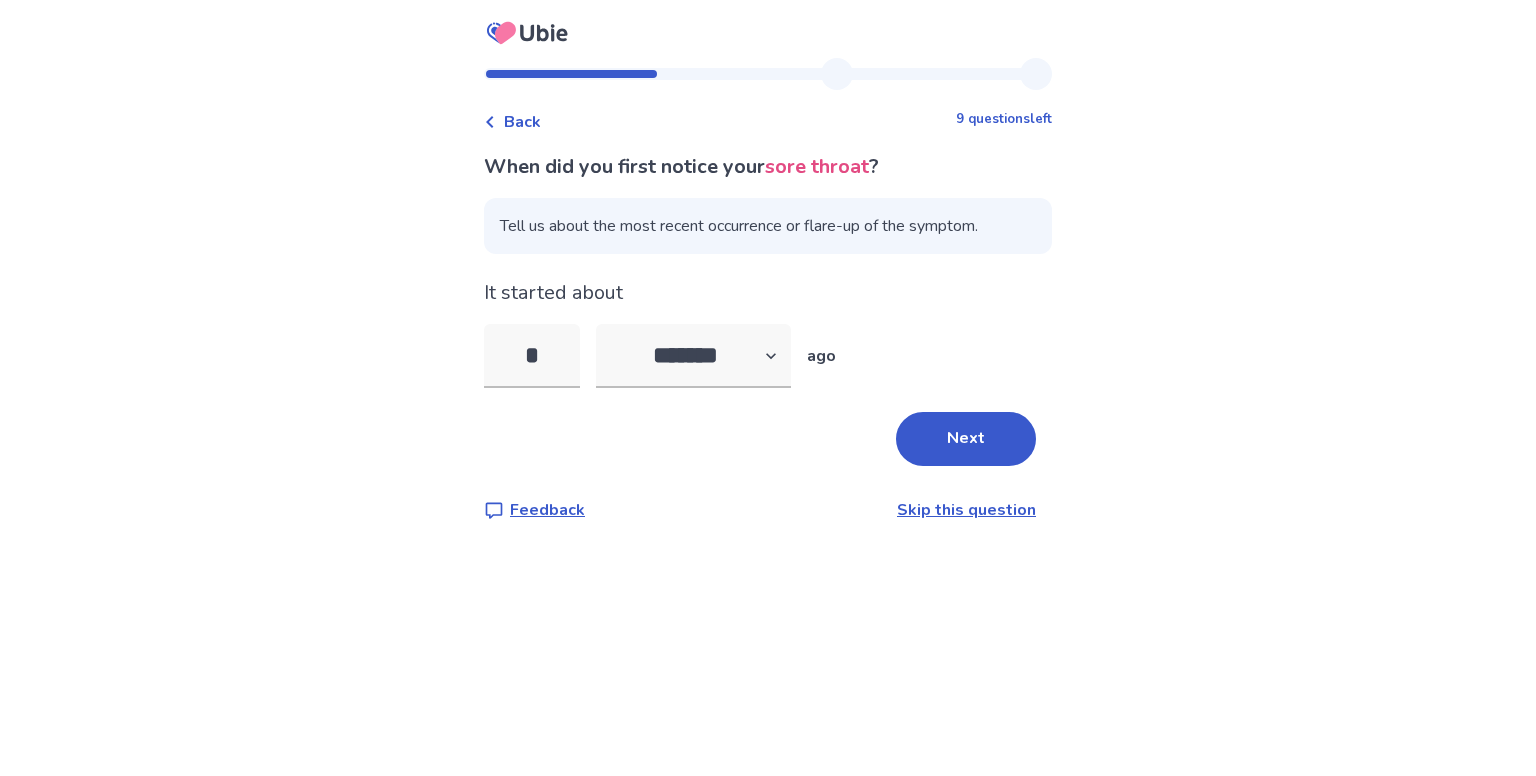 type on "*" 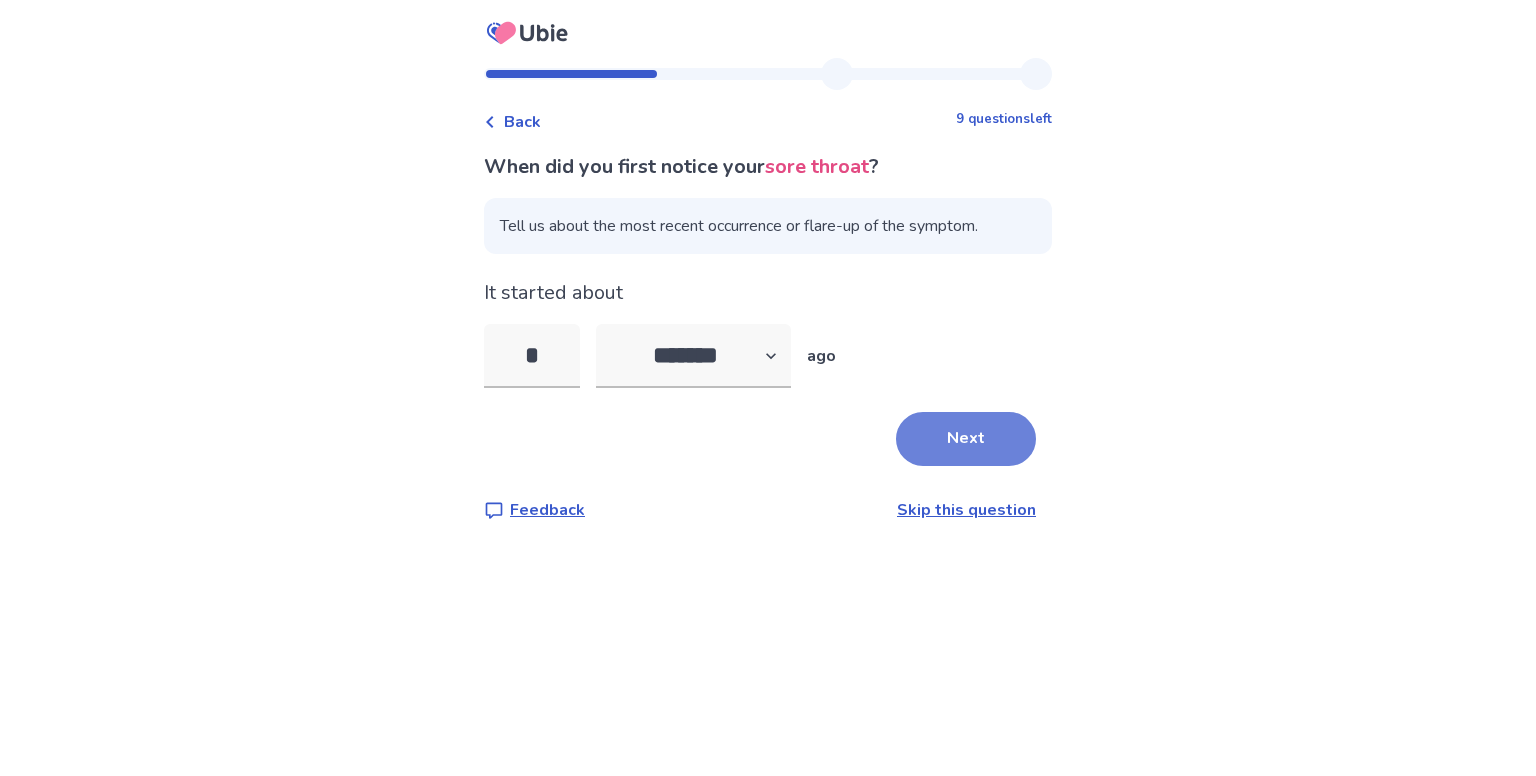 click on "Next" at bounding box center (966, 439) 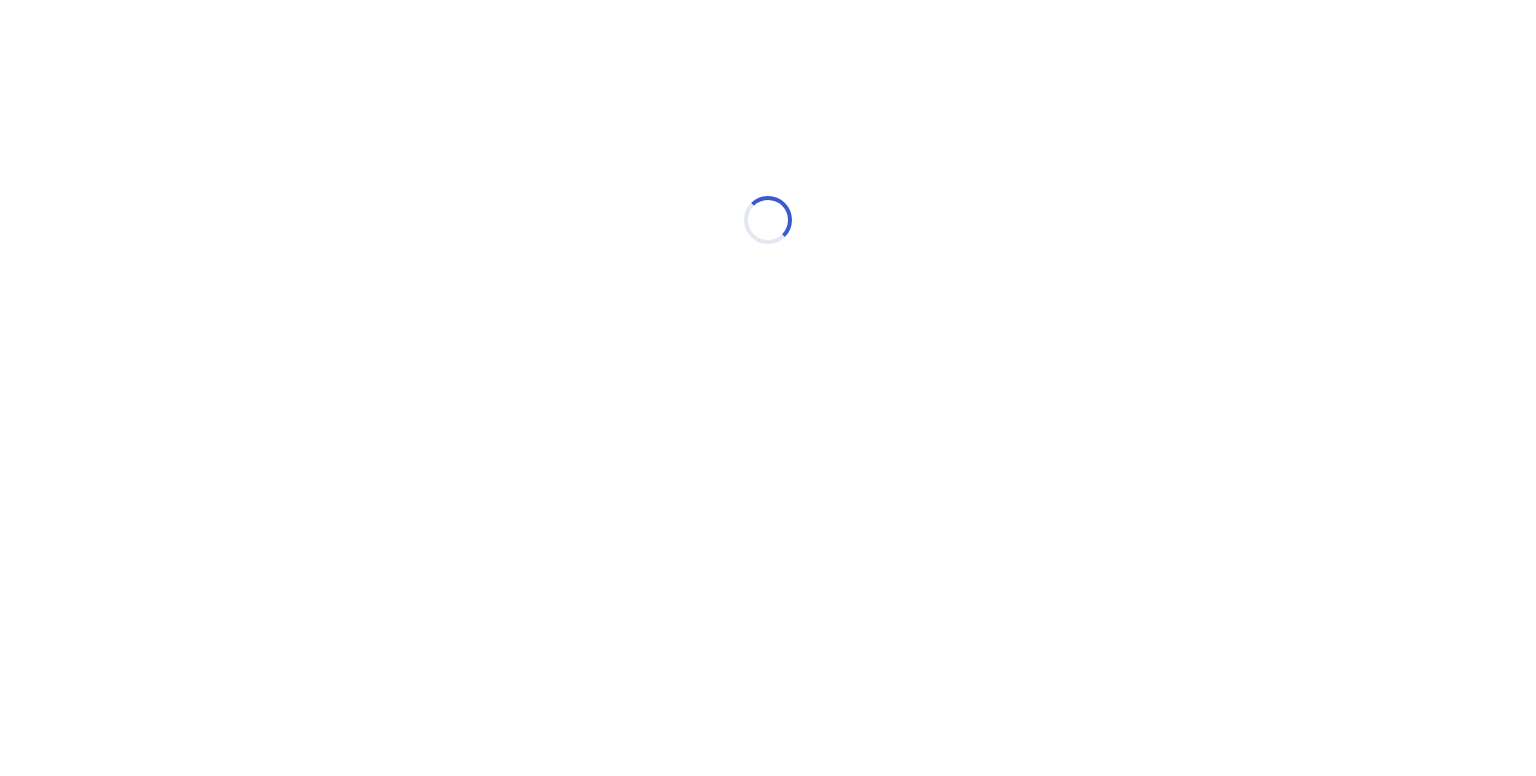 select on "*" 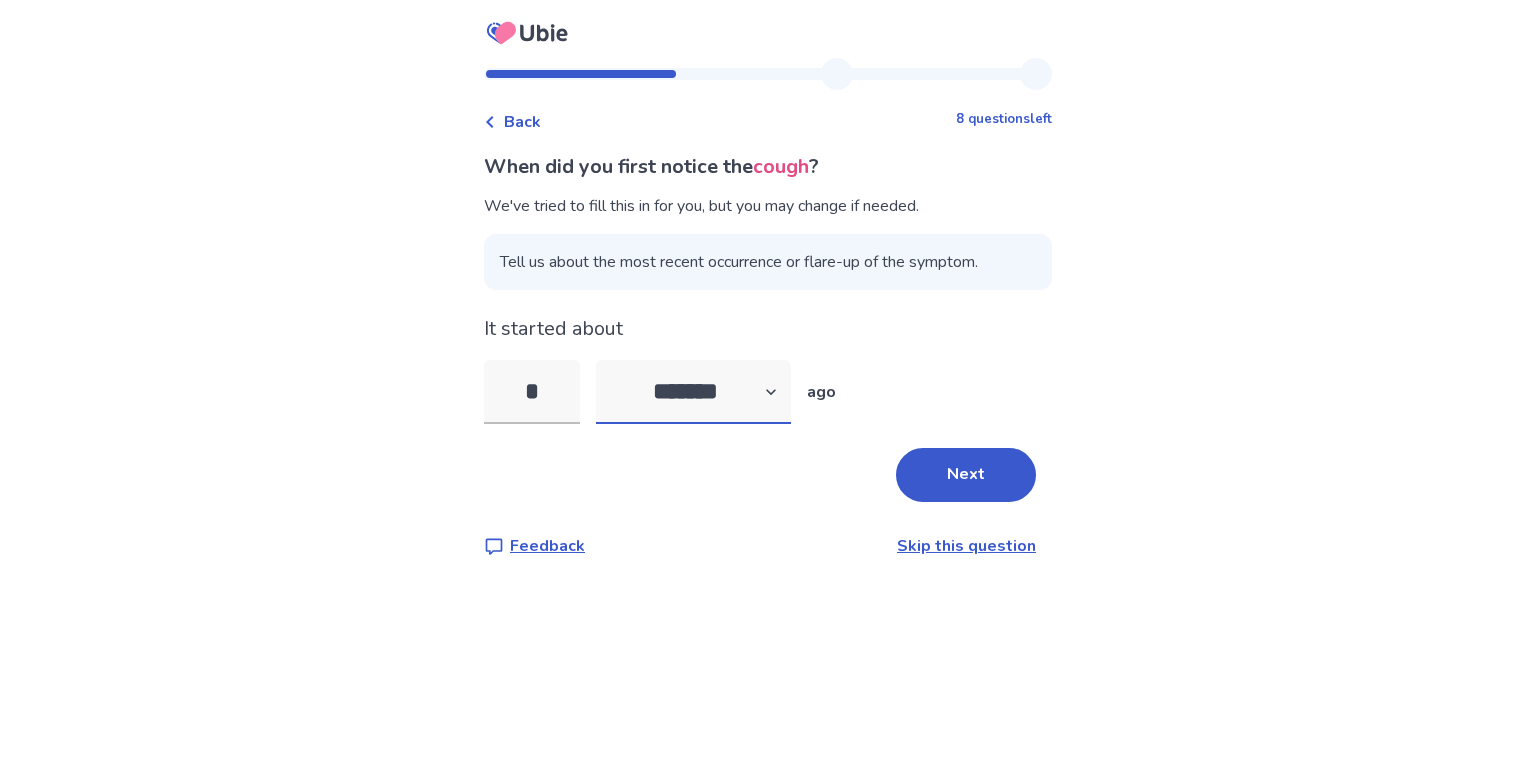 click on "******* ****** ******* ******** *******" at bounding box center (693, 392) 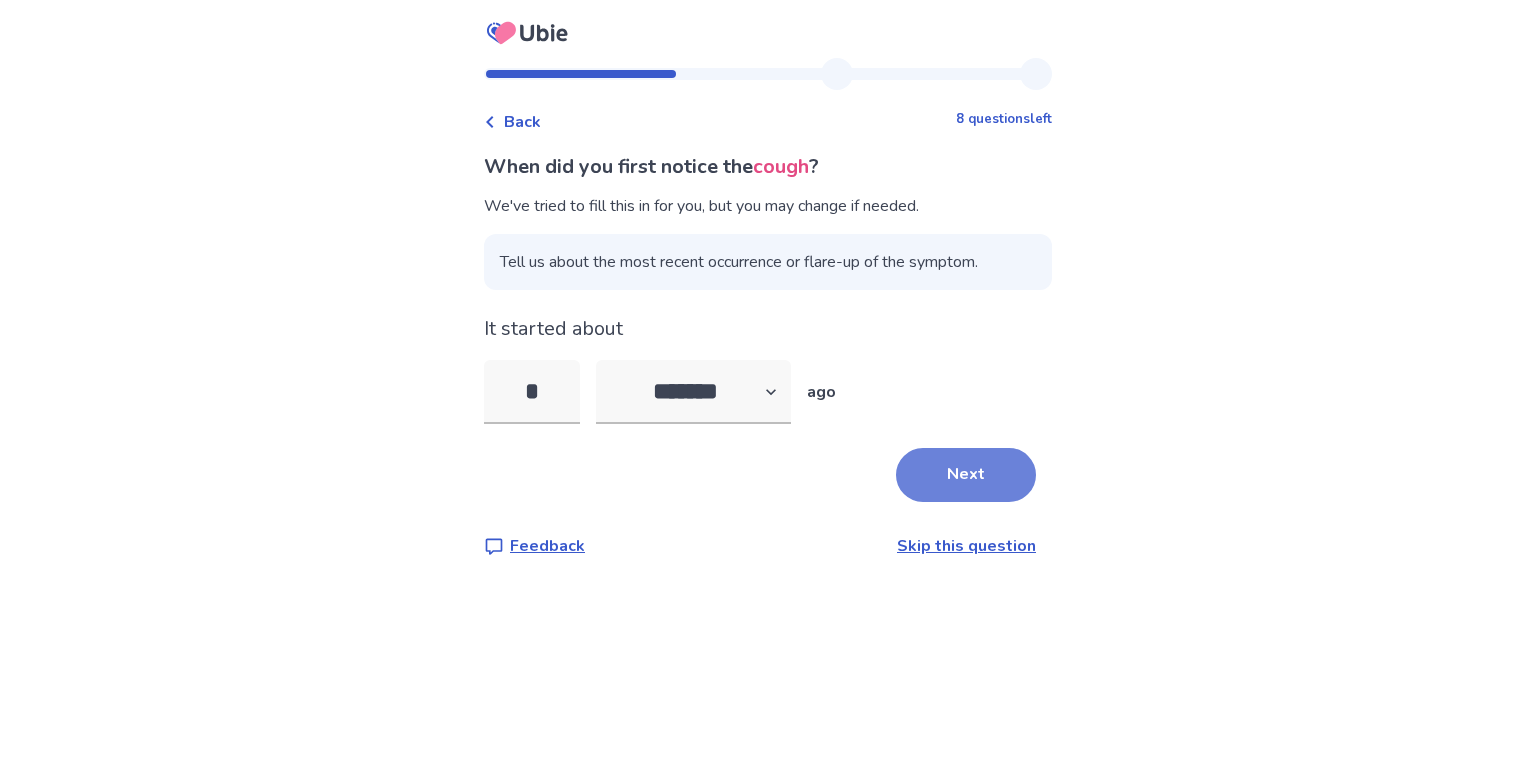 click on "Next" at bounding box center (966, 475) 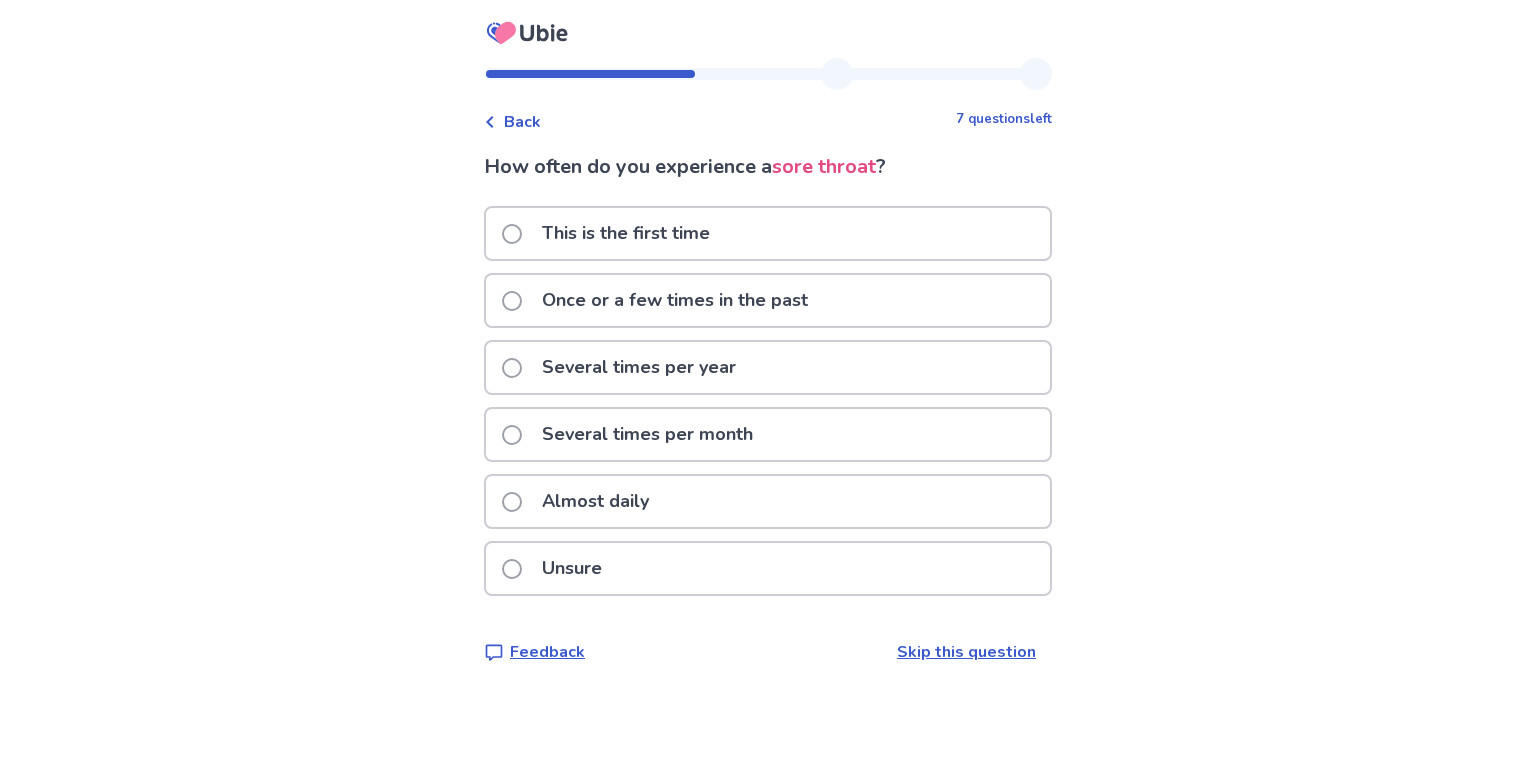 click on "Once or a few times in the past" at bounding box center [768, 300] 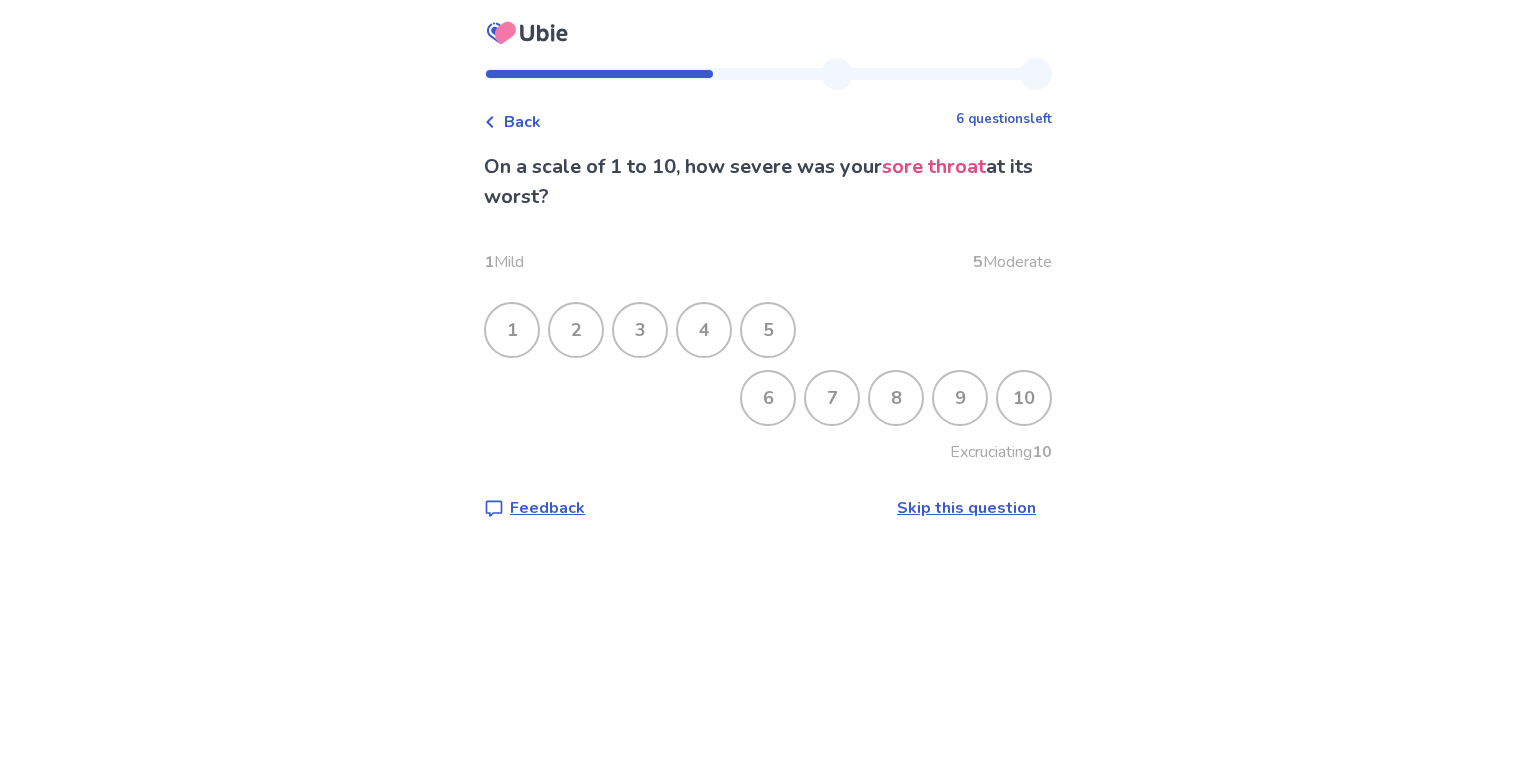 click on "4" at bounding box center [704, 330] 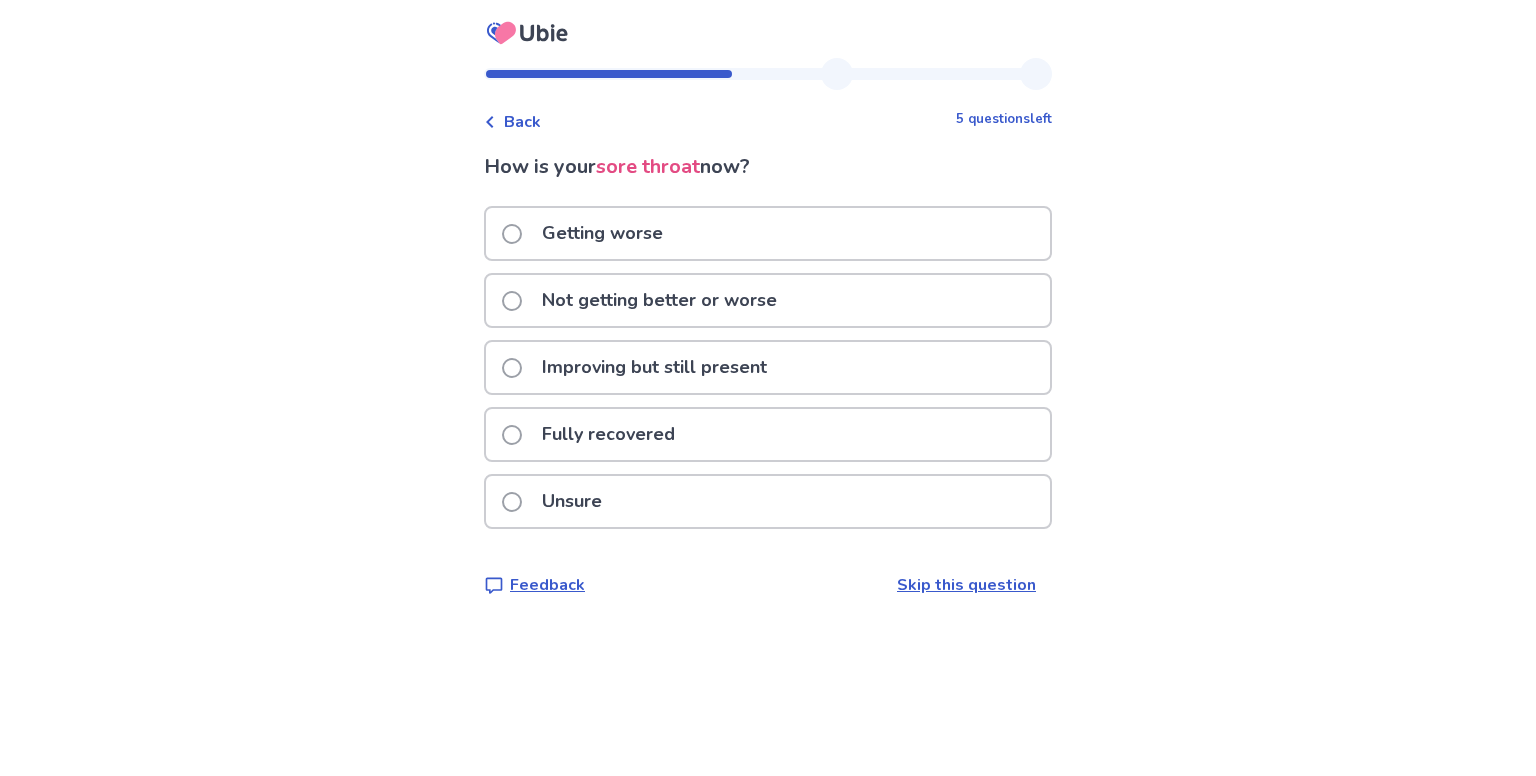click on "Back" at bounding box center (522, 122) 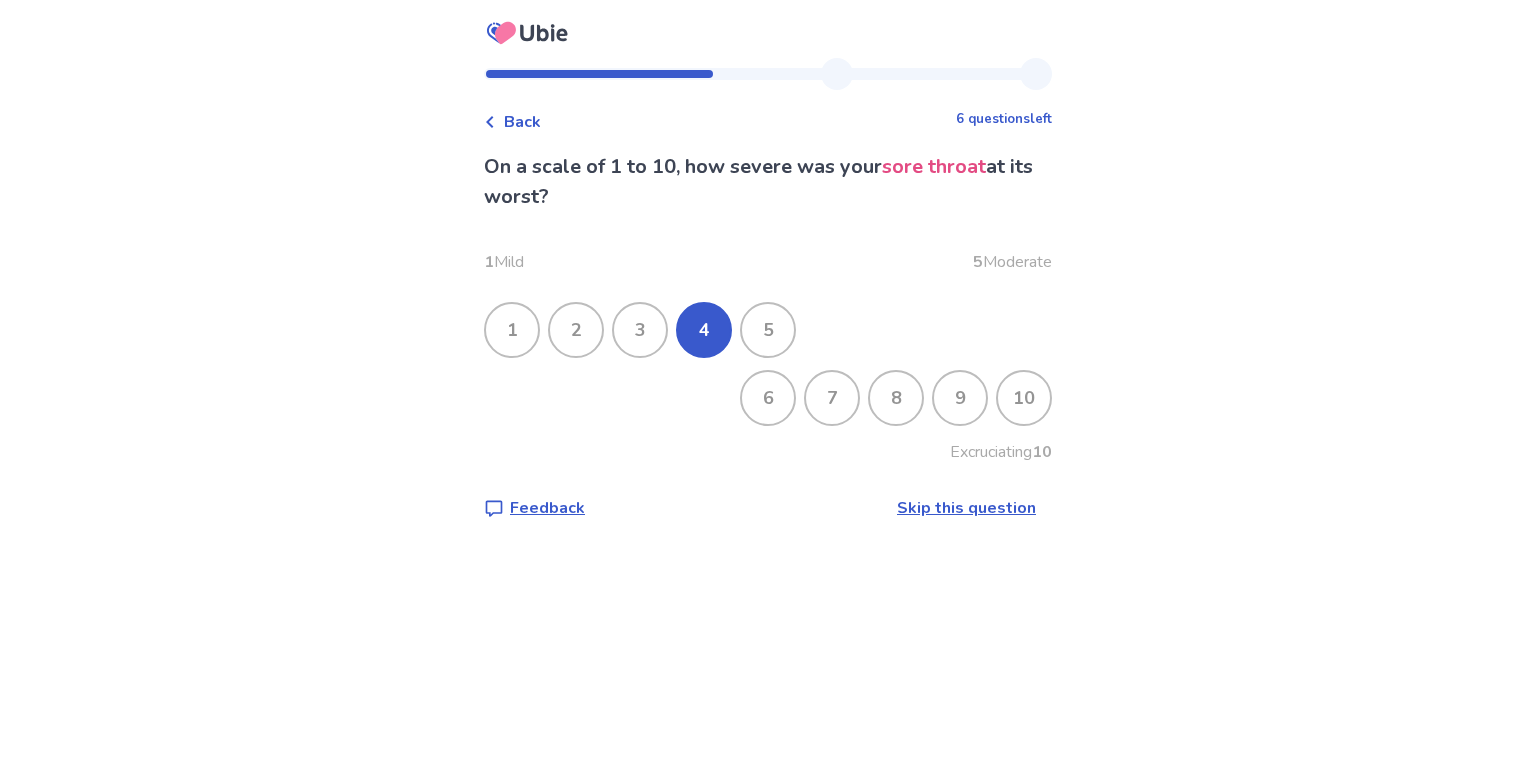 click on "3" at bounding box center [640, 330] 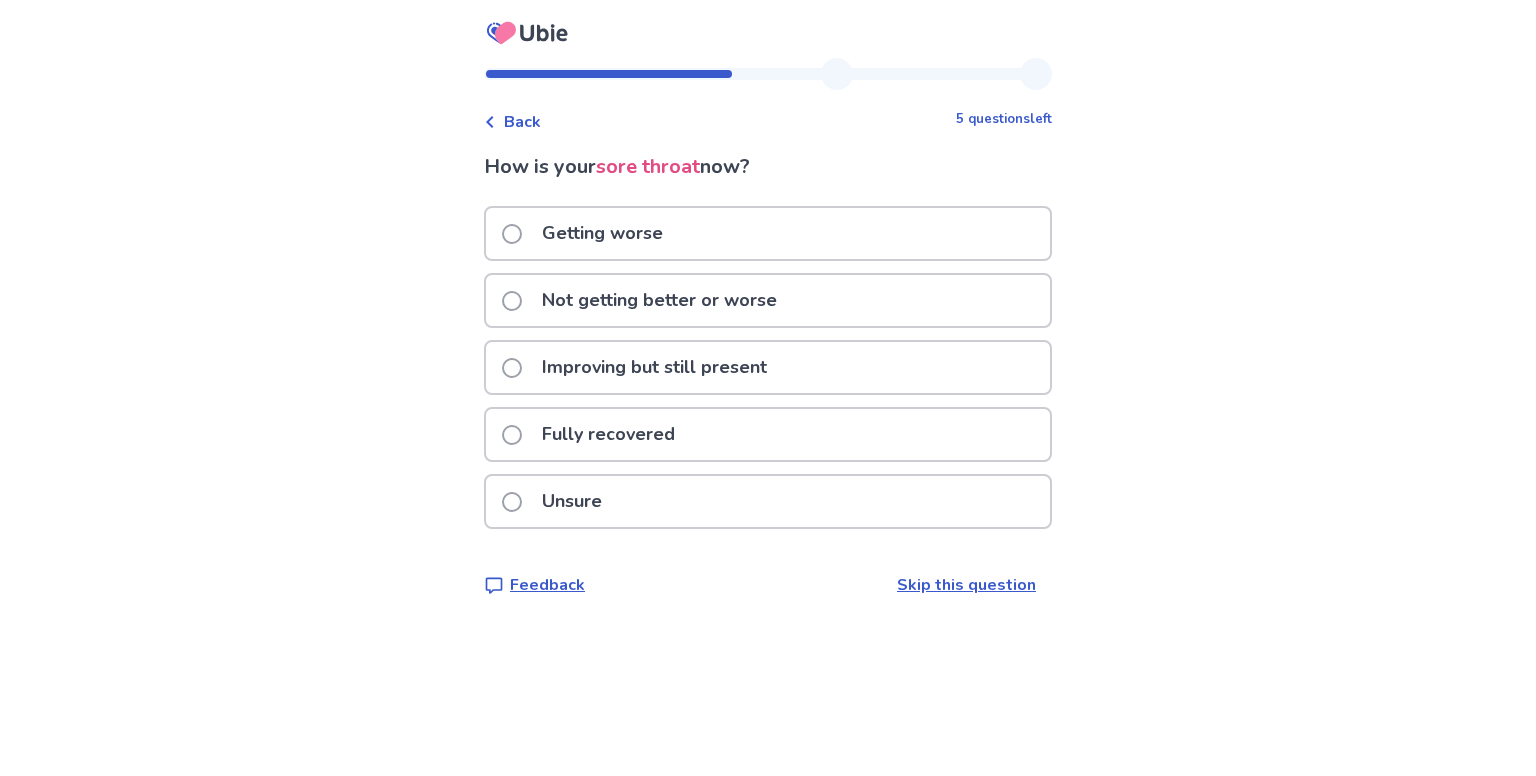 click on "Not getting better or worse" at bounding box center (659, 300) 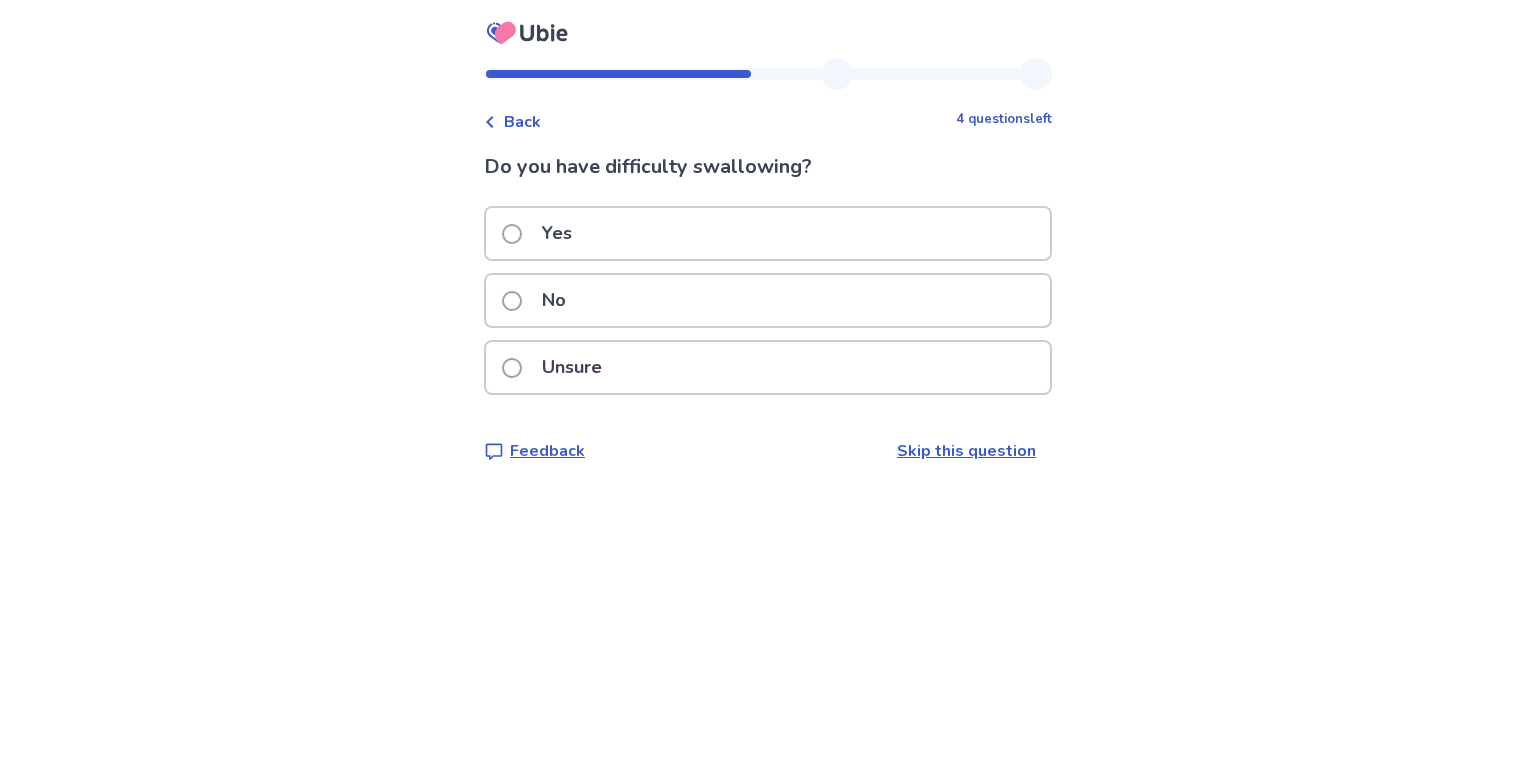 click on "No" at bounding box center [554, 300] 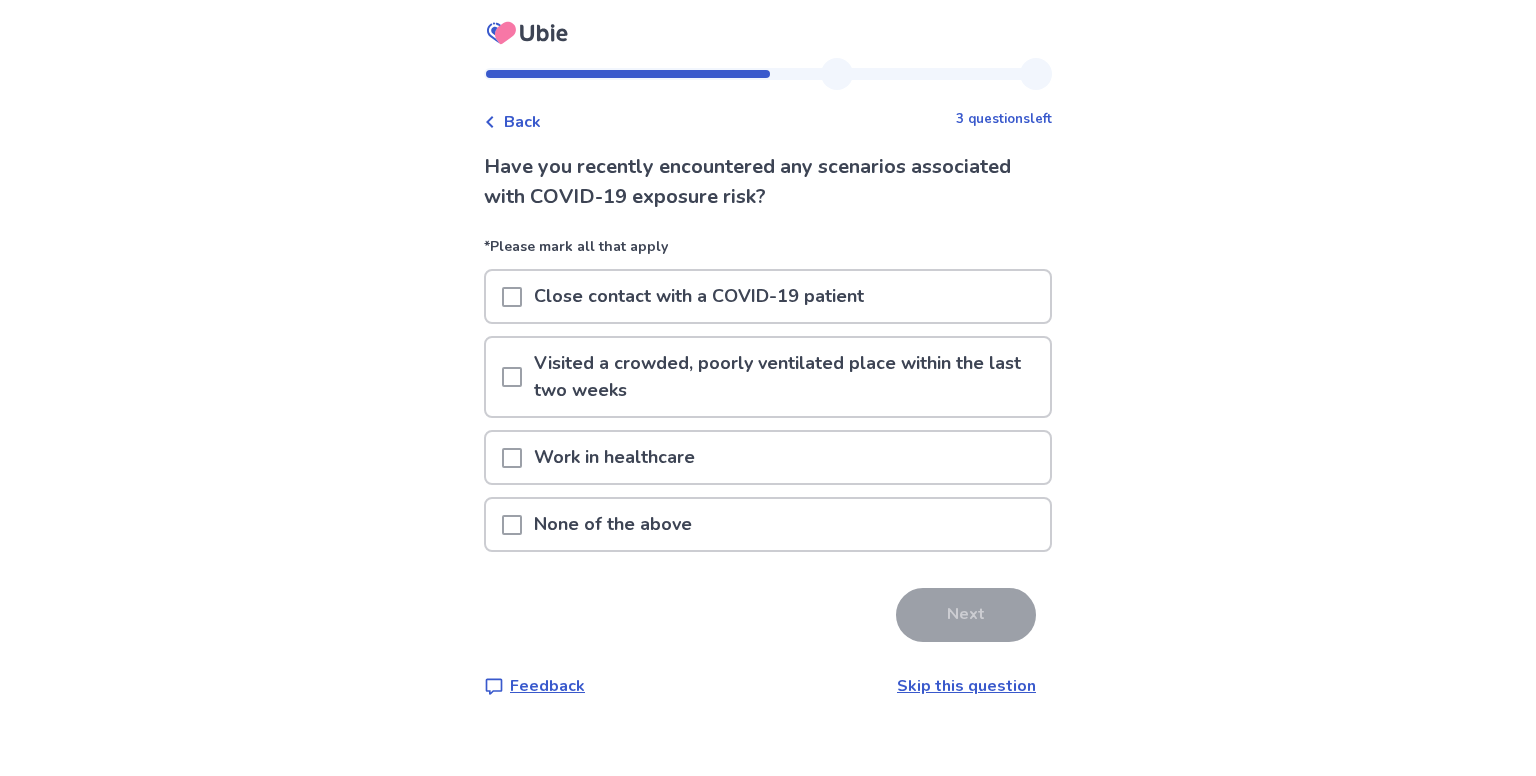 click on "None of the above" at bounding box center (613, 524) 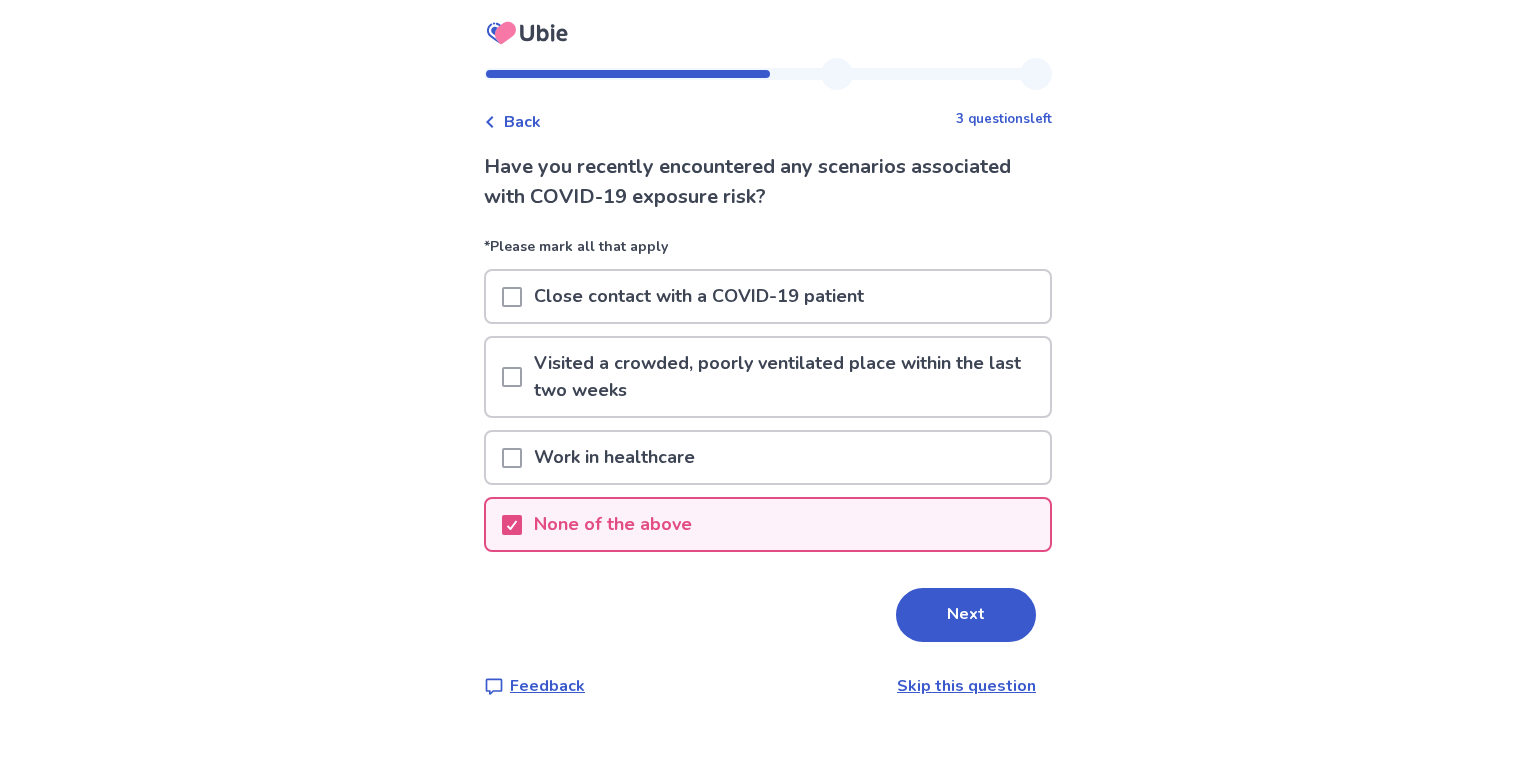 click on "None of the above" at bounding box center [613, 524] 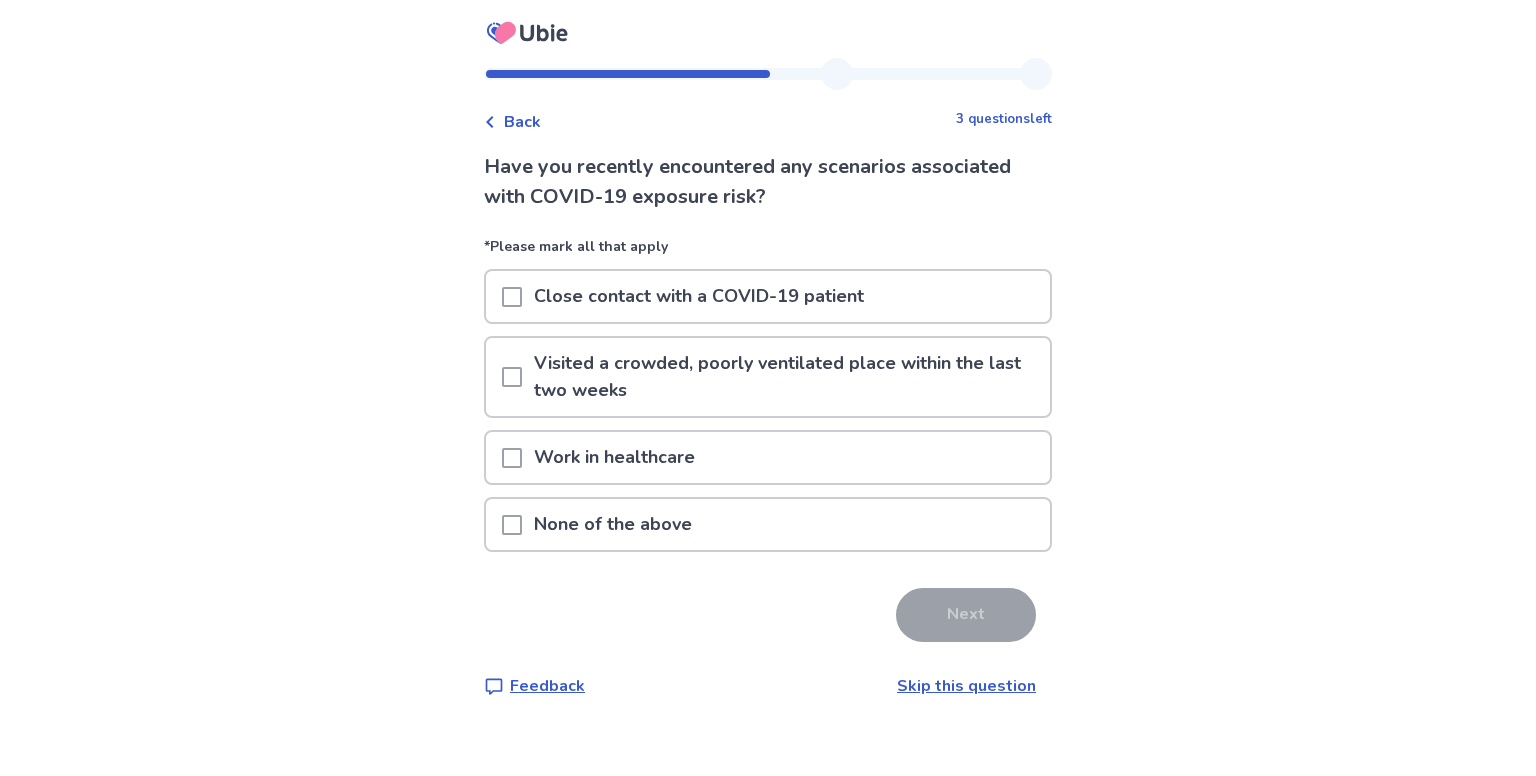 click on "Visited a crowded, poorly ventilated place within the last two weeks" at bounding box center (786, 377) 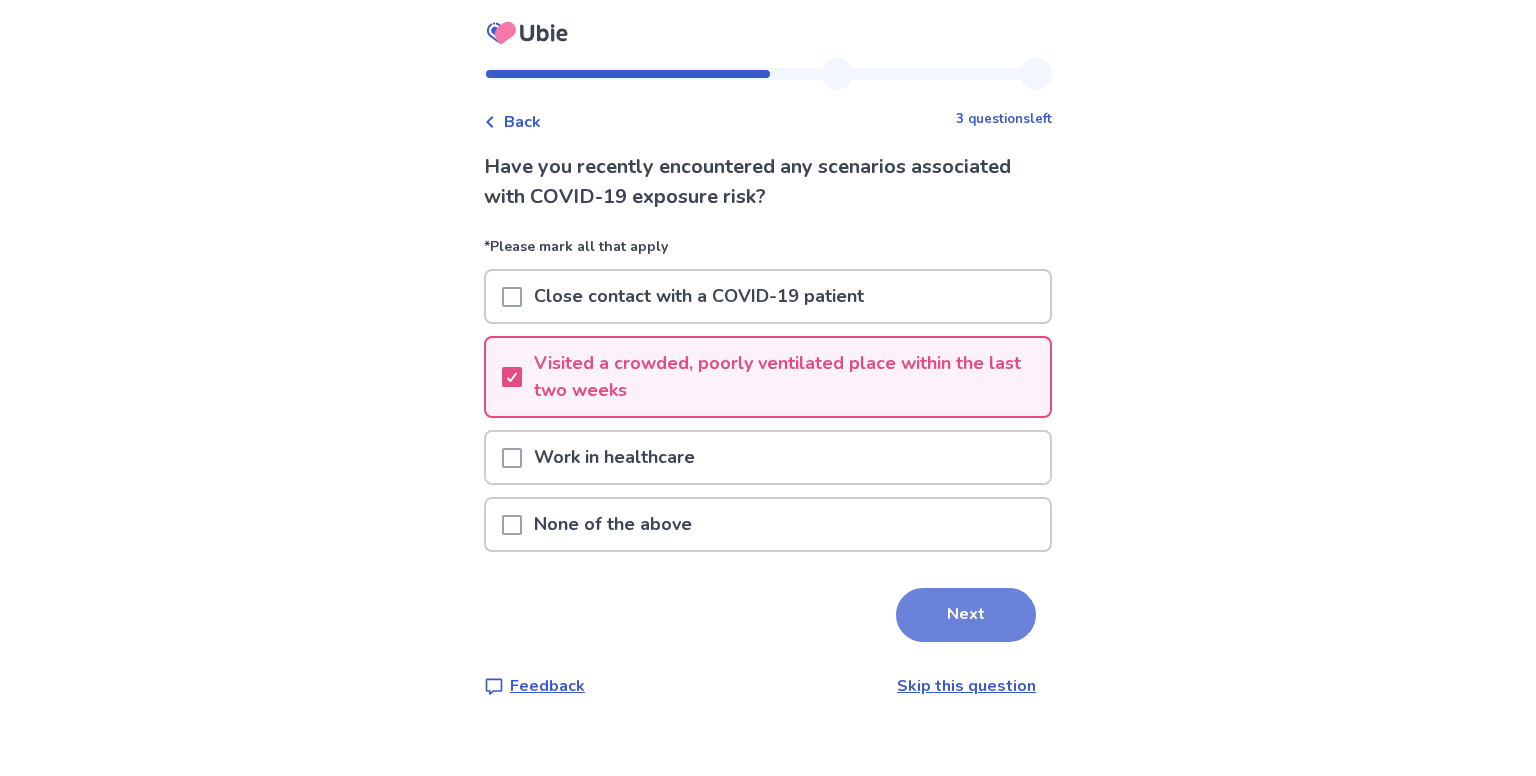 click on "Next" at bounding box center (966, 615) 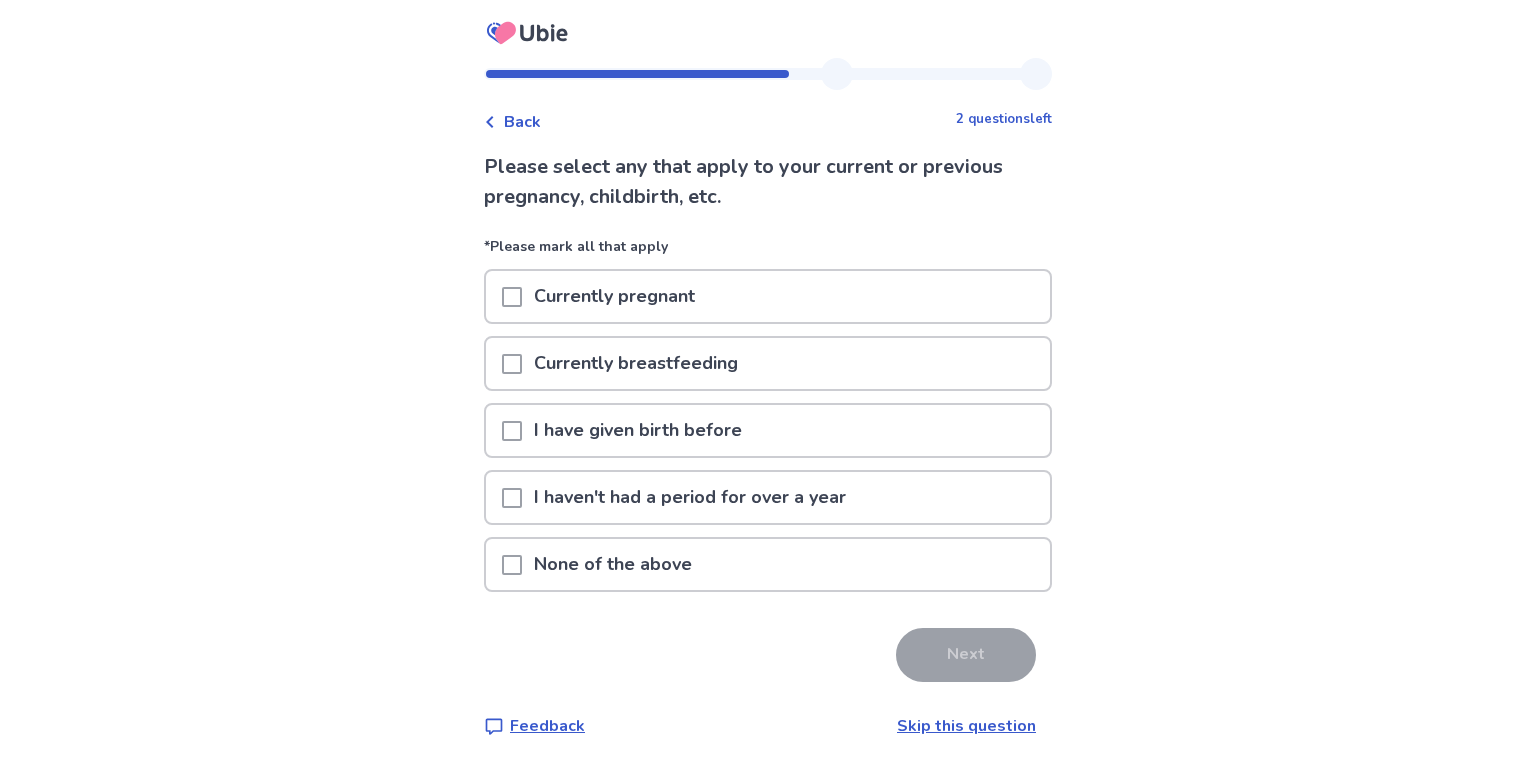 click on "None of the above" at bounding box center [613, 564] 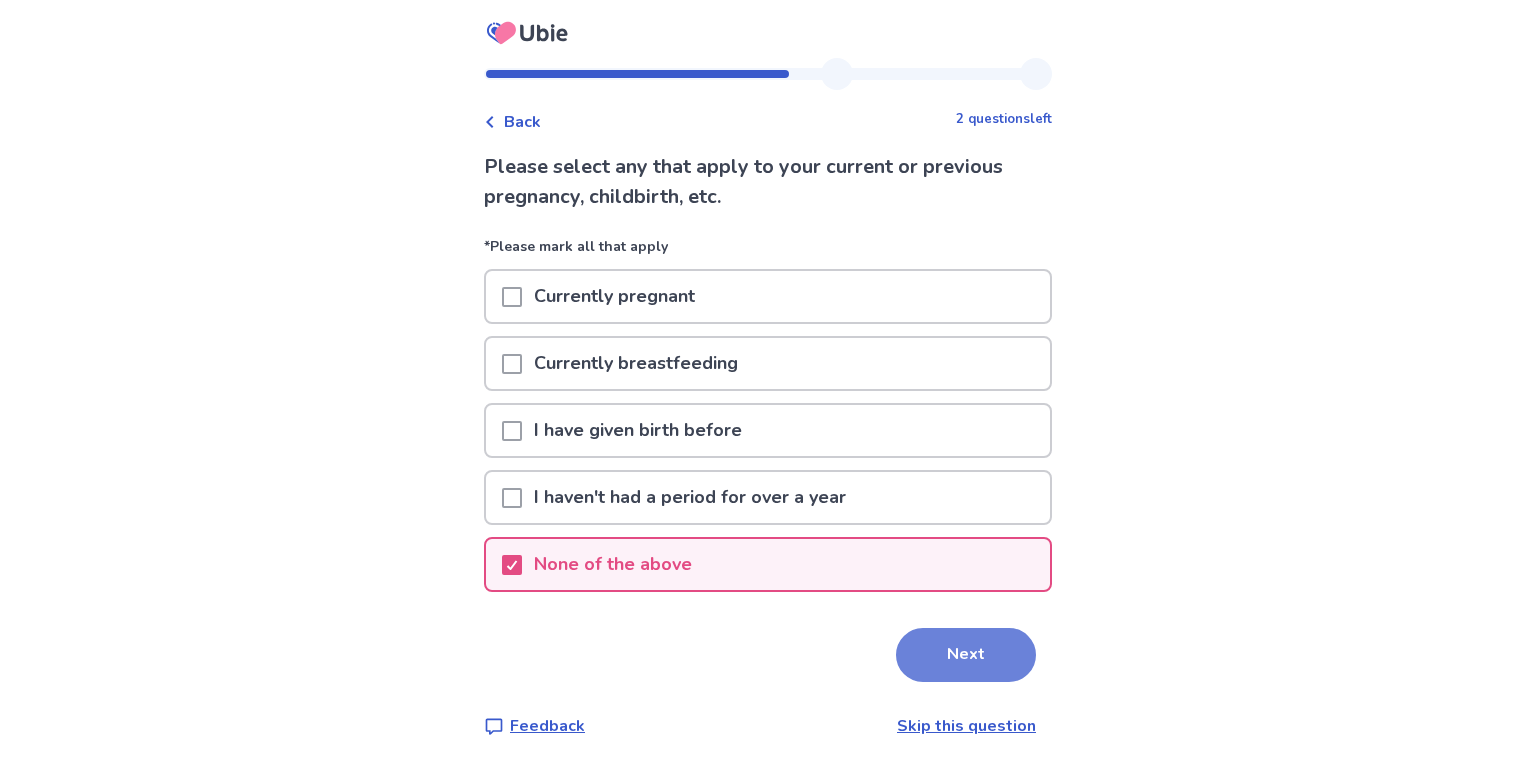 click on "Next" at bounding box center (966, 655) 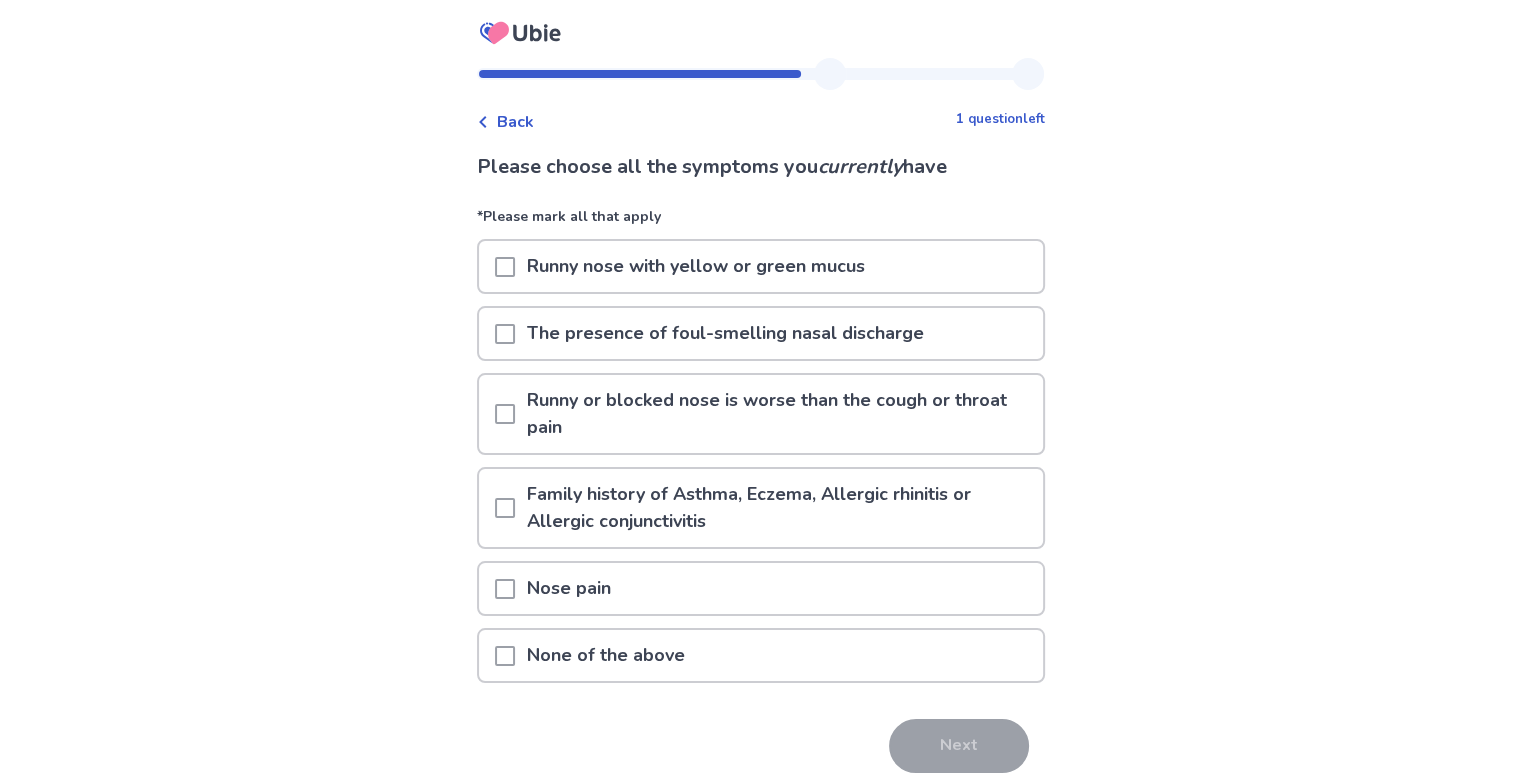 click on "None of the above" at bounding box center (606, 655) 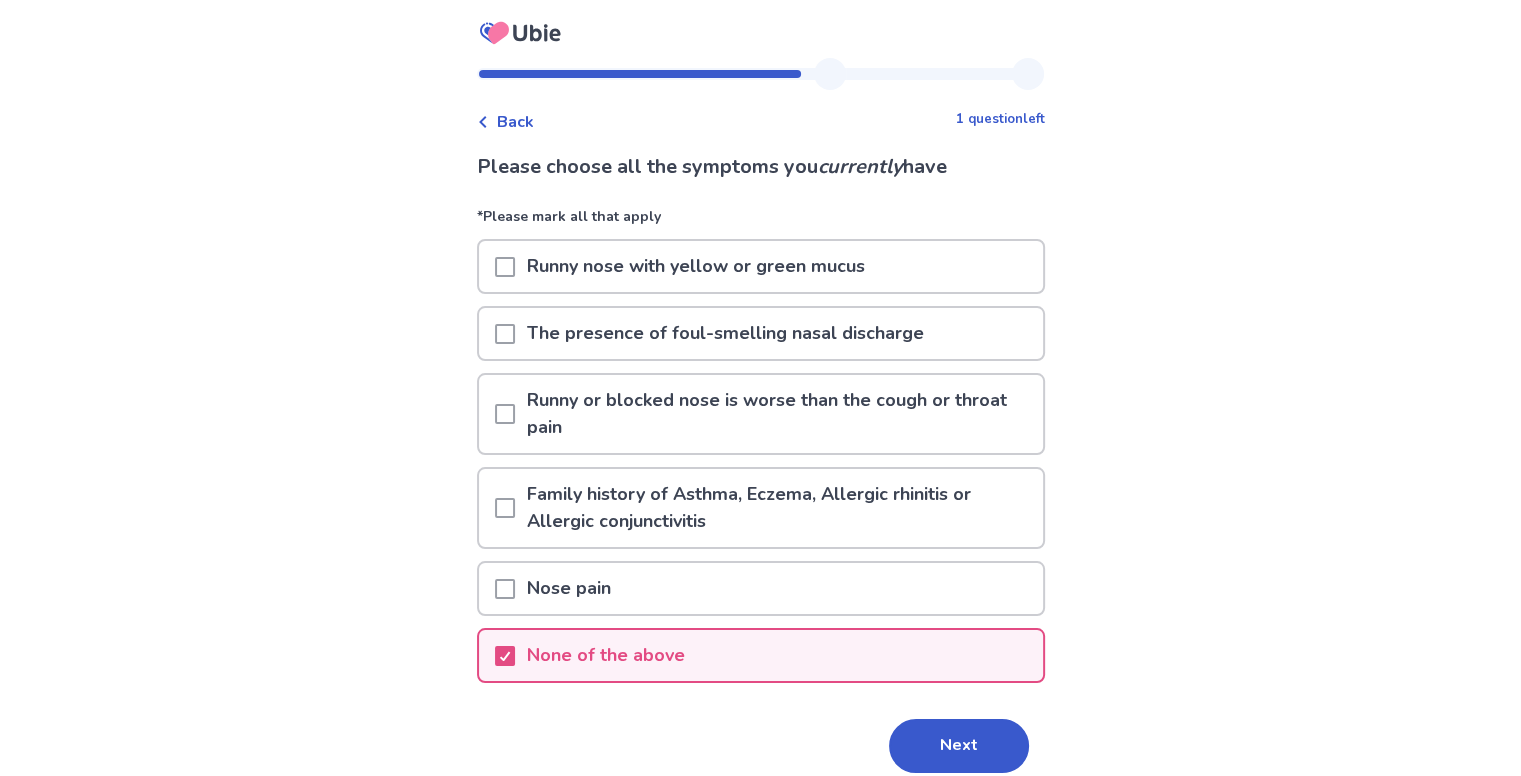 scroll, scrollTop: 80, scrollLeft: 0, axis: vertical 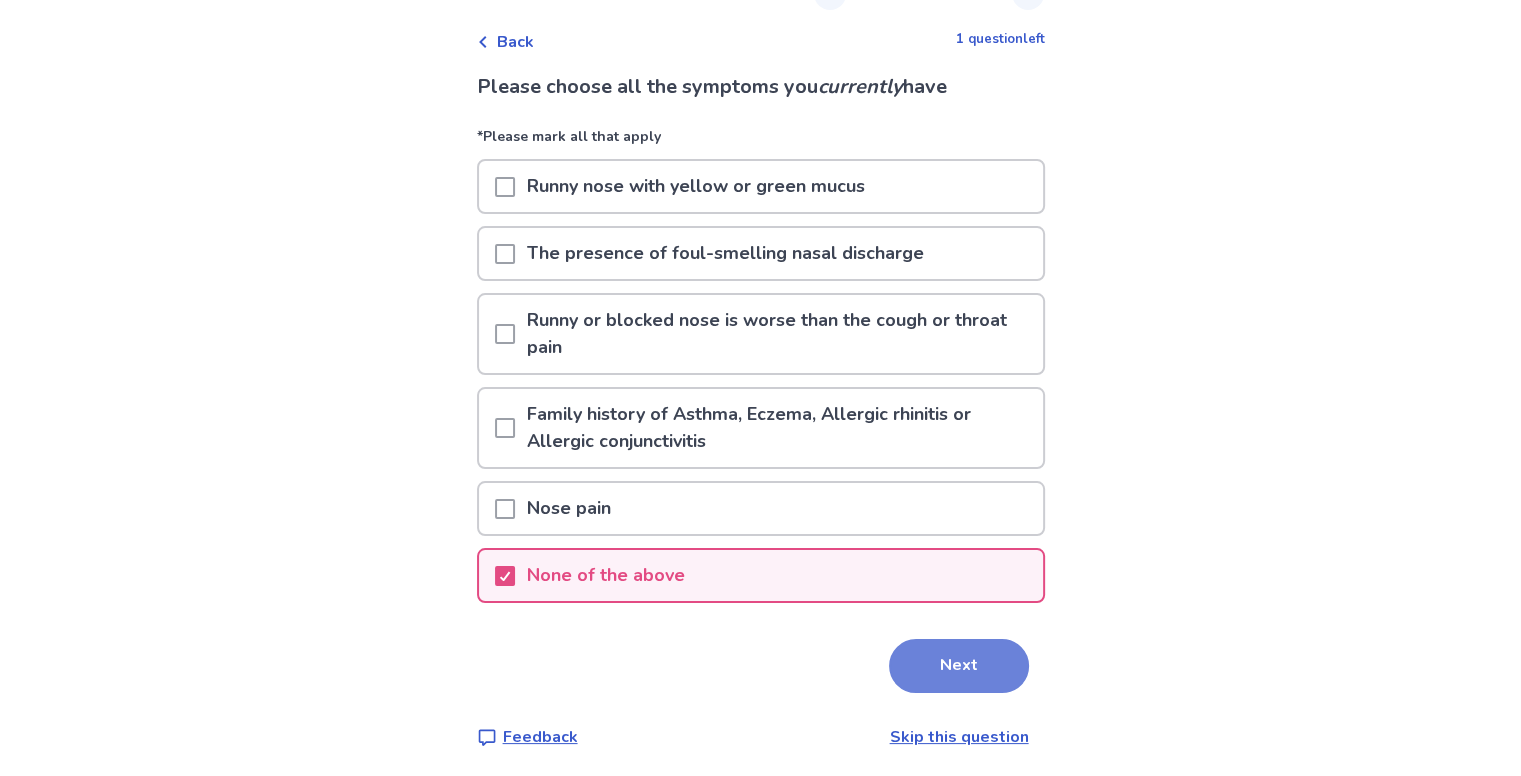 click on "Next" at bounding box center [959, 666] 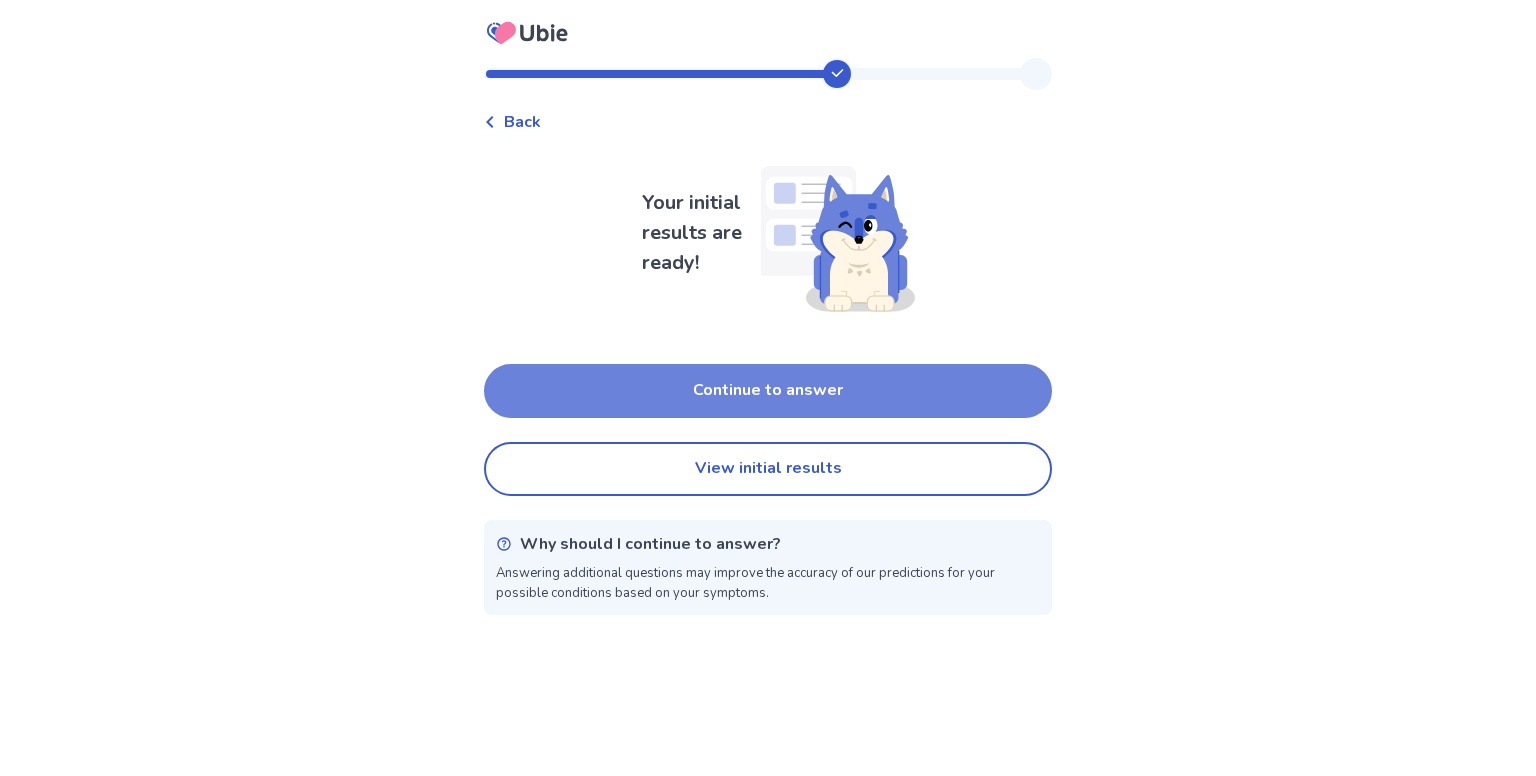 click on "Continue to answer" at bounding box center (768, 391) 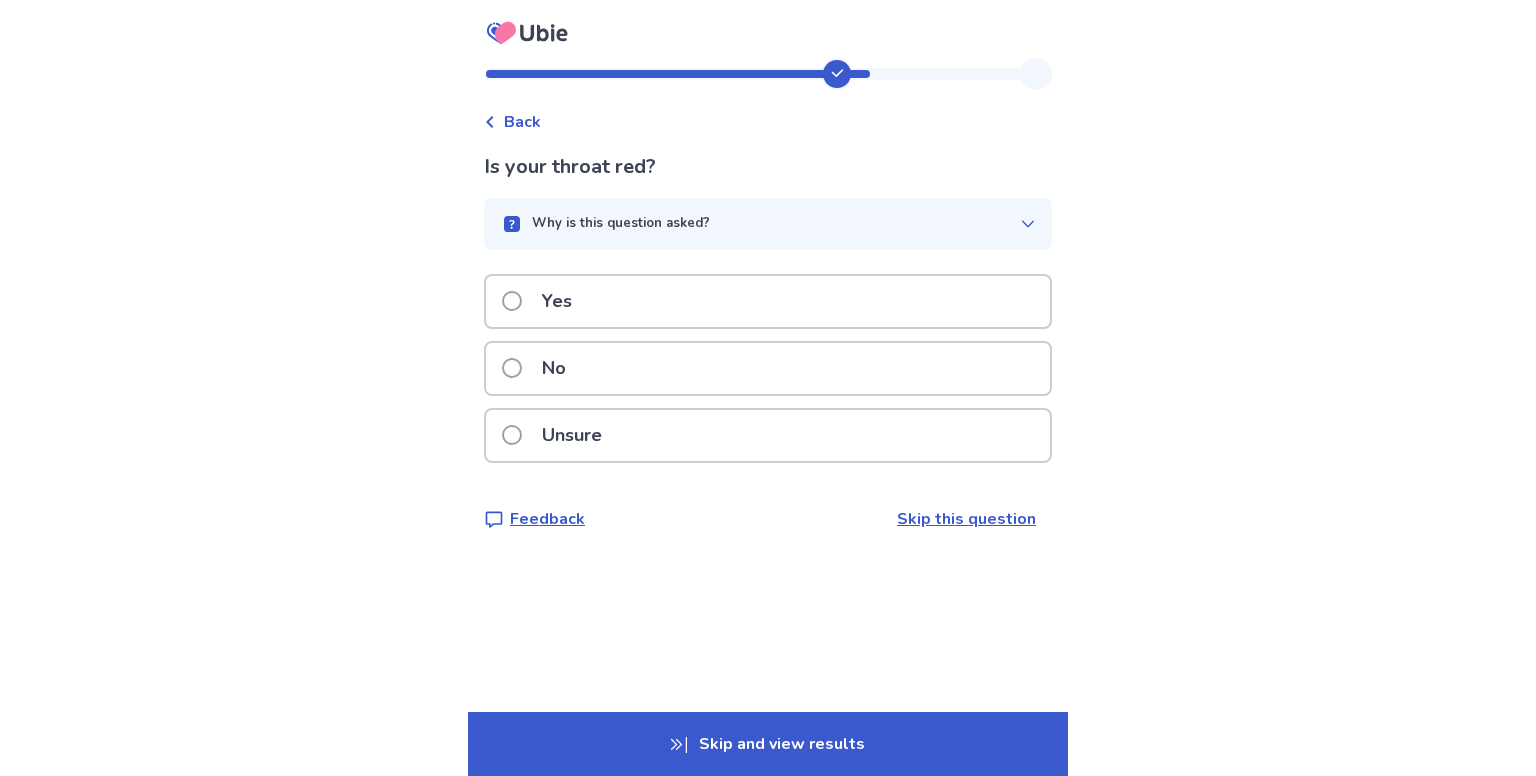 click on "No" at bounding box center (768, 368) 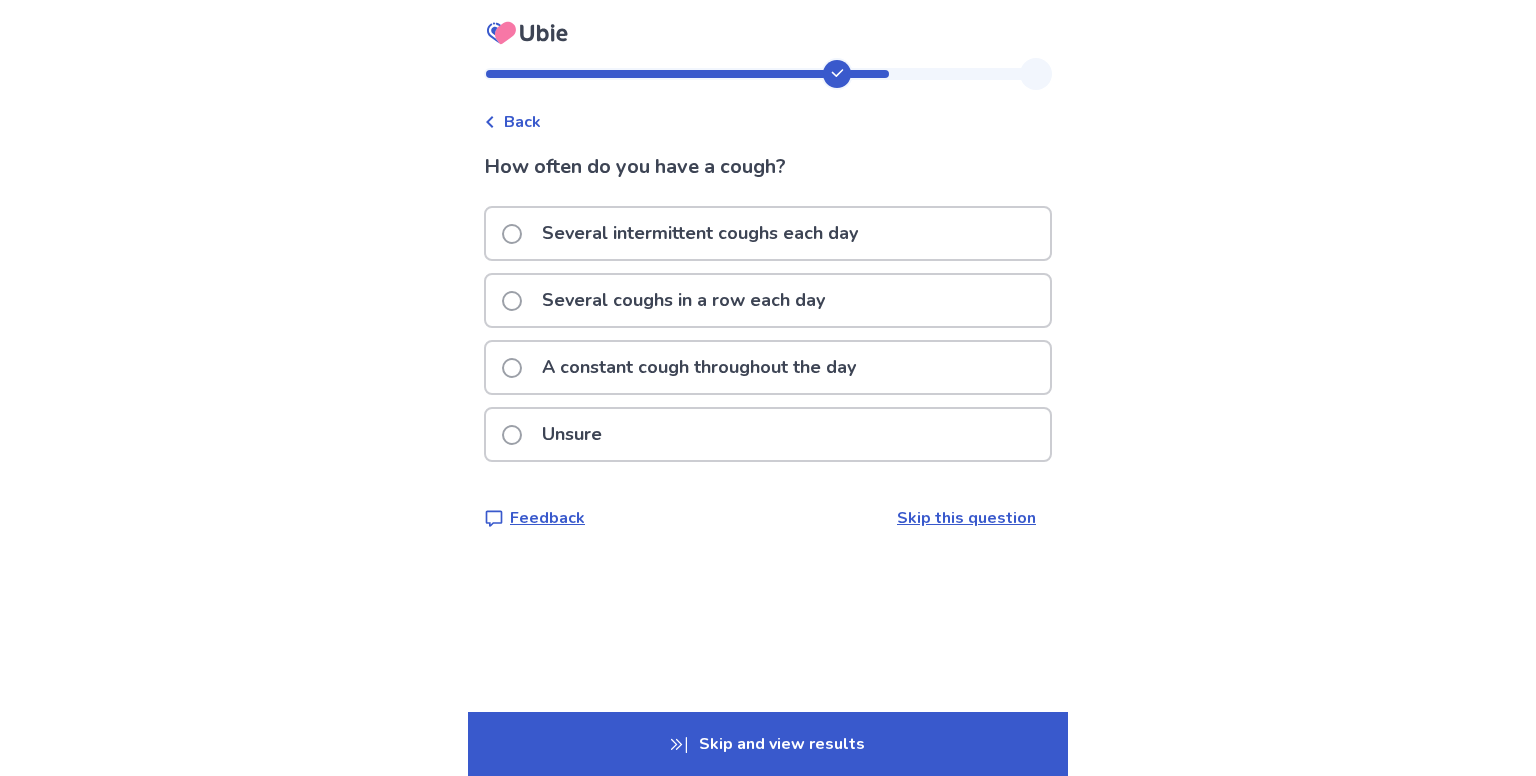 click on "Unsure" at bounding box center [768, 434] 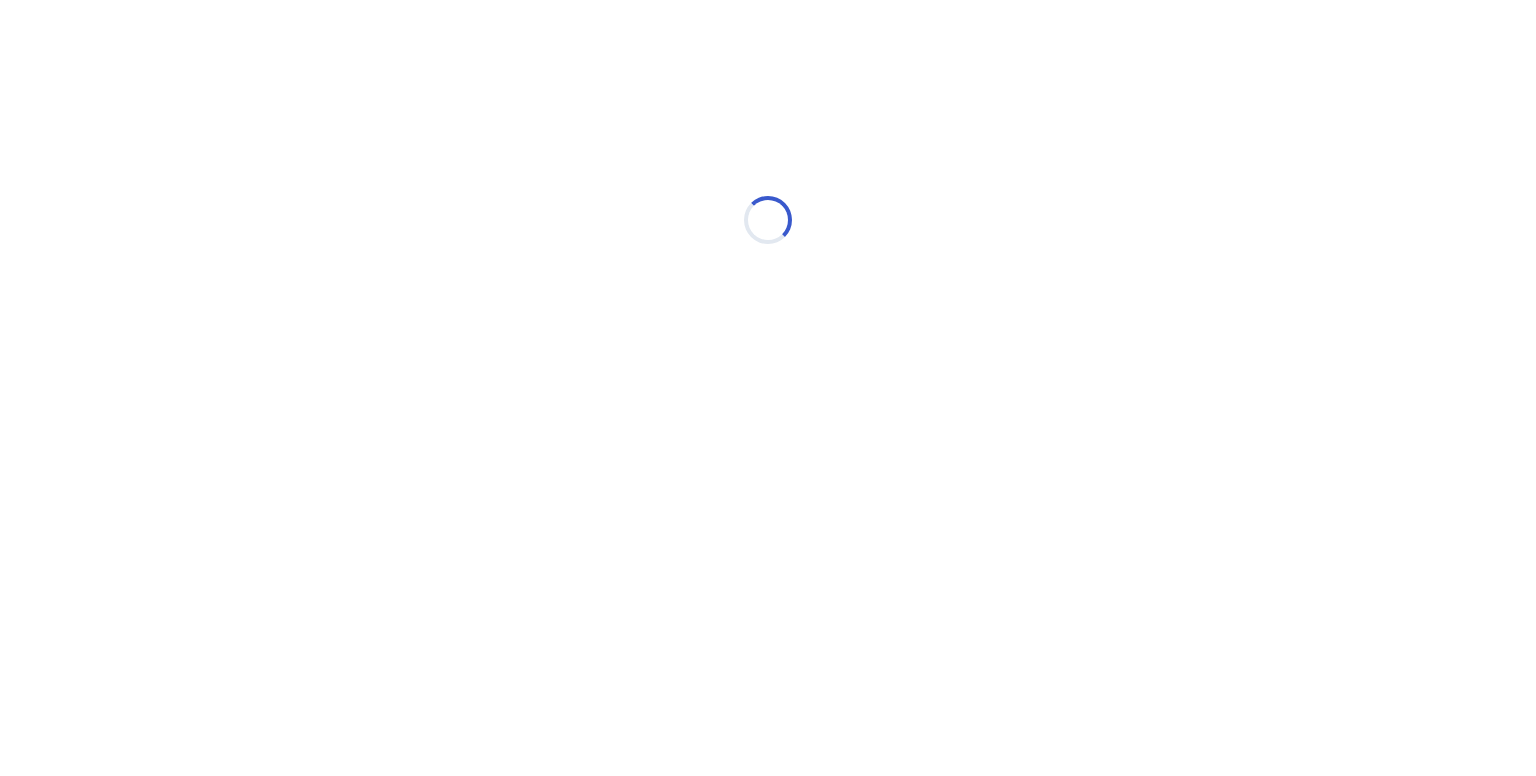 select on "*" 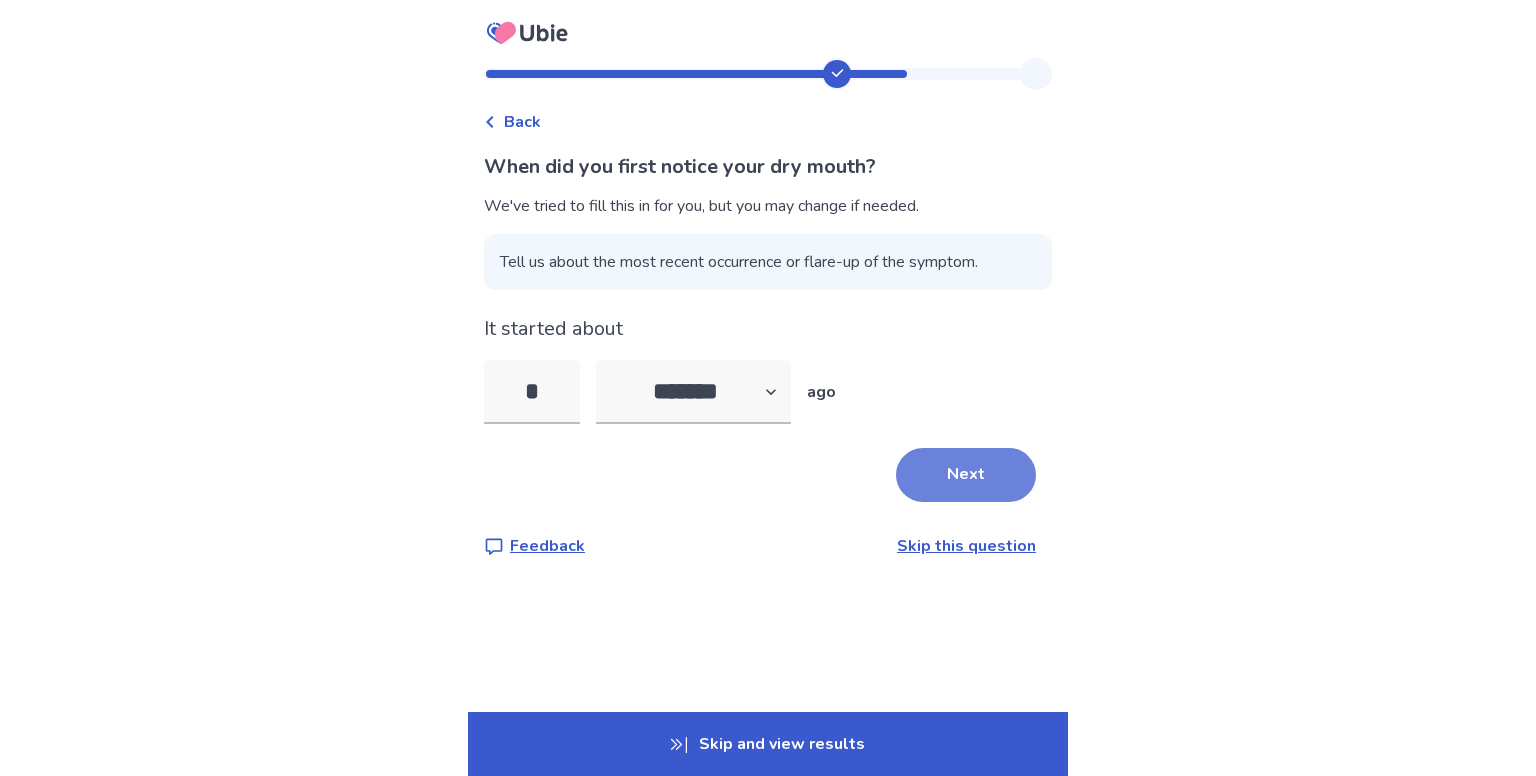 click on "Next" at bounding box center (966, 475) 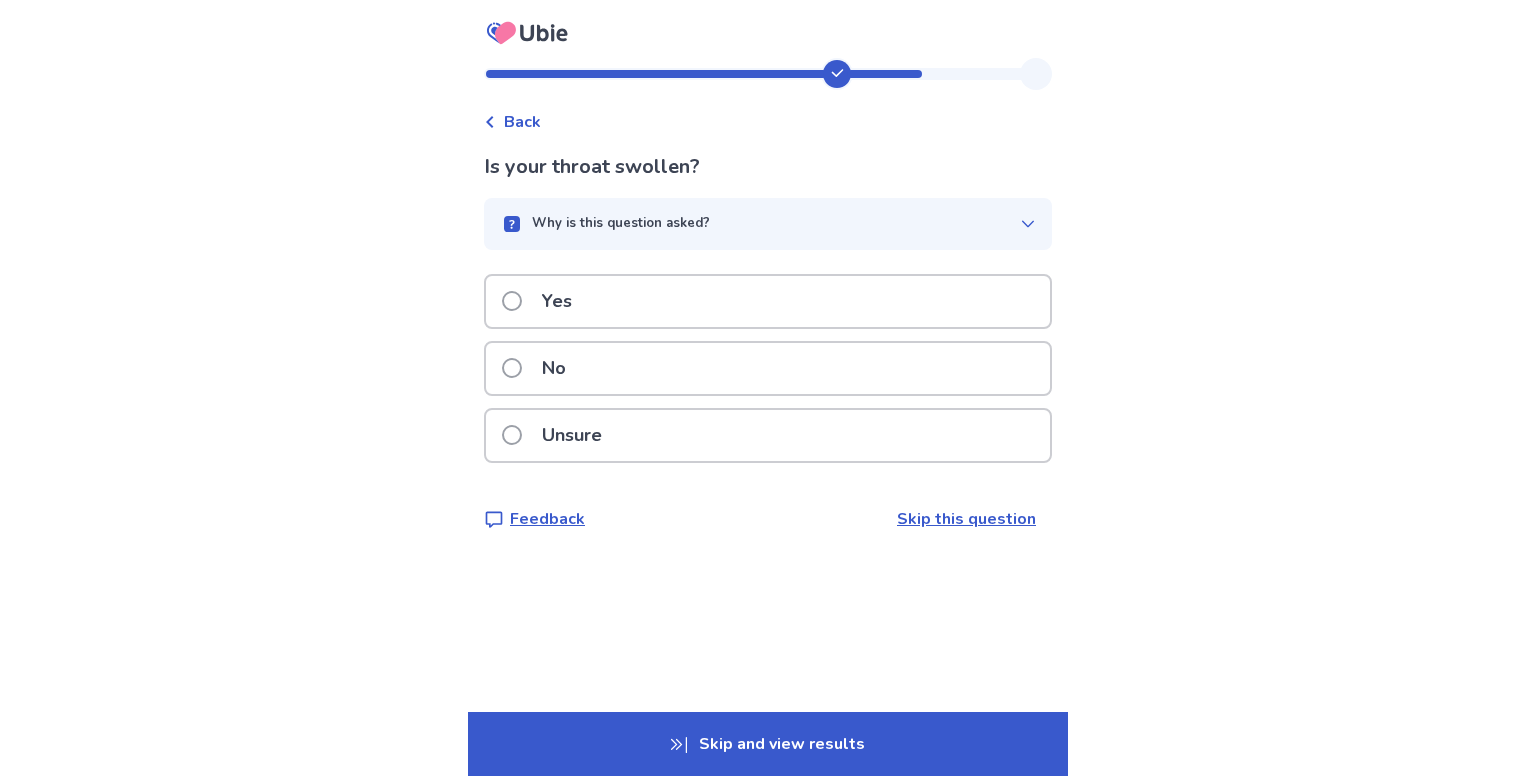 click on "No" at bounding box center (768, 368) 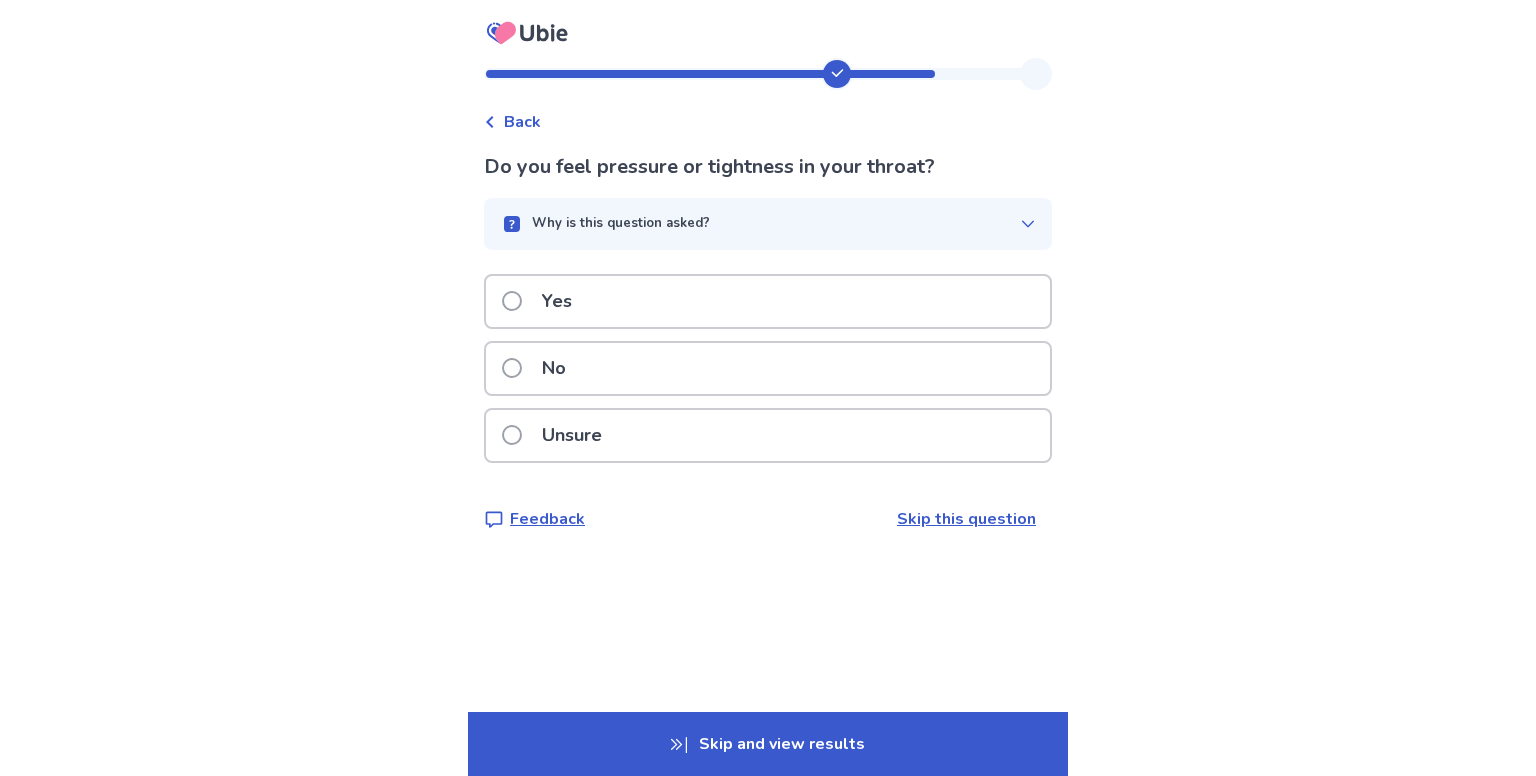 click on "Unsure" at bounding box center [768, 435] 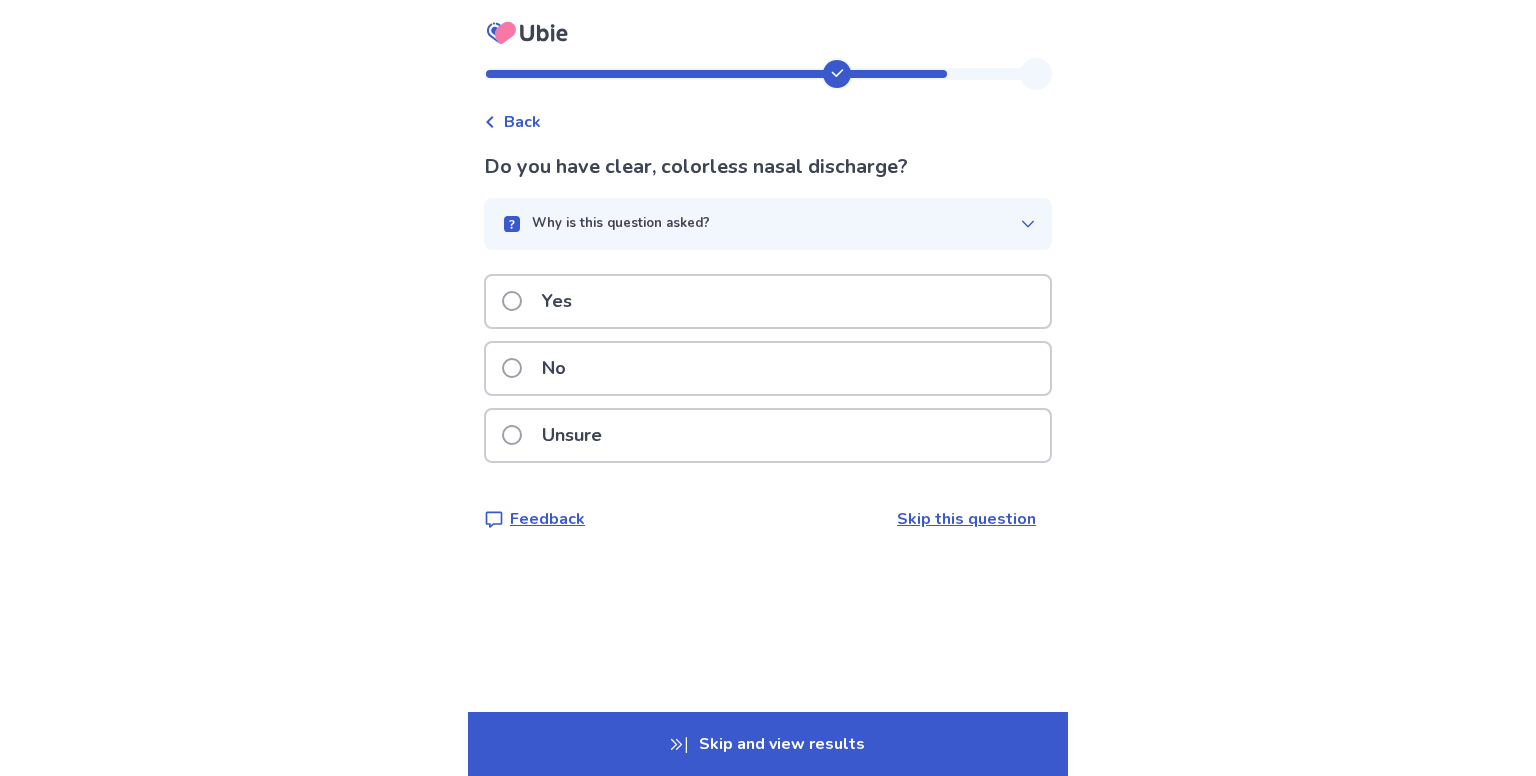 click on "Yes" at bounding box center [768, 301] 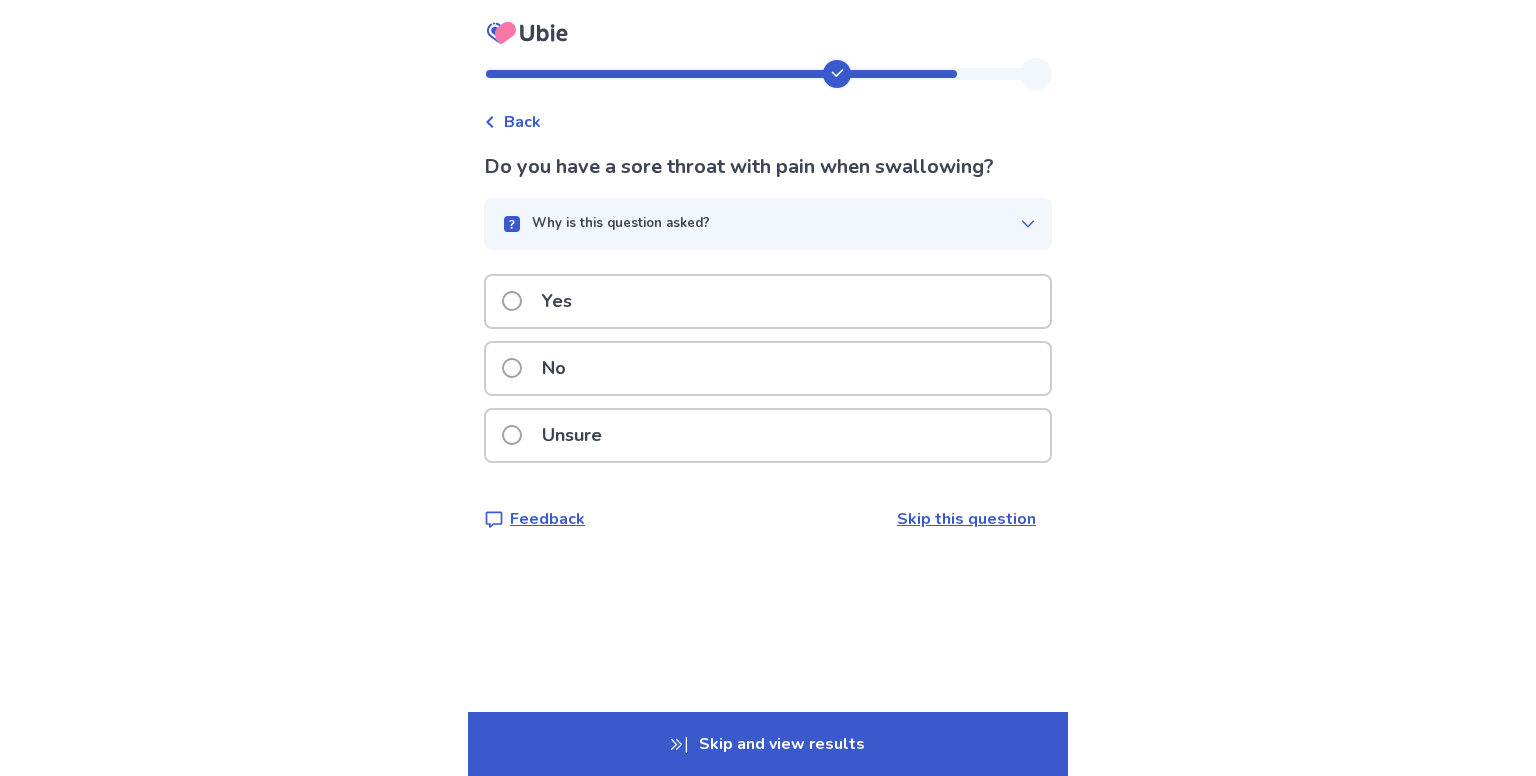 click on "No" at bounding box center [768, 368] 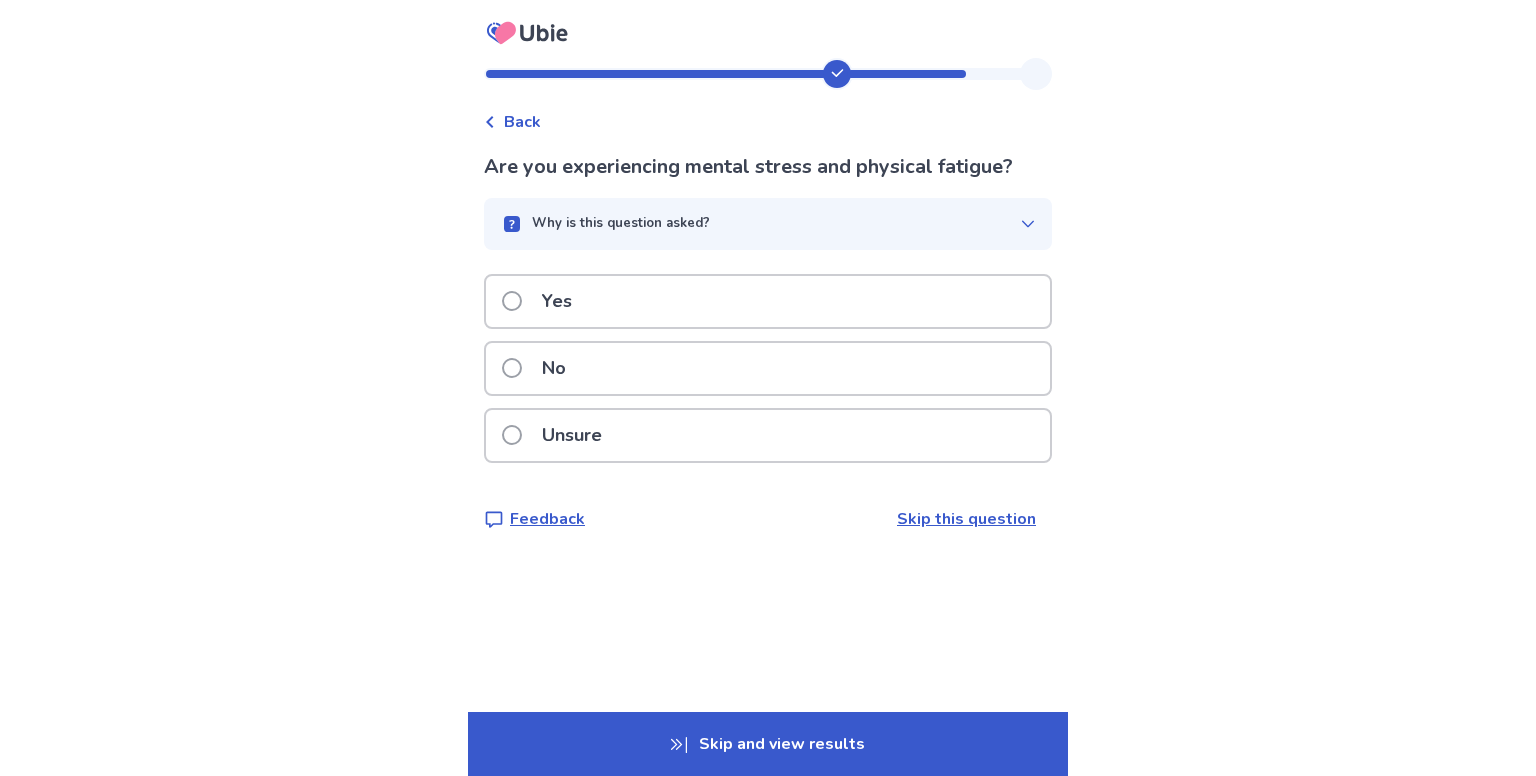 click on "Yes" at bounding box center [768, 301] 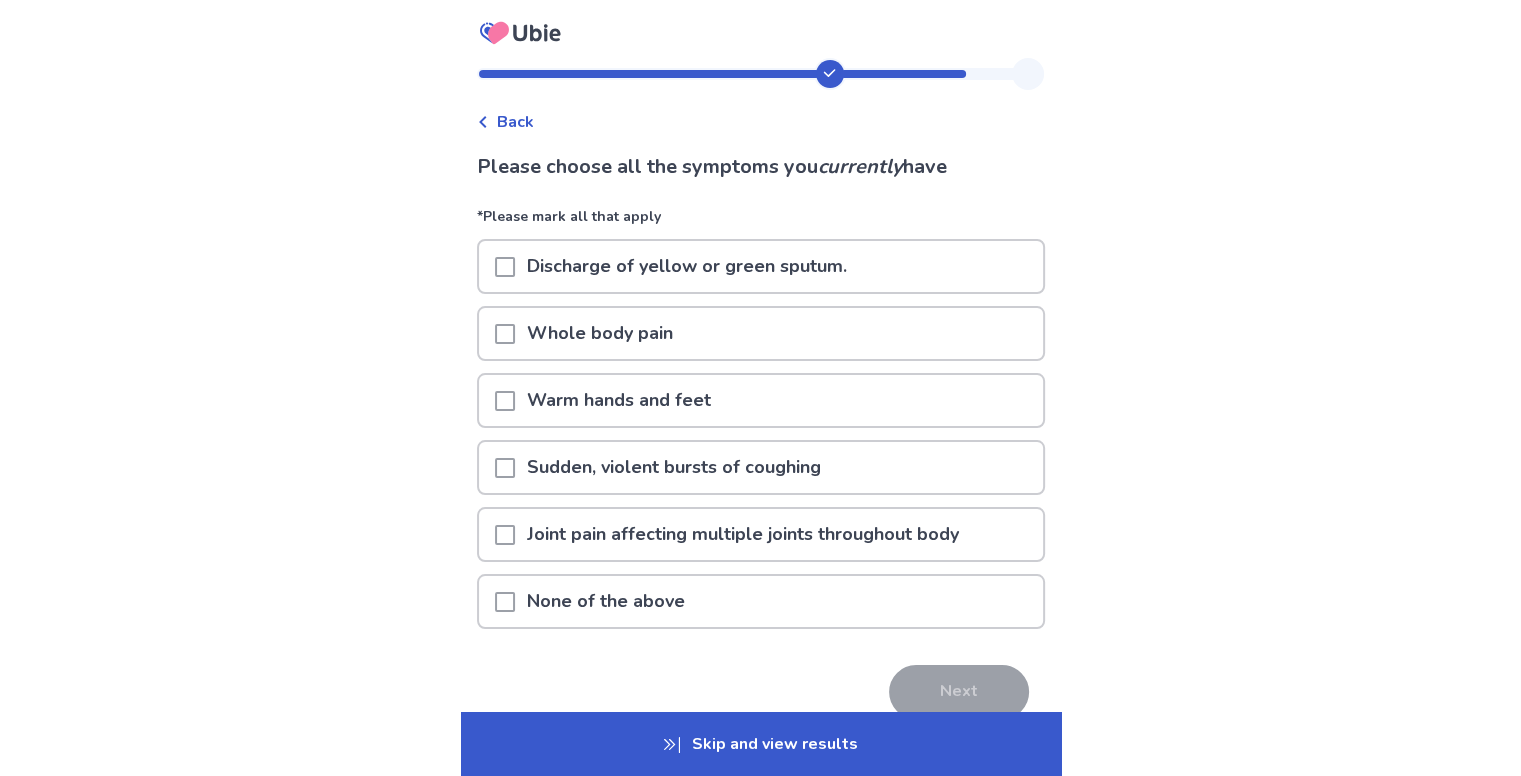 click on "None of the above" at bounding box center (606, 601) 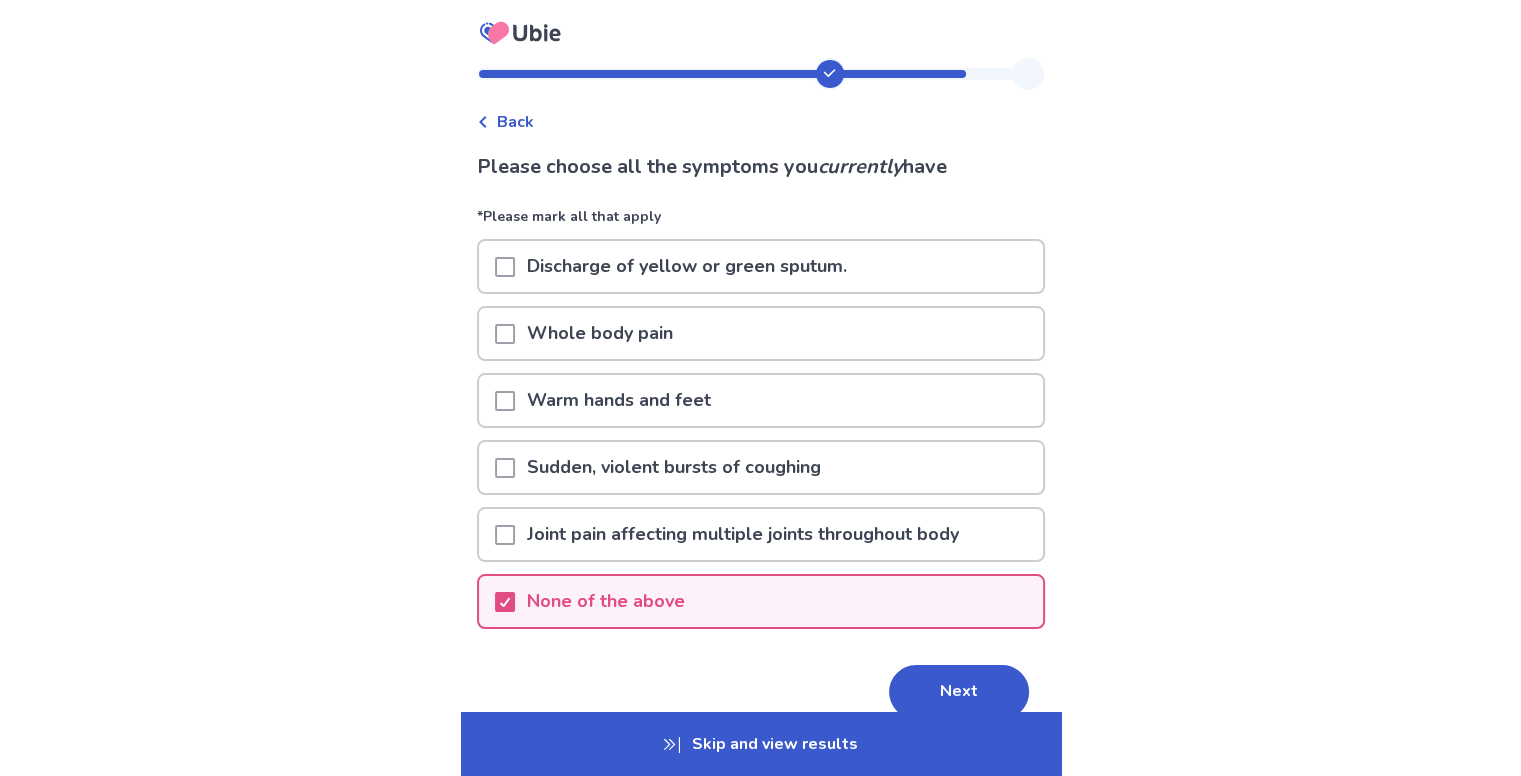 scroll, scrollTop: 90, scrollLeft: 0, axis: vertical 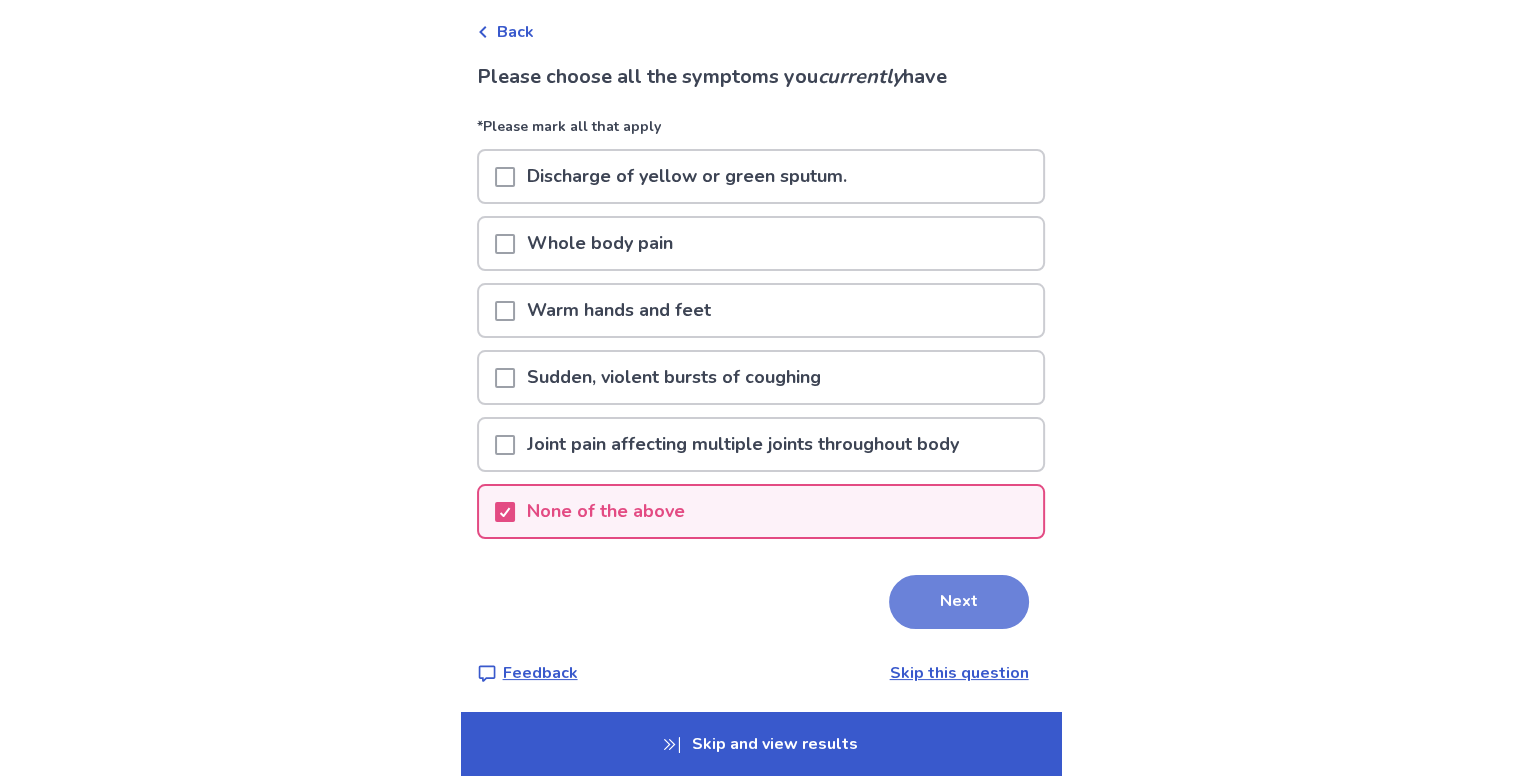 click on "Next" at bounding box center (959, 602) 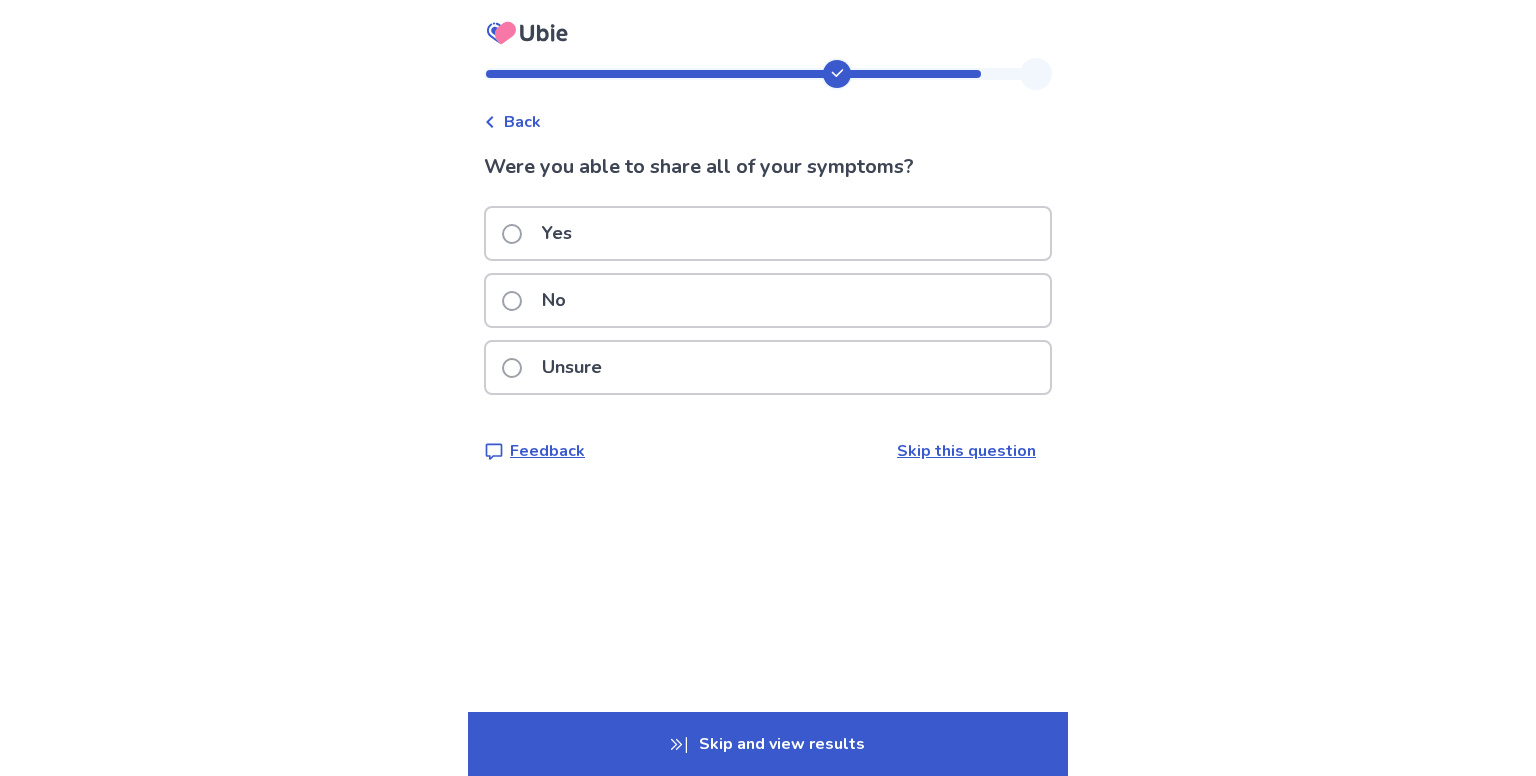 click on "Yes" at bounding box center [768, 233] 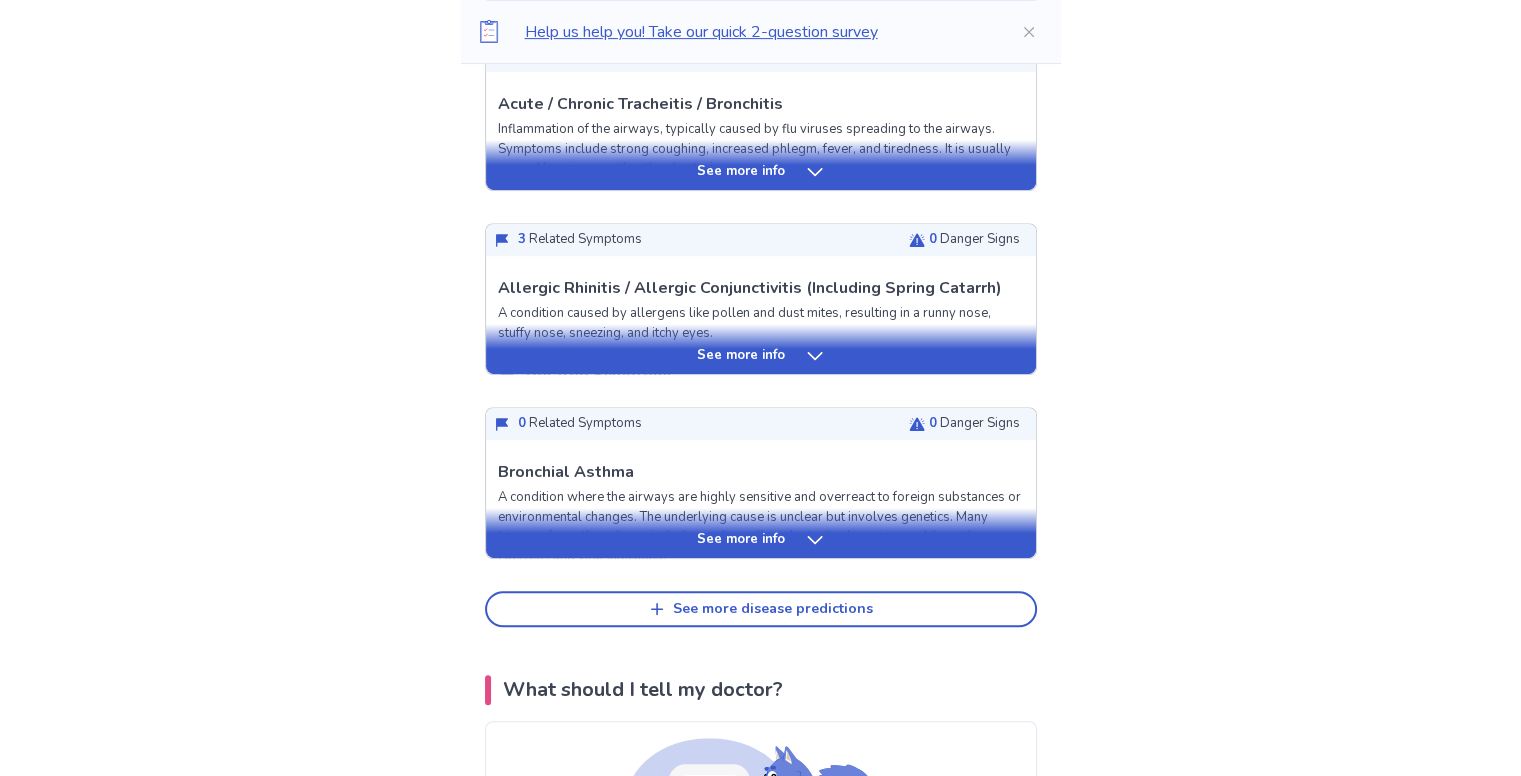 scroll, scrollTop: 810, scrollLeft: 0, axis: vertical 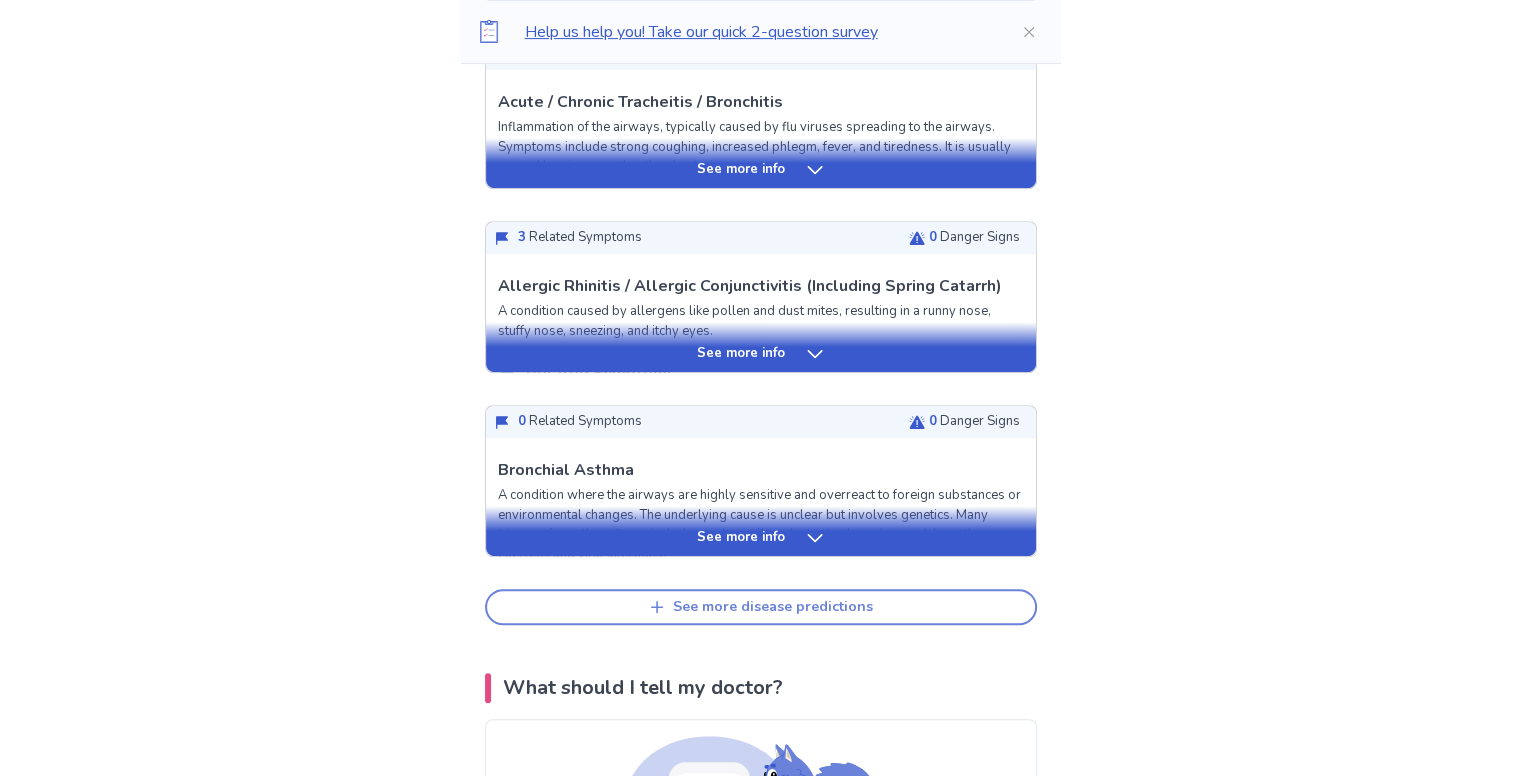click on "See more disease predictions" at bounding box center (761, 607) 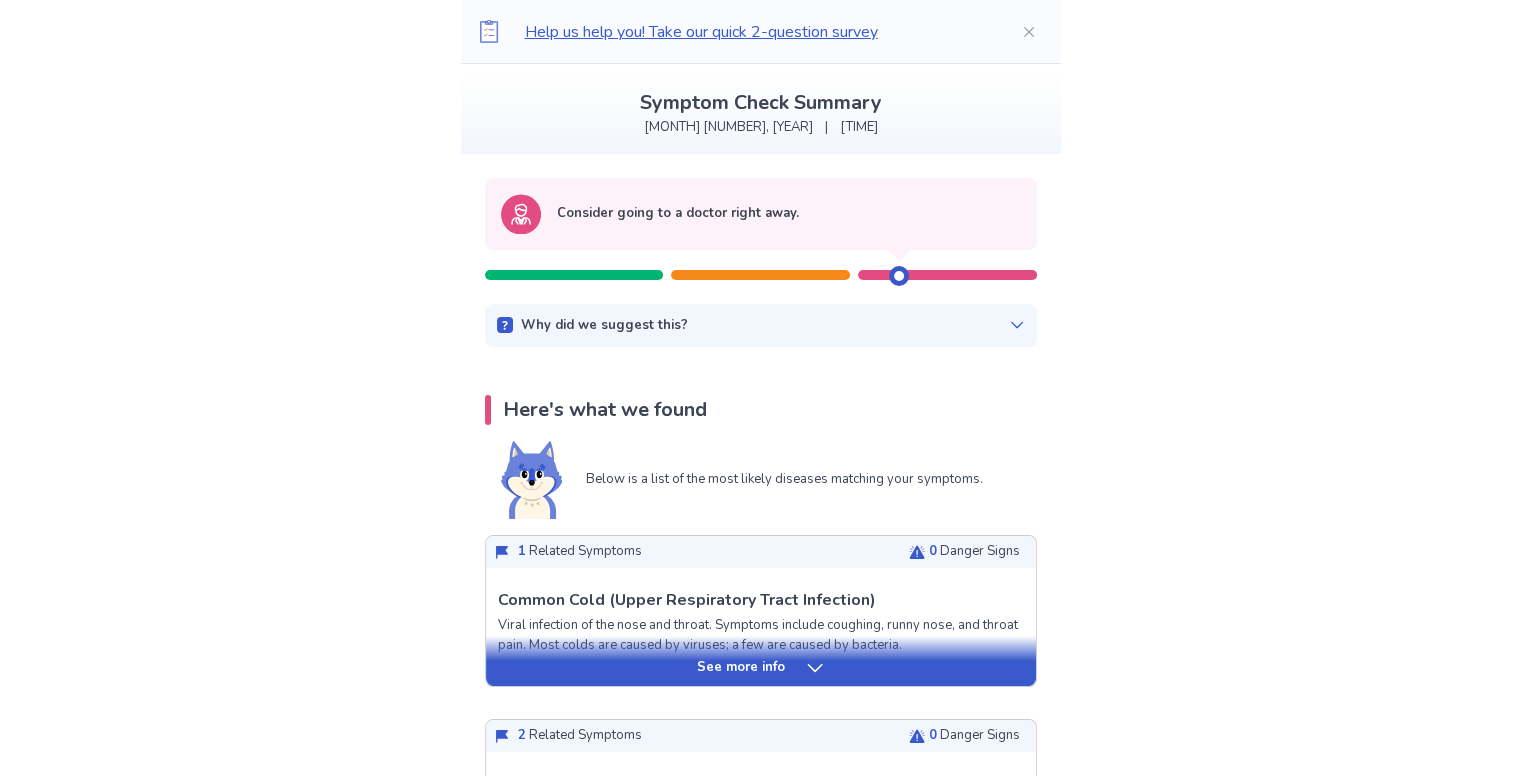 scroll, scrollTop: 58, scrollLeft: 0, axis: vertical 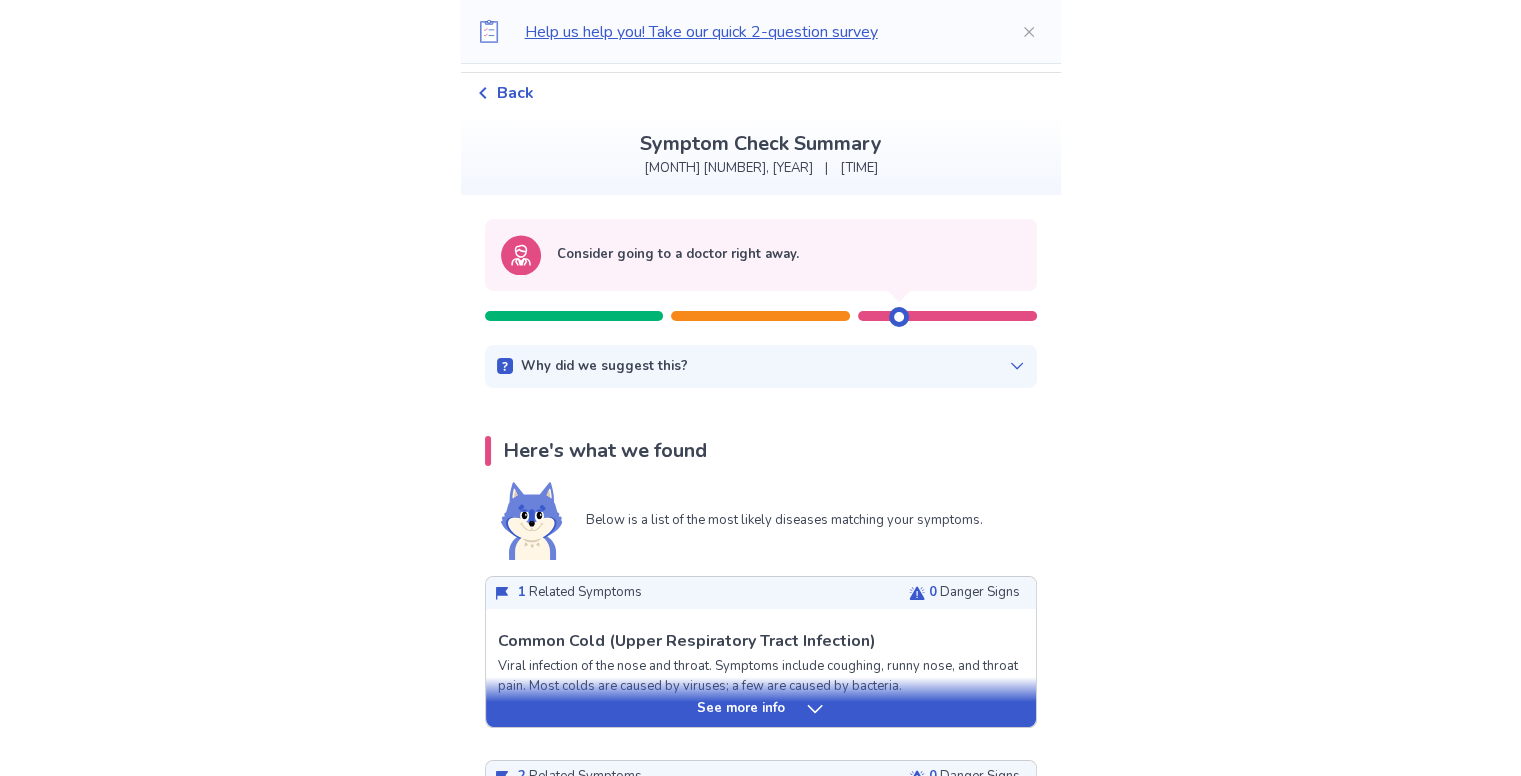 click on "Why did we suggest this?" at bounding box center (761, 367) 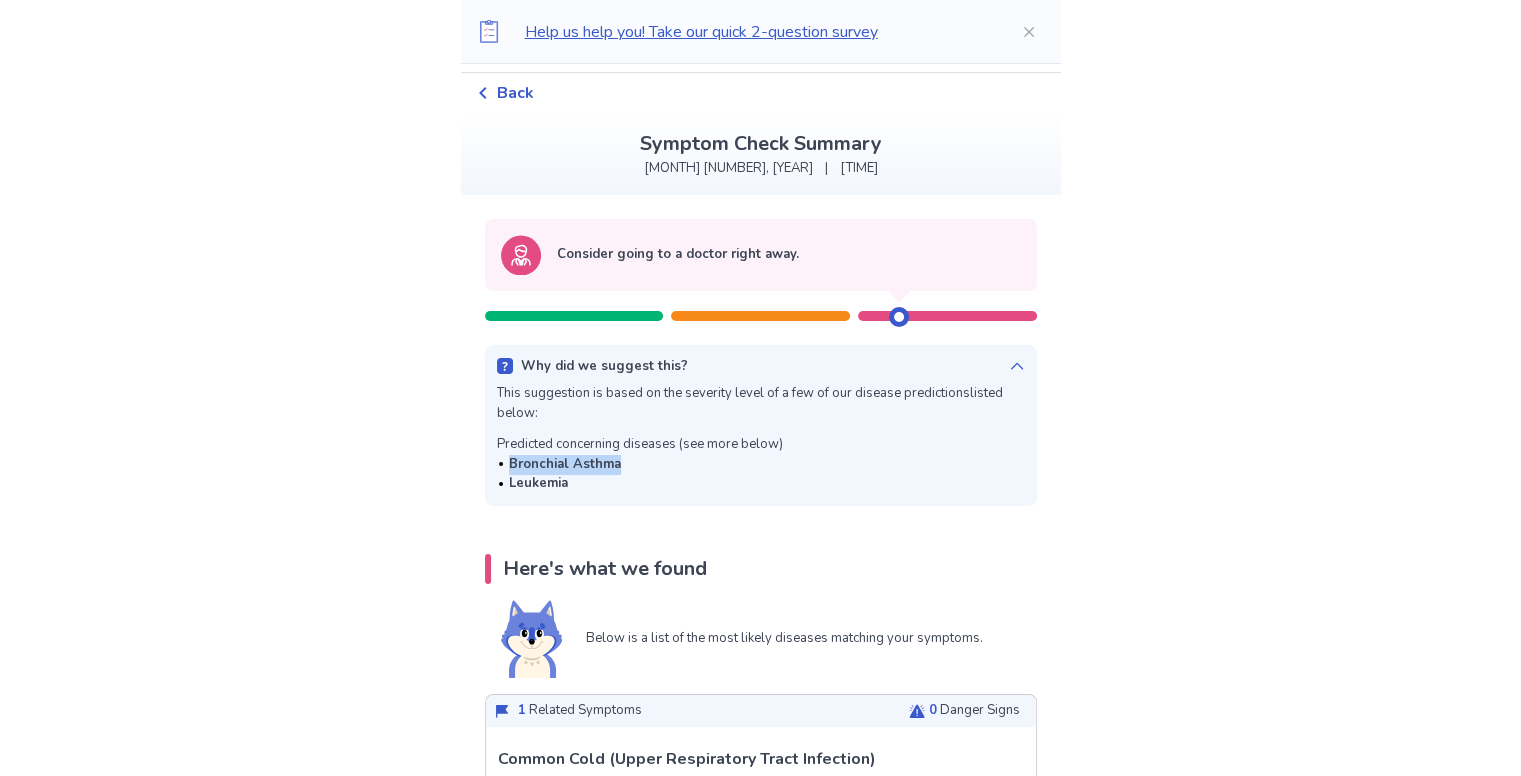 drag, startPoint x: 522, startPoint y: 465, endPoint x: 632, endPoint y: 465, distance: 110 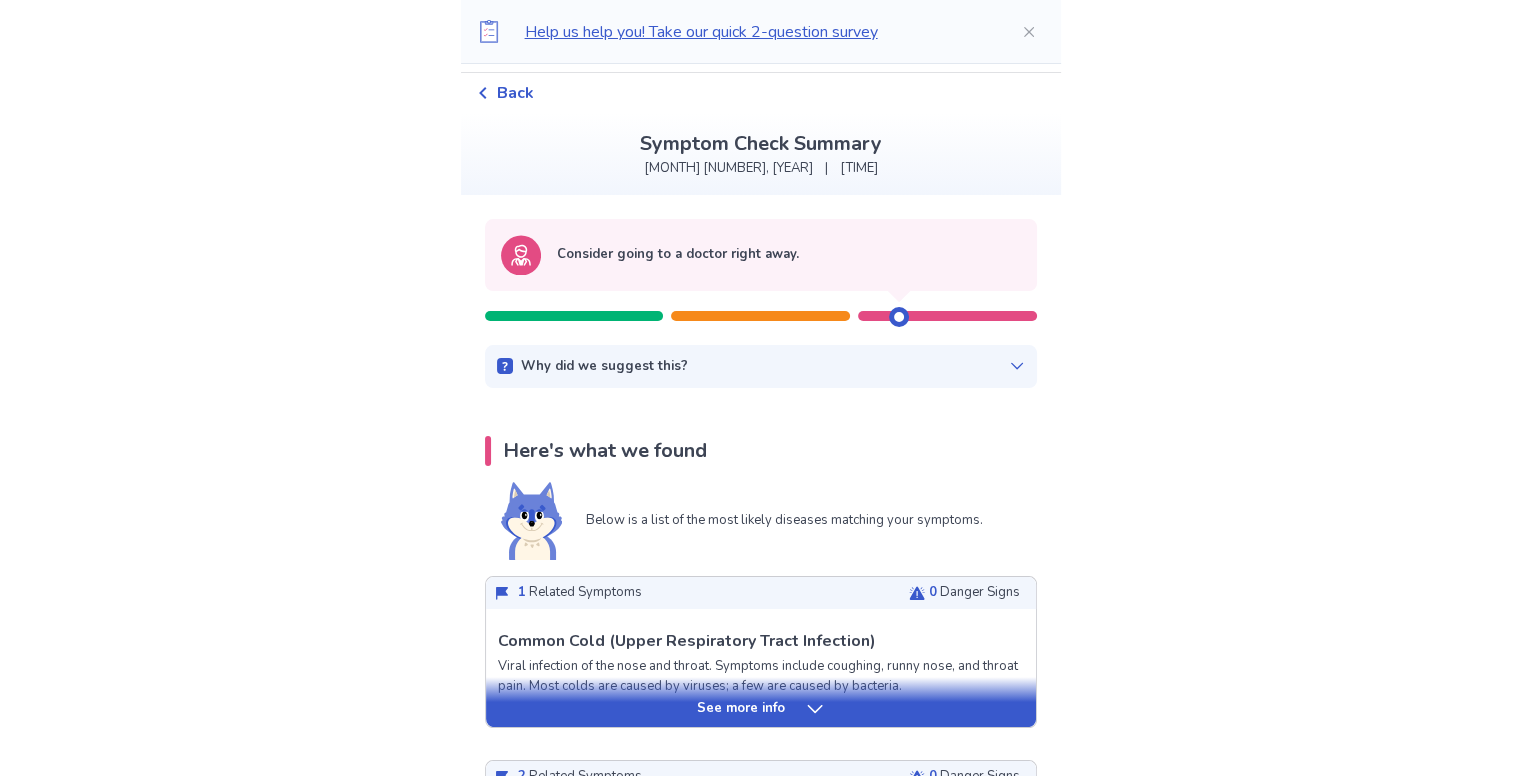 copy on "Bronchial Asthma" 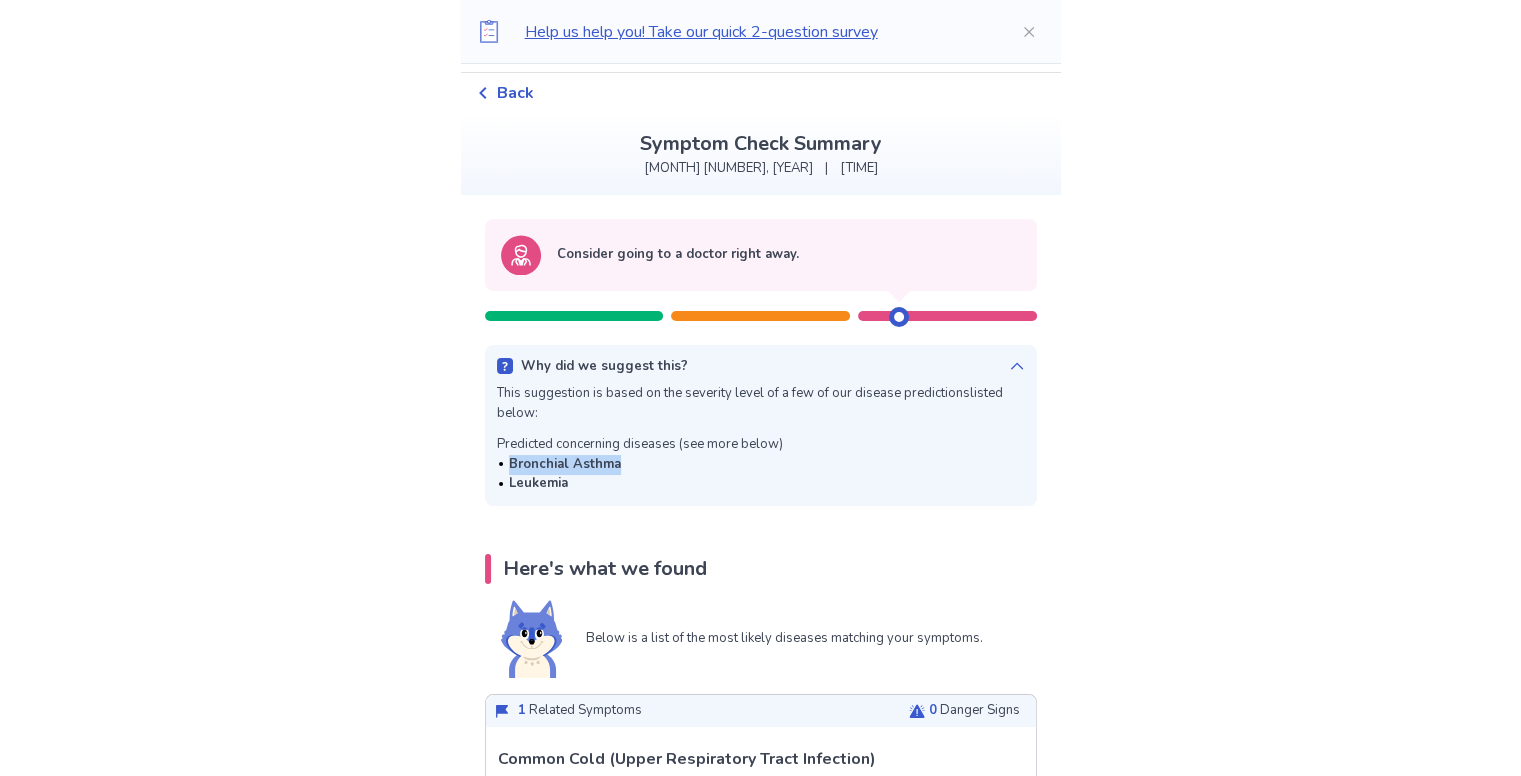 drag, startPoint x: 634, startPoint y: 461, endPoint x: 520, endPoint y: 462, distance: 114.00439 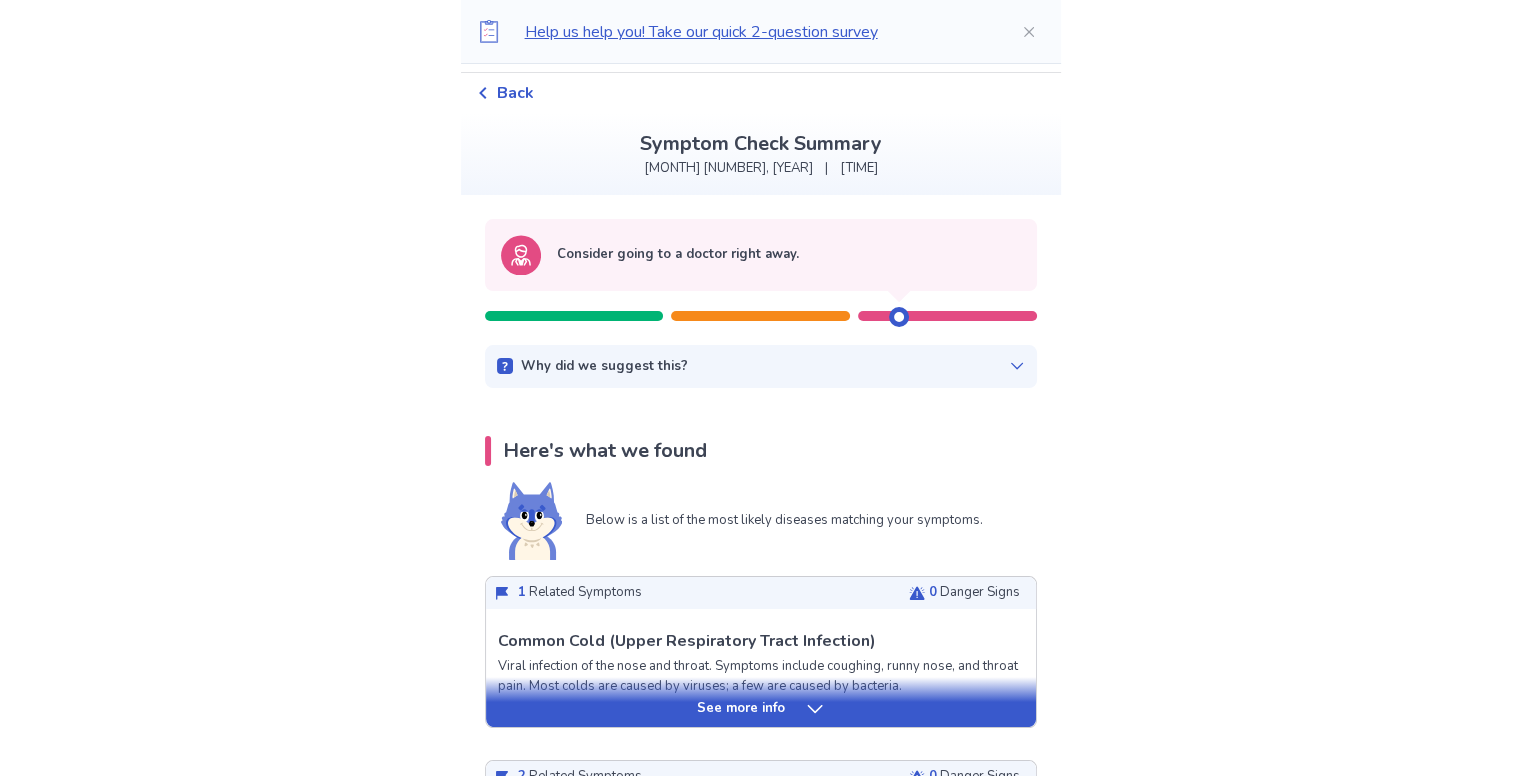 copy on "Bronchial Asthma" 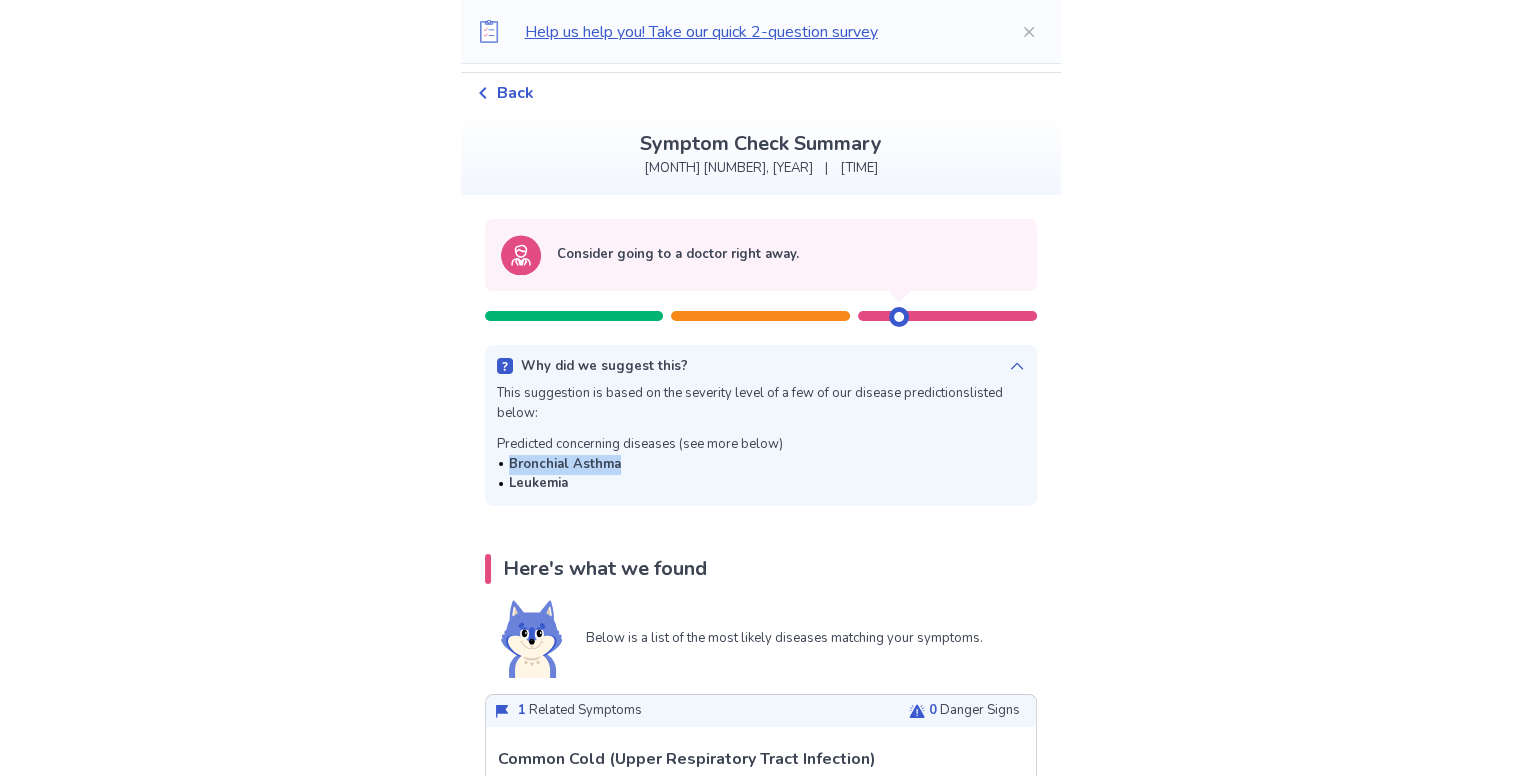 drag, startPoint x: 633, startPoint y: 462, endPoint x: 518, endPoint y: 461, distance: 115.00435 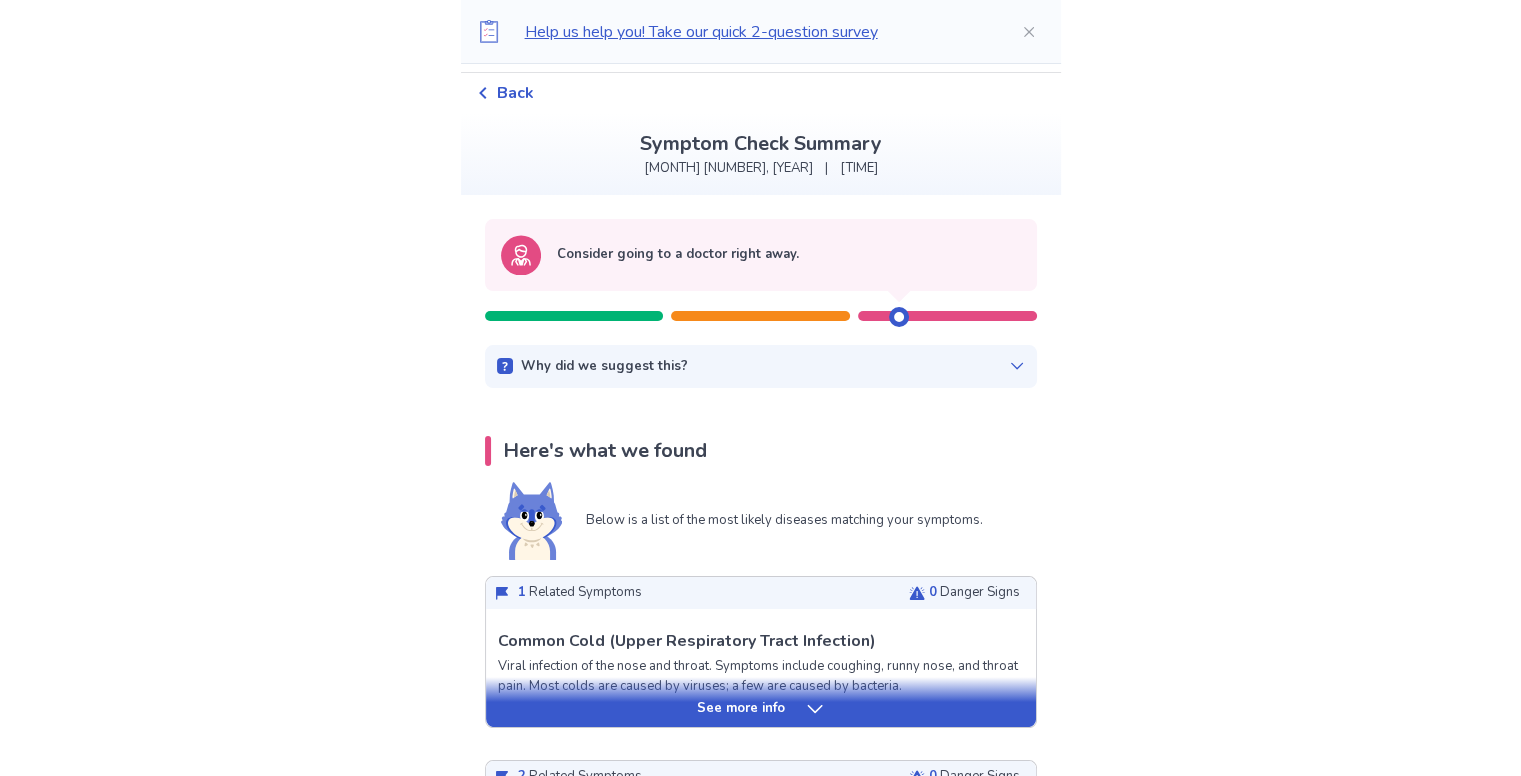 click on "Consider going to a doctor right away. Why did we suggest this? This suggestion is based on the severity level of a few of   our disease predictions  listed below: Predicted concerning diseases (see more below)
Bronchial Asthma
Leukemia Here's what we found Below is a list of the most likely diseases matching your symptoms. 1   Related Symptoms 0   Danger Signs See more info Common Cold (Upper Respiratory Tract Infection) Viral infection of the nose and throat. Symptoms include coughing, runny nose, and throat pain. Most colds are caused by viruses; a few are caused by bacteria. Related Symptoms Typical symptoms are listed below in order of relevance, with your answers marked in  bold . Discharge of yellow or green sputum. Whole body pain Sore throat with pain when swallowing Fever Warm hands and feet Headache Danger Signs If you have any symptoms marked in  bold , you should see a doctor. Fever Warm hands and feet Breathing is weaker than usual Fatigue or low energy that is worse in the morning 17,252   2" at bounding box center (761, 2812) 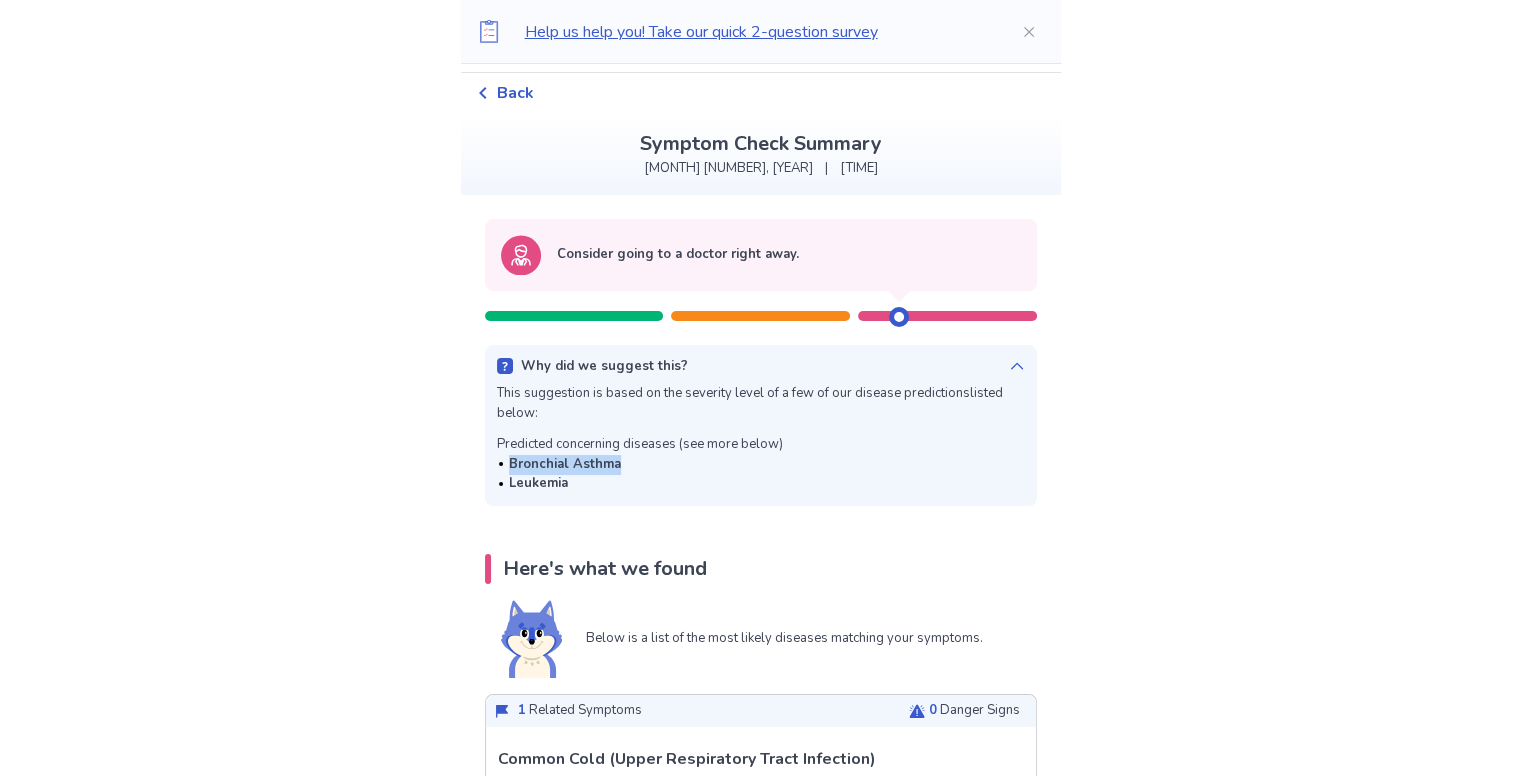 copy on "Bronchial Asthma" 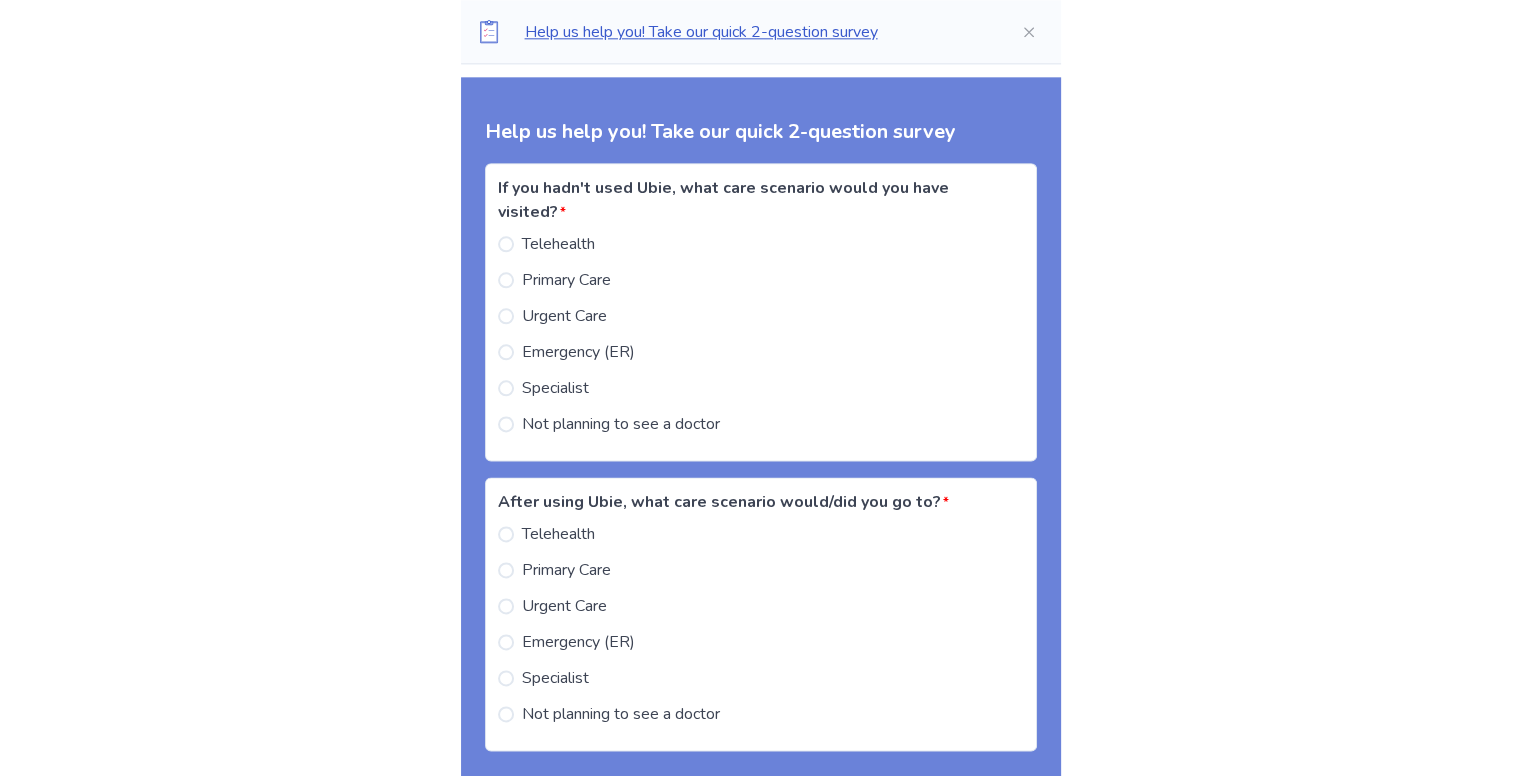 scroll, scrollTop: 2454, scrollLeft: 0, axis: vertical 